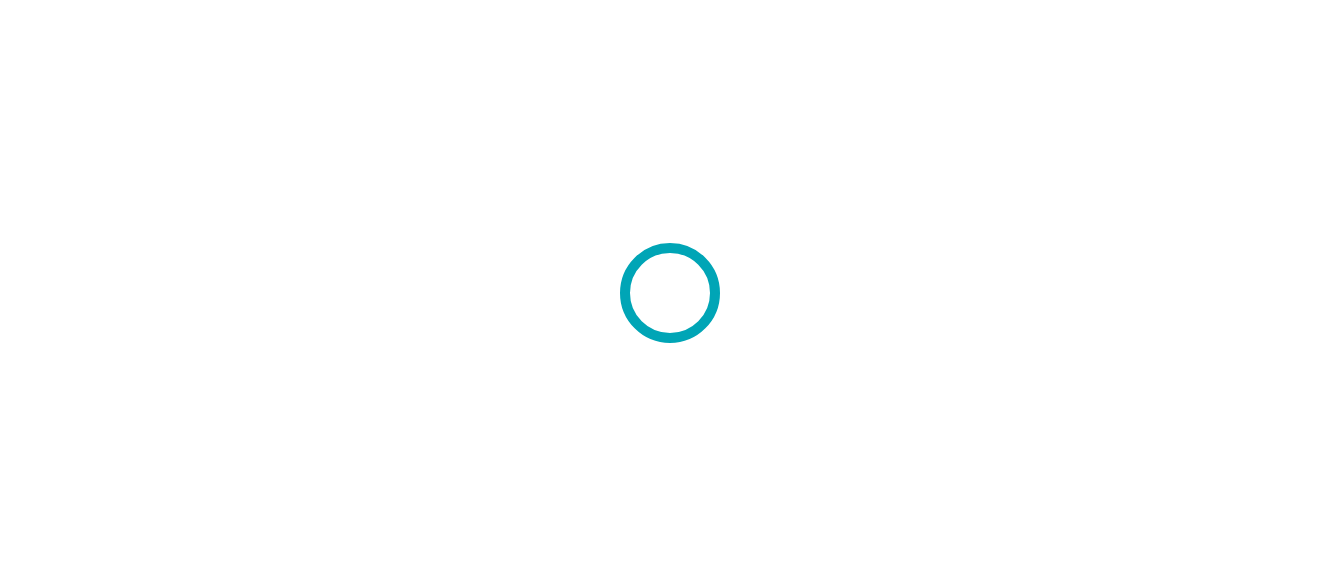 scroll, scrollTop: 0, scrollLeft: 0, axis: both 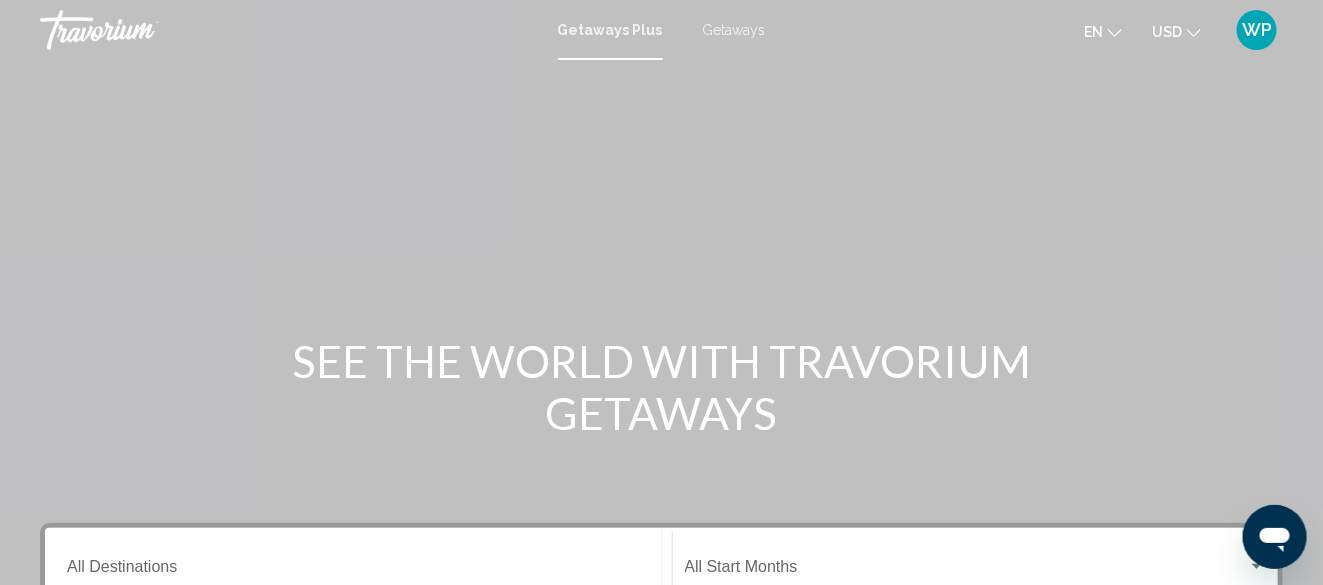 click on "WP" at bounding box center [1257, 30] 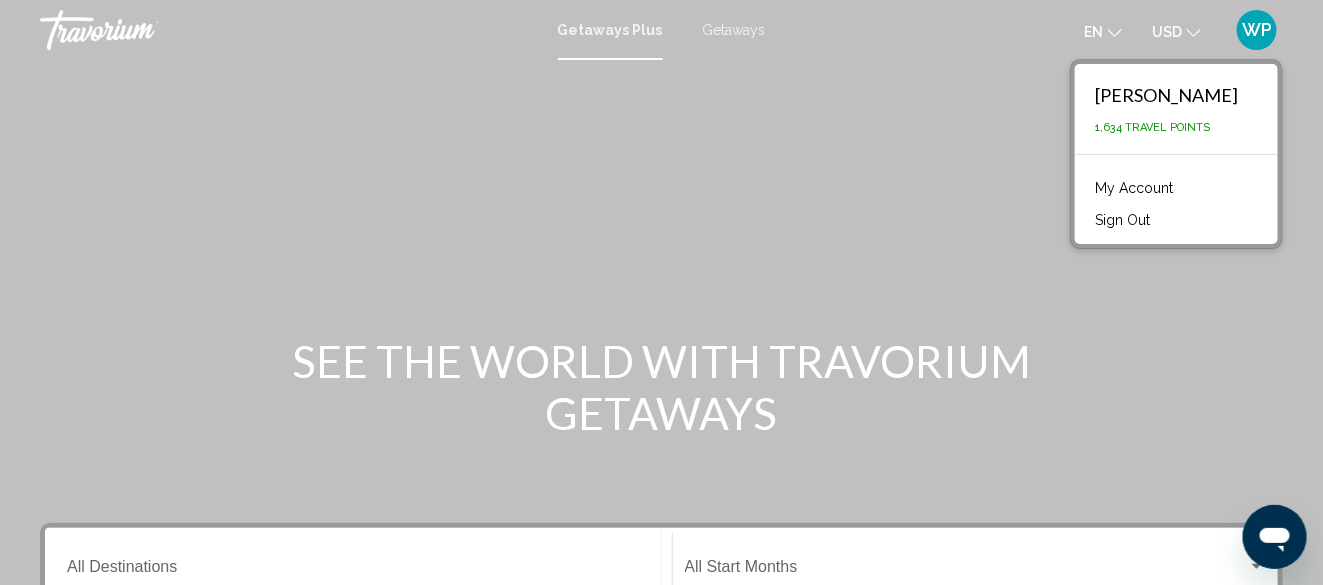 click on "My Account" at bounding box center (1134, 188) 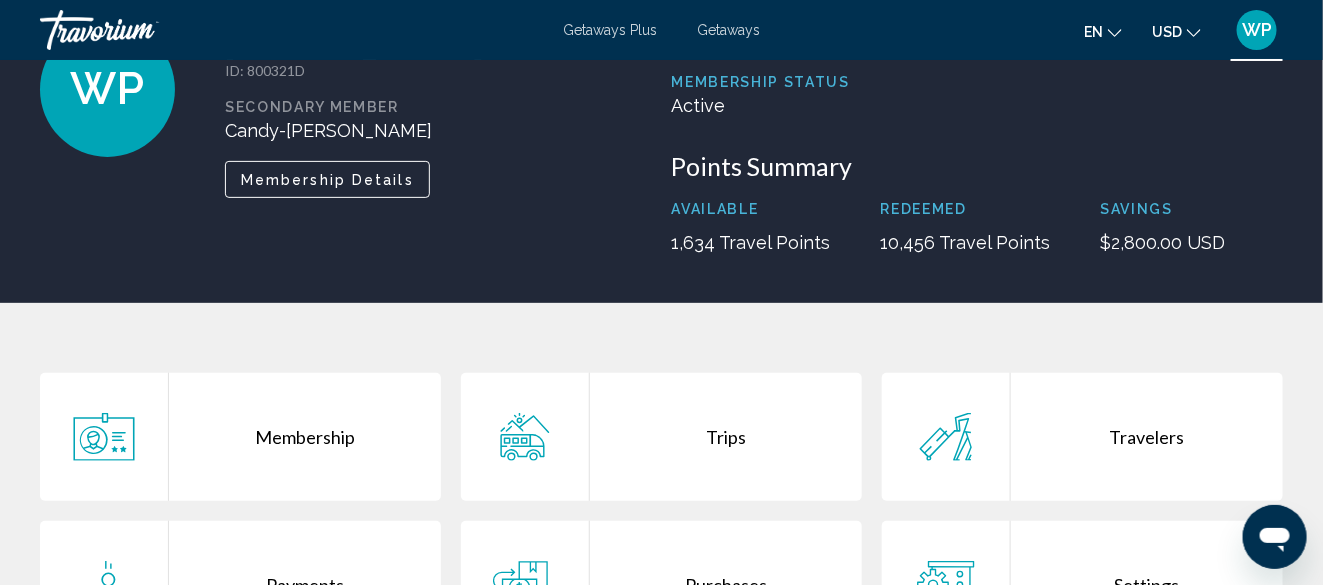 scroll, scrollTop: 300, scrollLeft: 0, axis: vertical 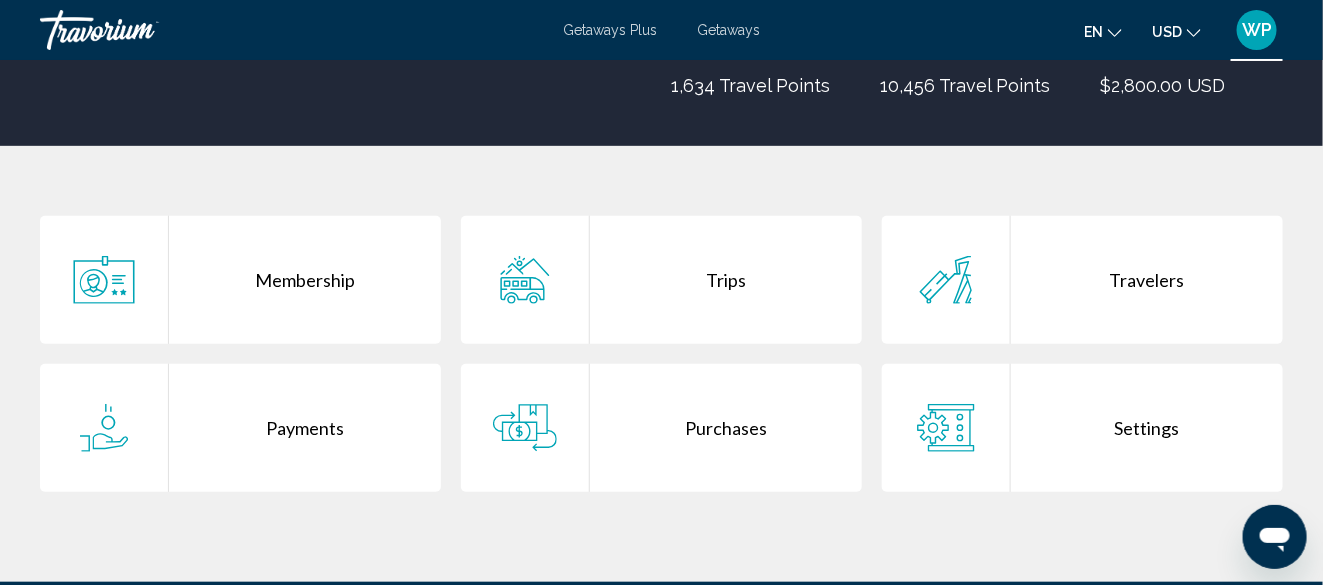 click on "Purchases" at bounding box center (726, 428) 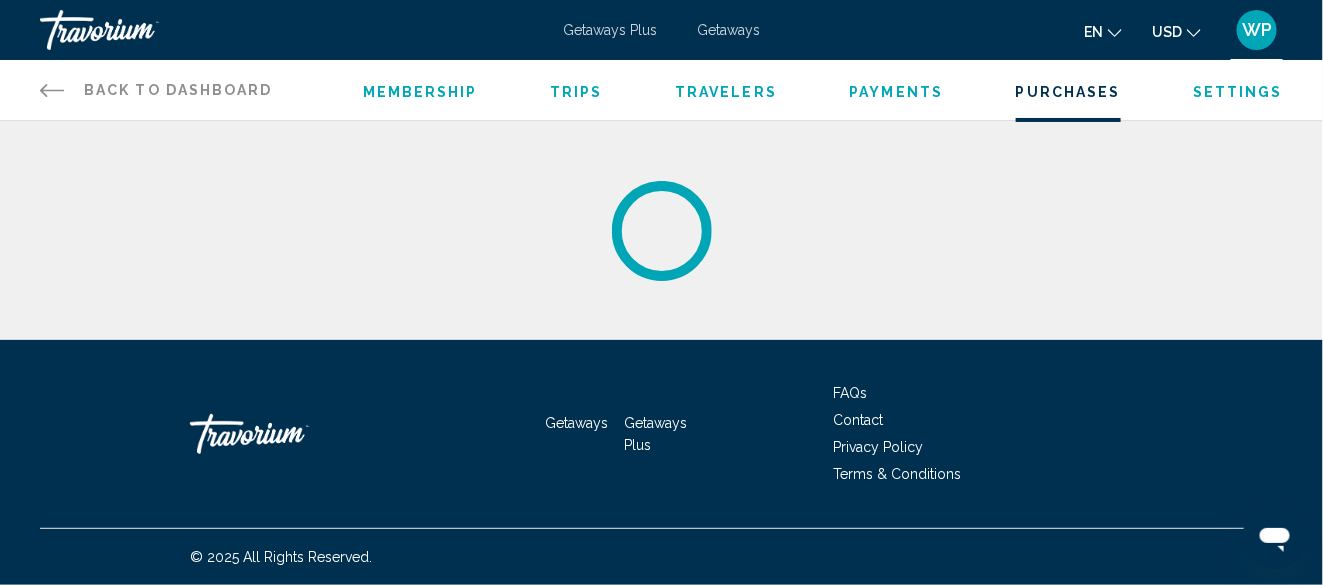 scroll, scrollTop: 0, scrollLeft: 0, axis: both 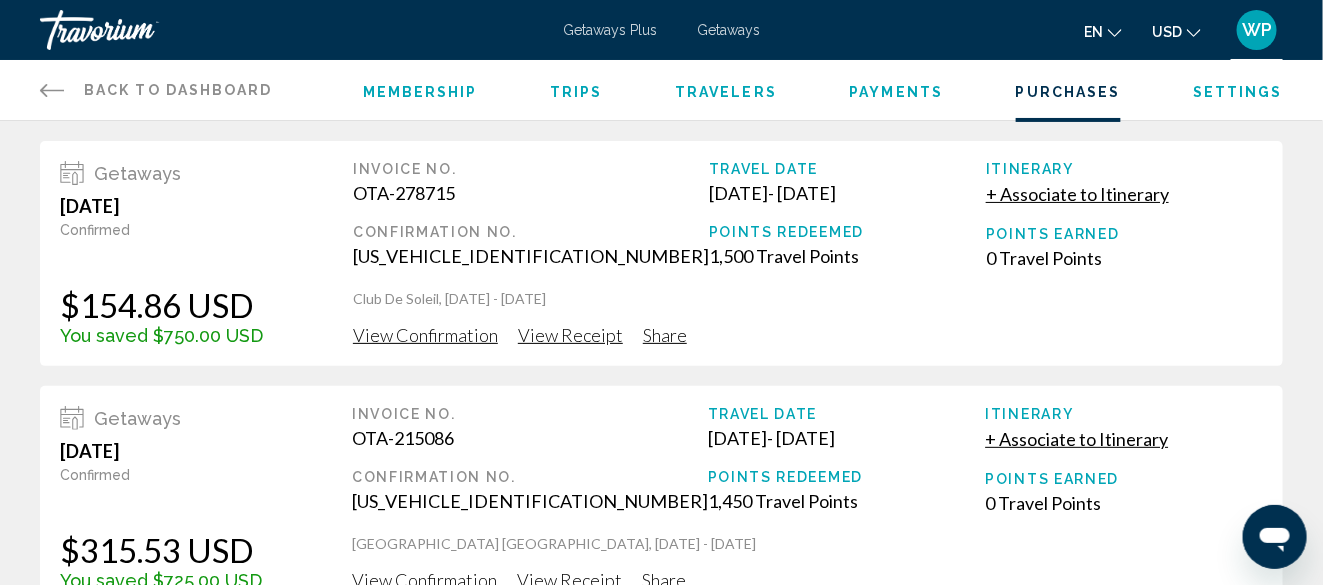 click on "View Confirmation" at bounding box center [425, 335] 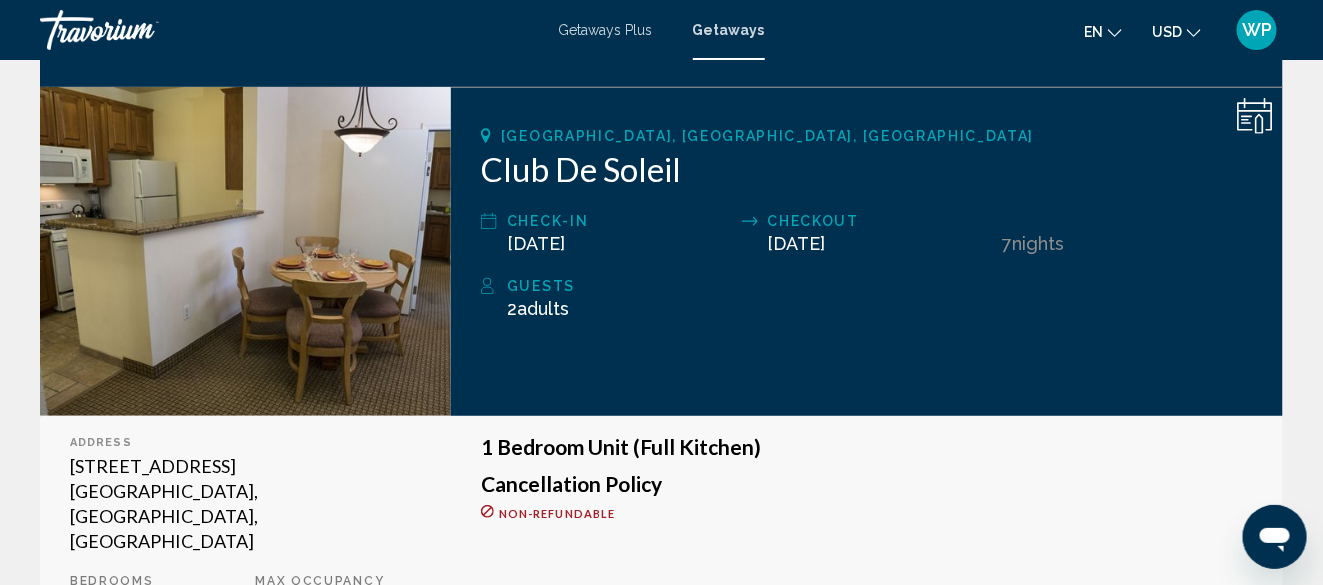 scroll, scrollTop: 300, scrollLeft: 0, axis: vertical 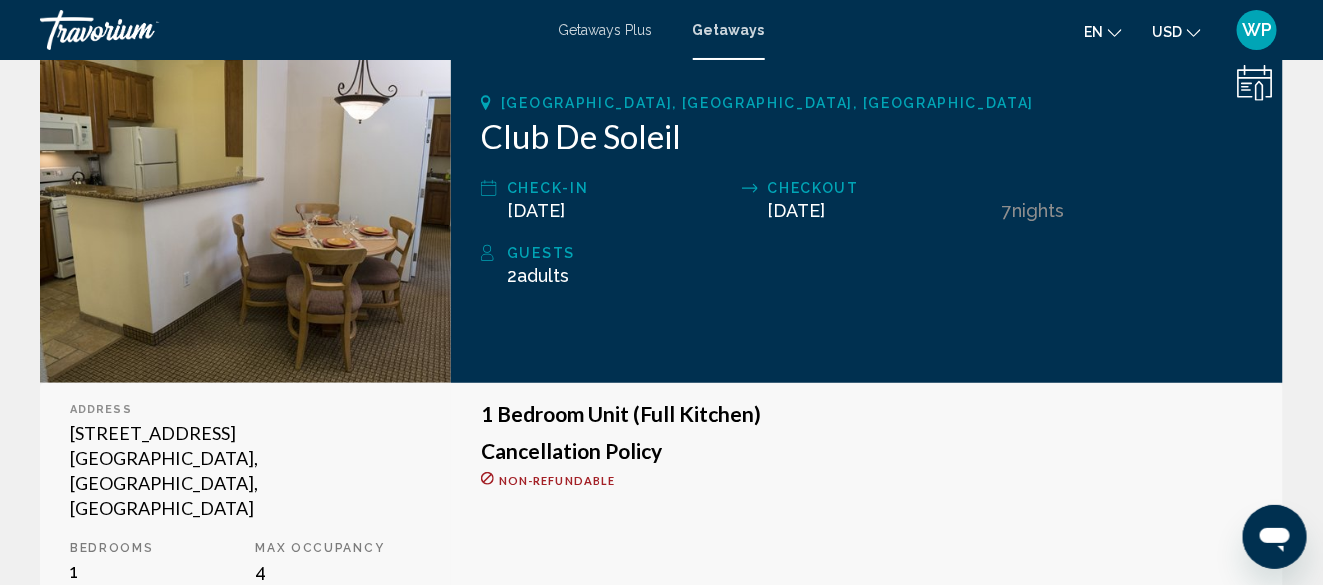 click 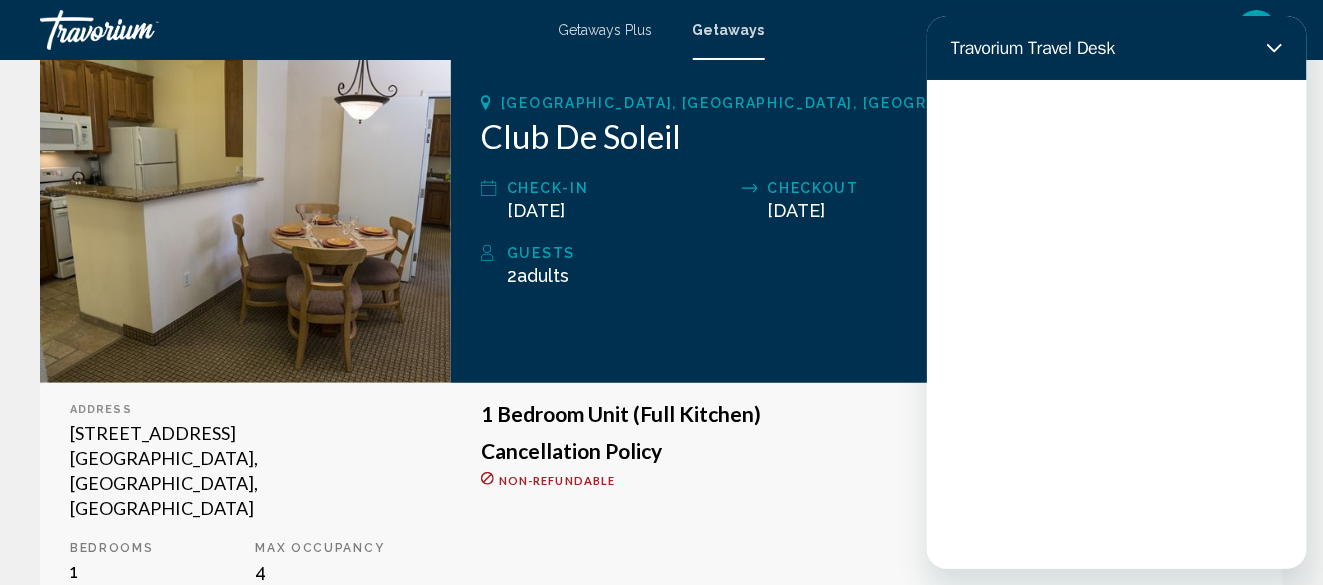 scroll, scrollTop: 0, scrollLeft: 0, axis: both 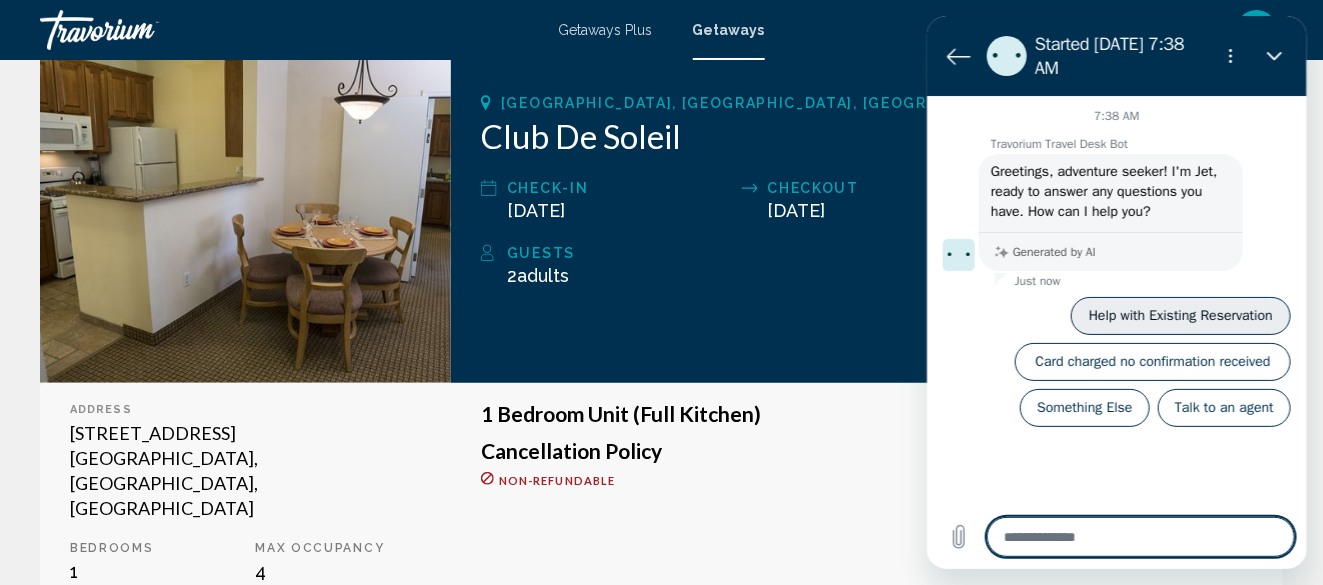 click on "Help with Existing Reservation" at bounding box center (1180, 316) 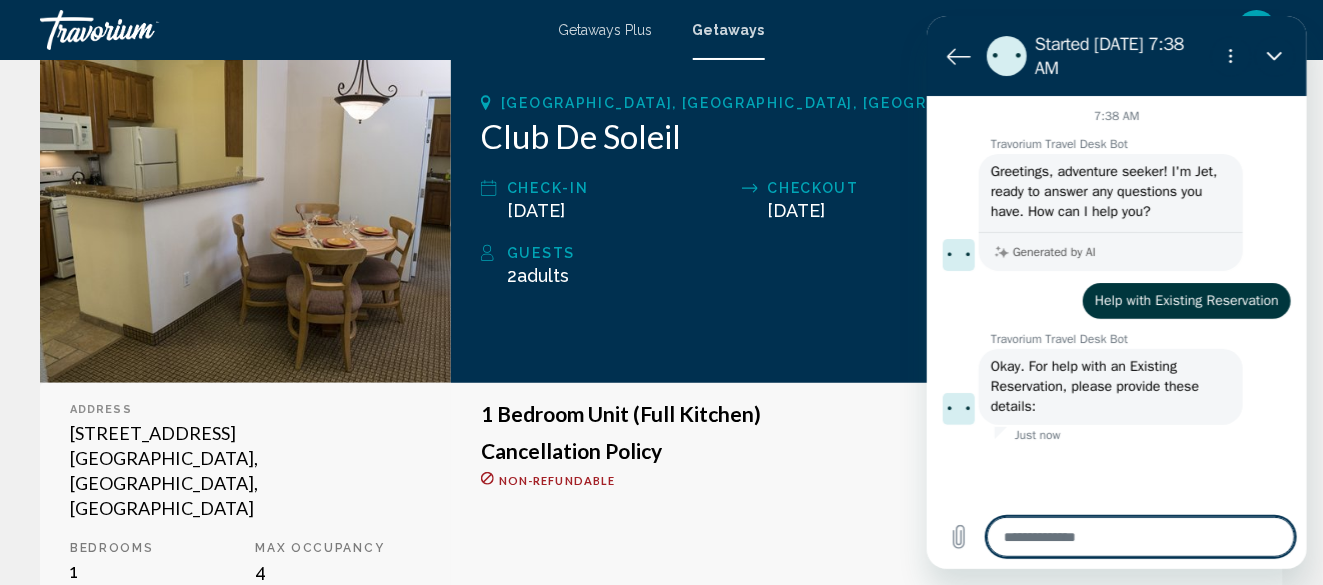 type on "*" 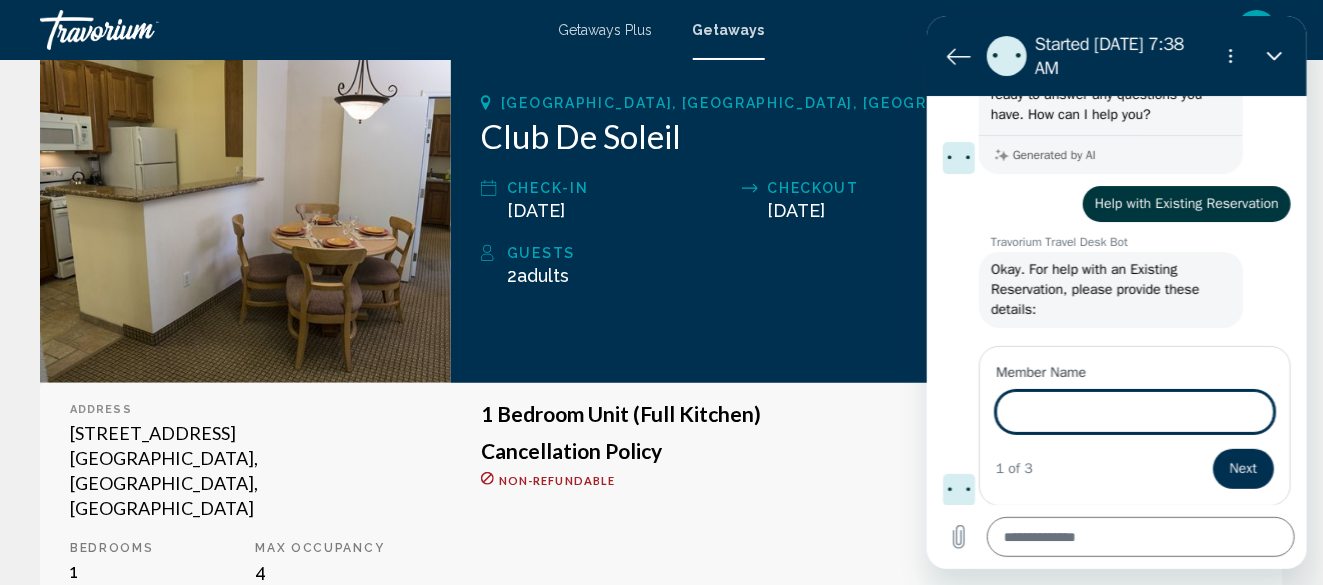 scroll, scrollTop: 95, scrollLeft: 0, axis: vertical 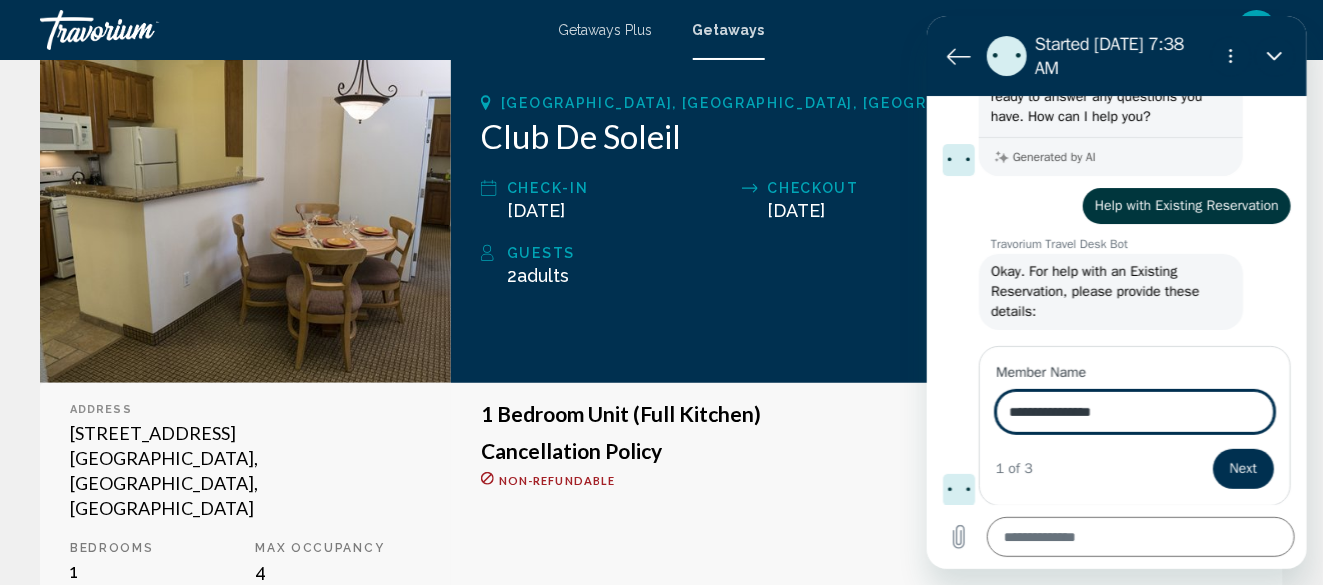 type on "**********" 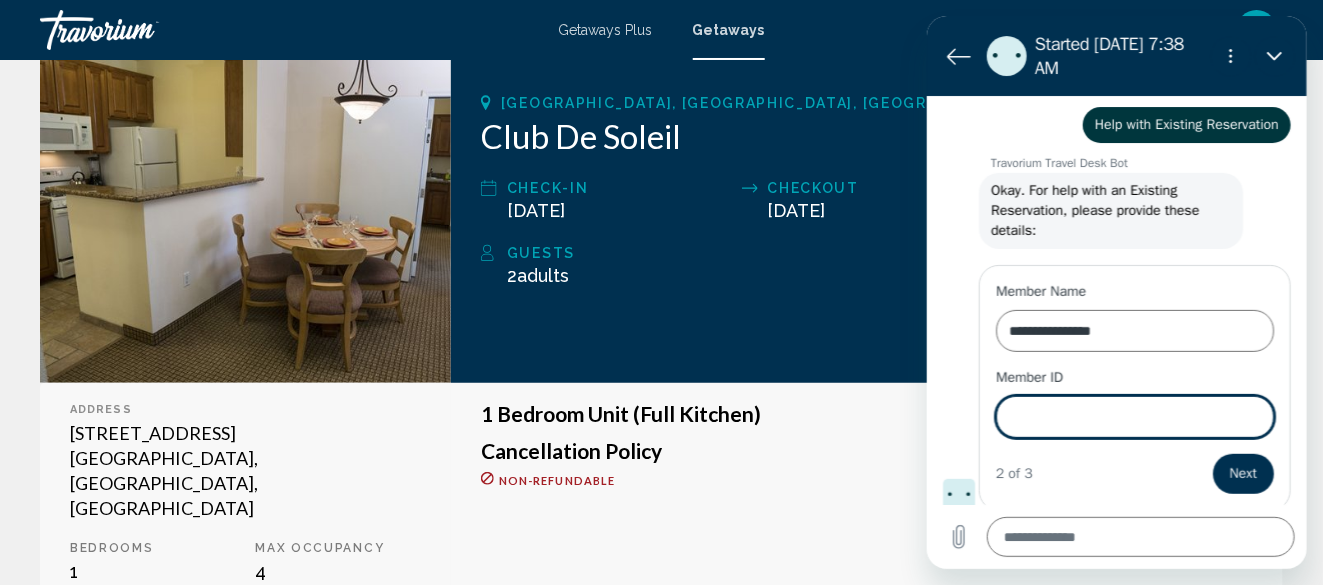 scroll, scrollTop: 180, scrollLeft: 0, axis: vertical 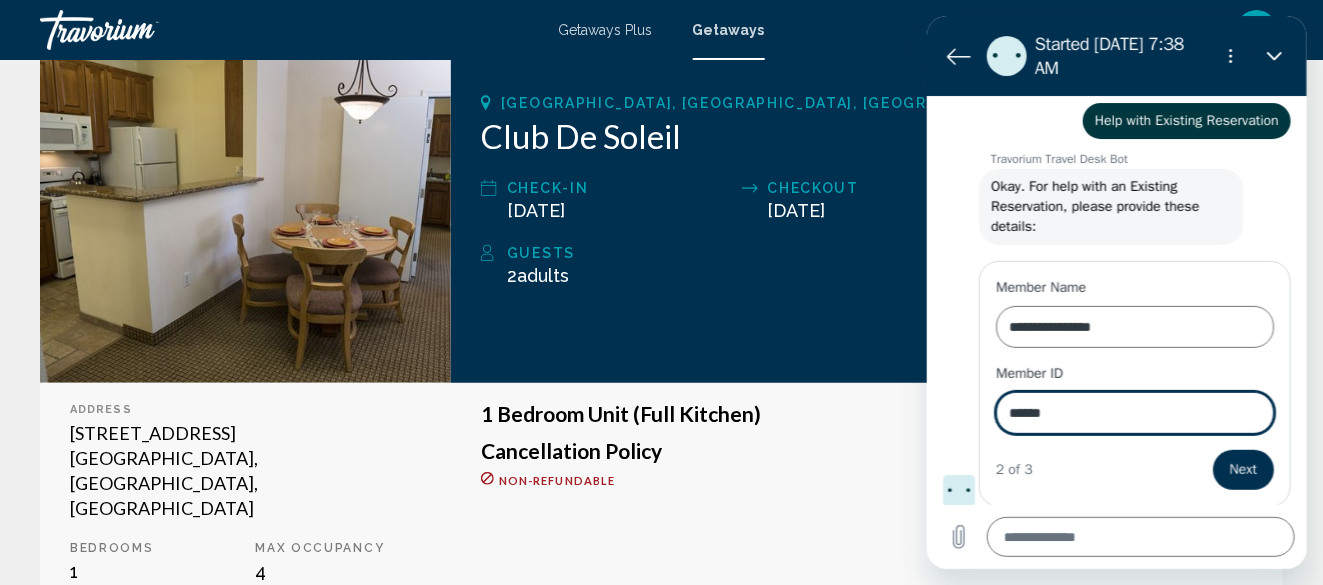 type on "******" 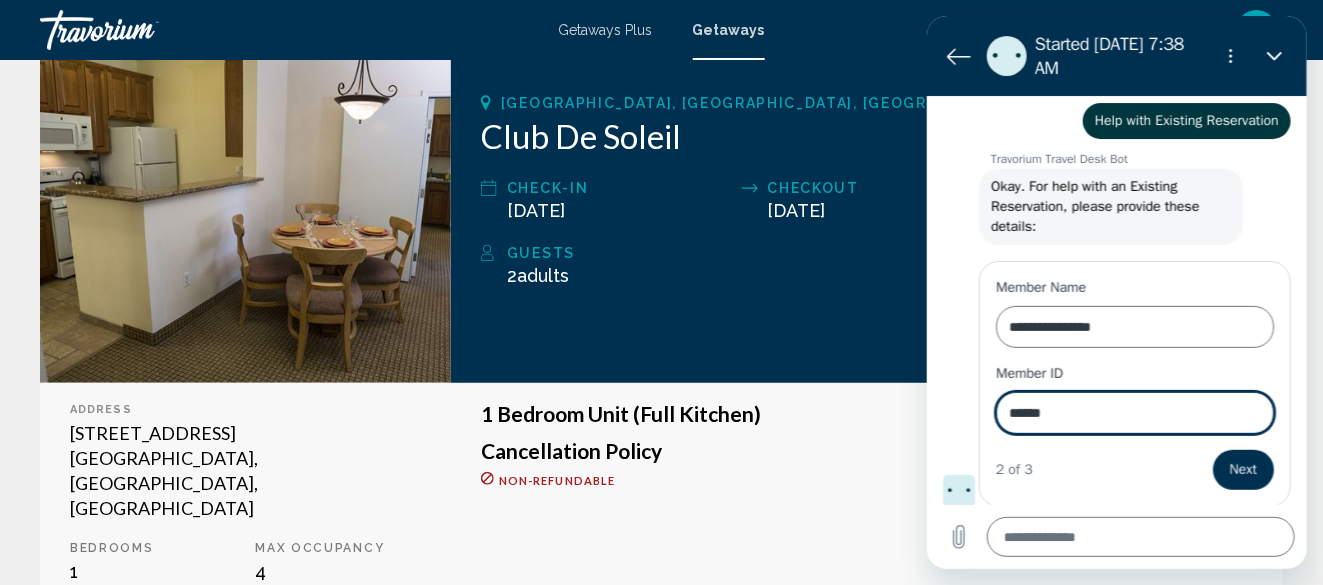 click on "Next" at bounding box center (1242, 470) 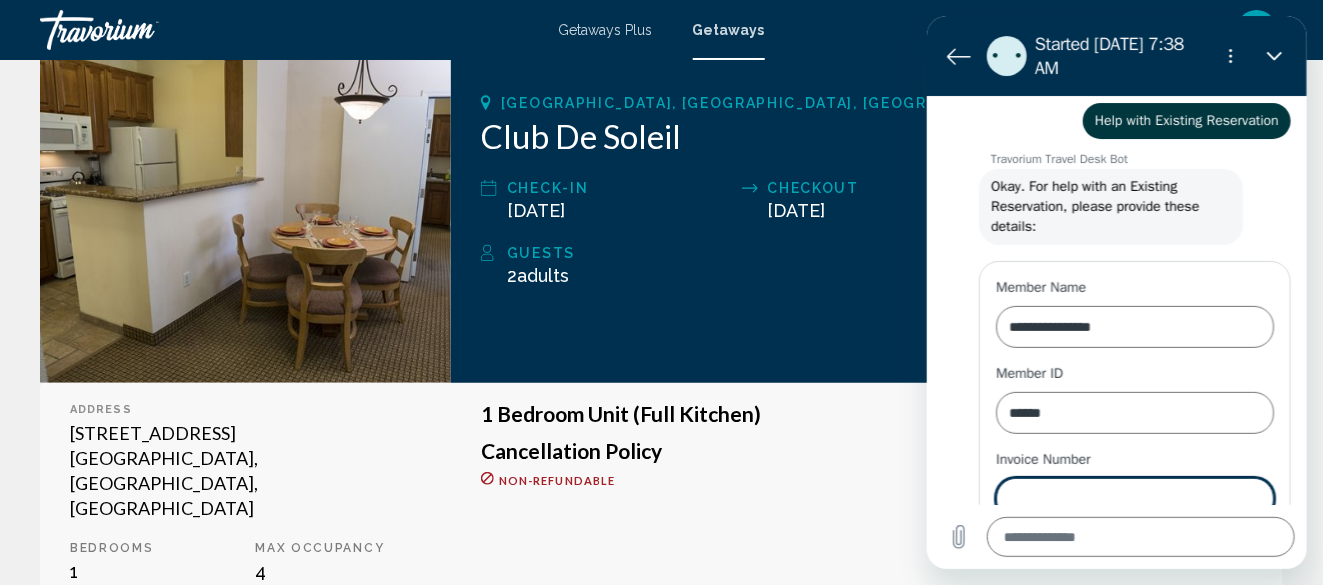 scroll, scrollTop: 265, scrollLeft: 0, axis: vertical 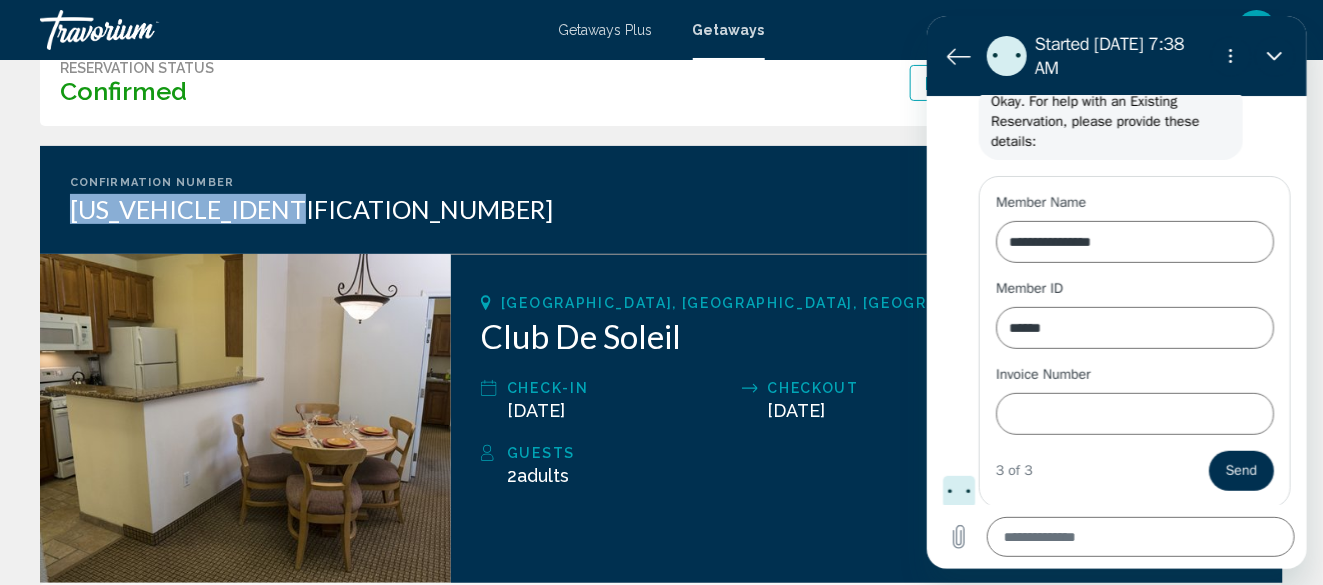 drag, startPoint x: 73, startPoint y: 210, endPoint x: 318, endPoint y: 211, distance: 245.00204 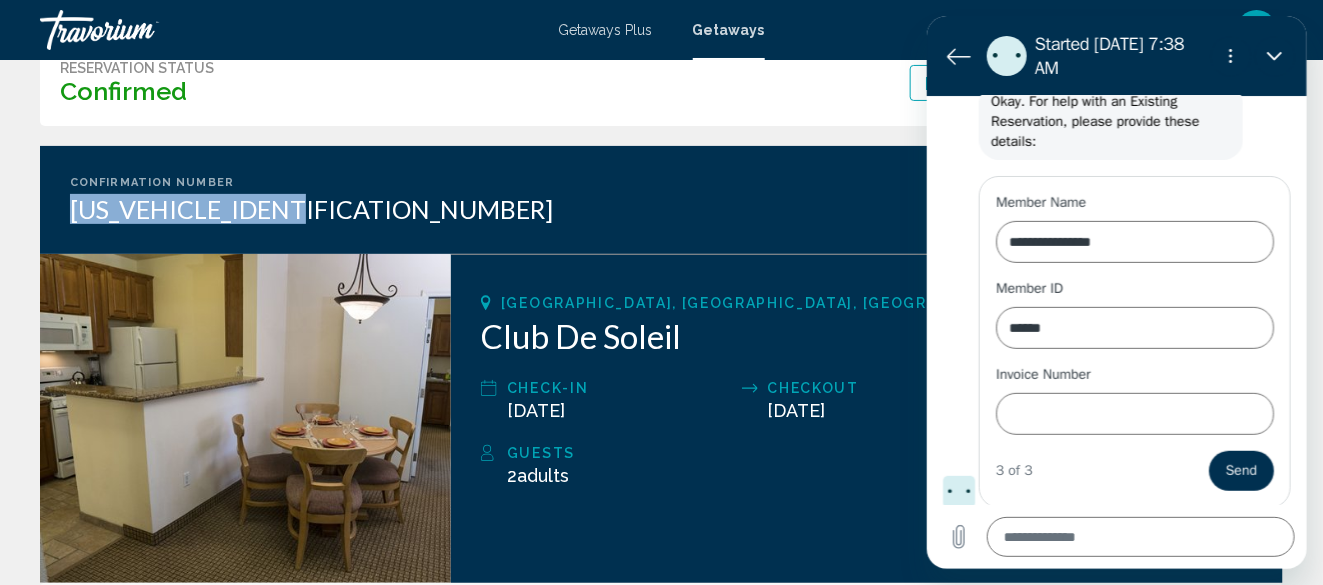 click on "[US_VEHICLE_IDENTIFICATION_NUMBER]" 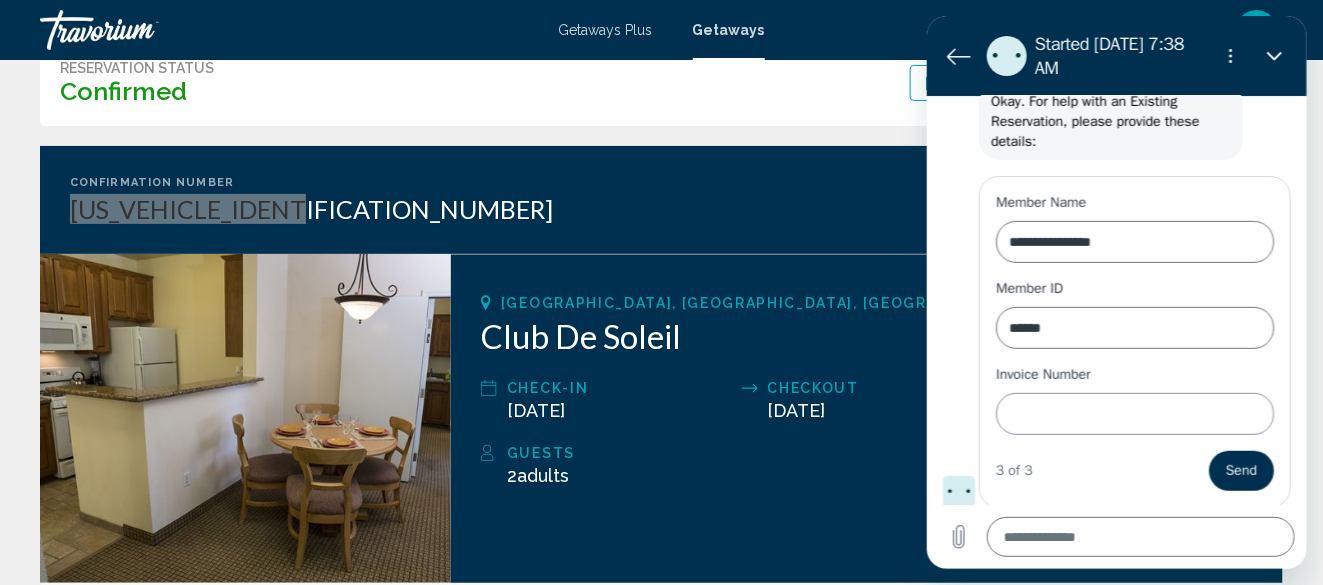 click on "Invoice Number" at bounding box center (1134, 414) 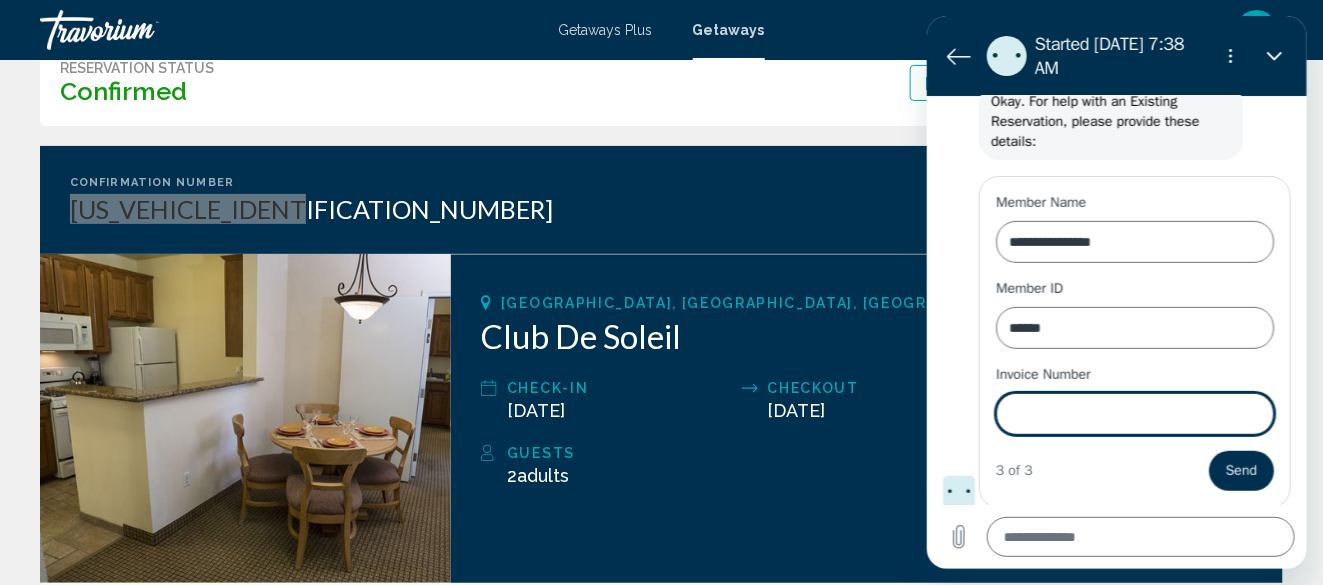 paste on "**********" 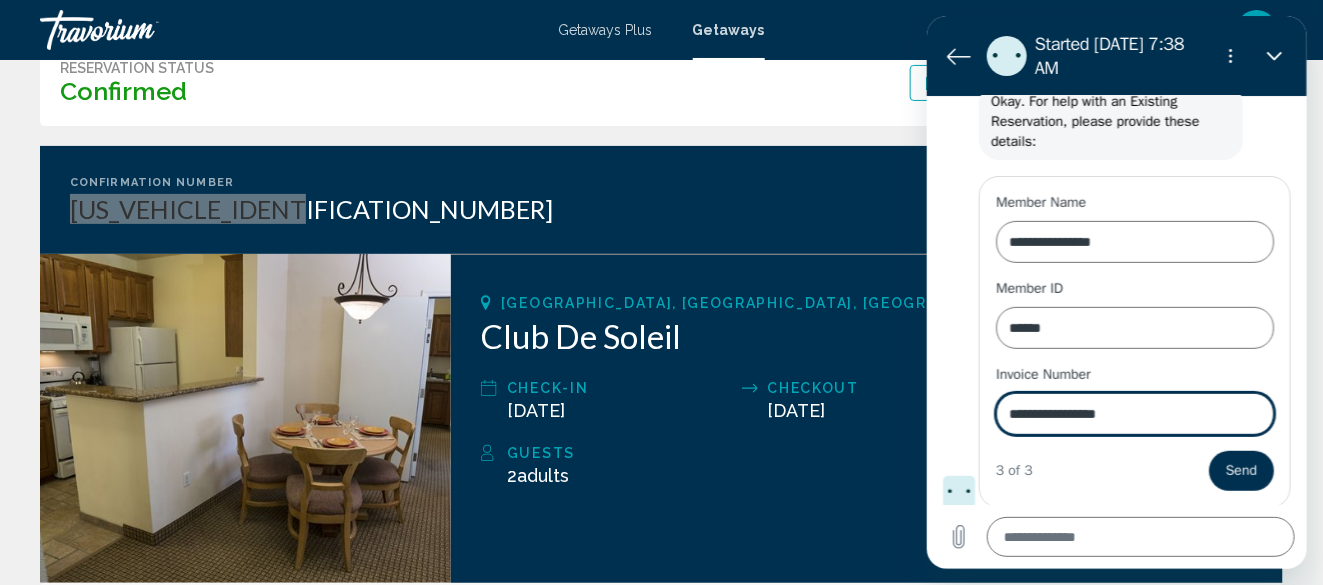 type on "**********" 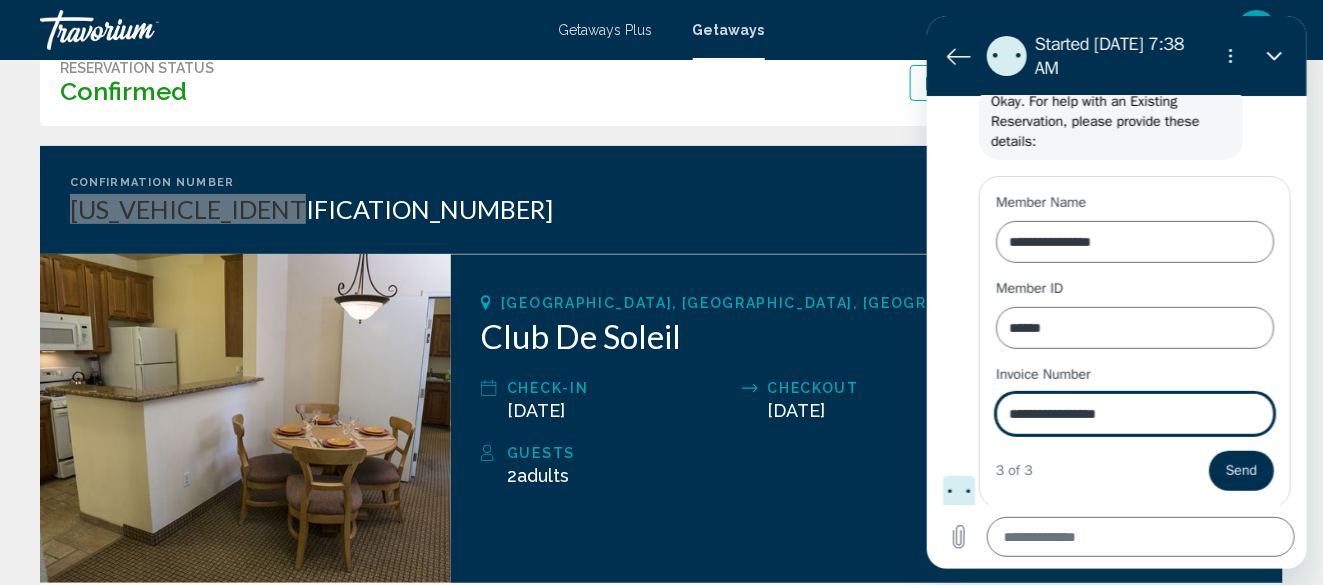 click on "Send" at bounding box center (1240, 471) 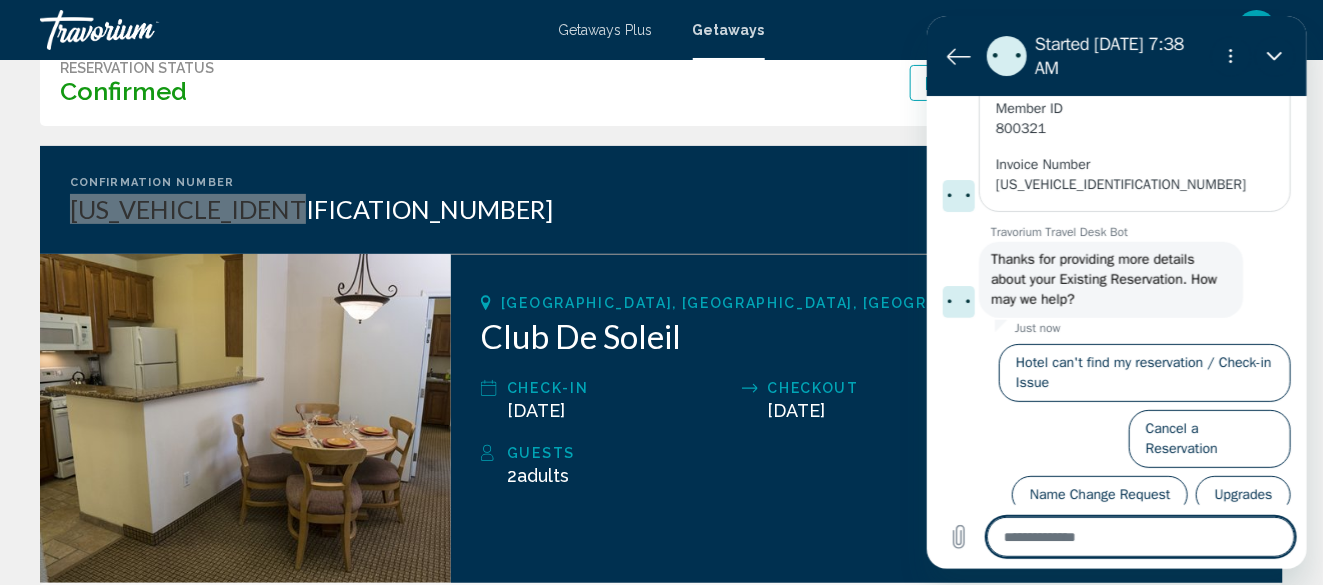 scroll, scrollTop: 467, scrollLeft: 0, axis: vertical 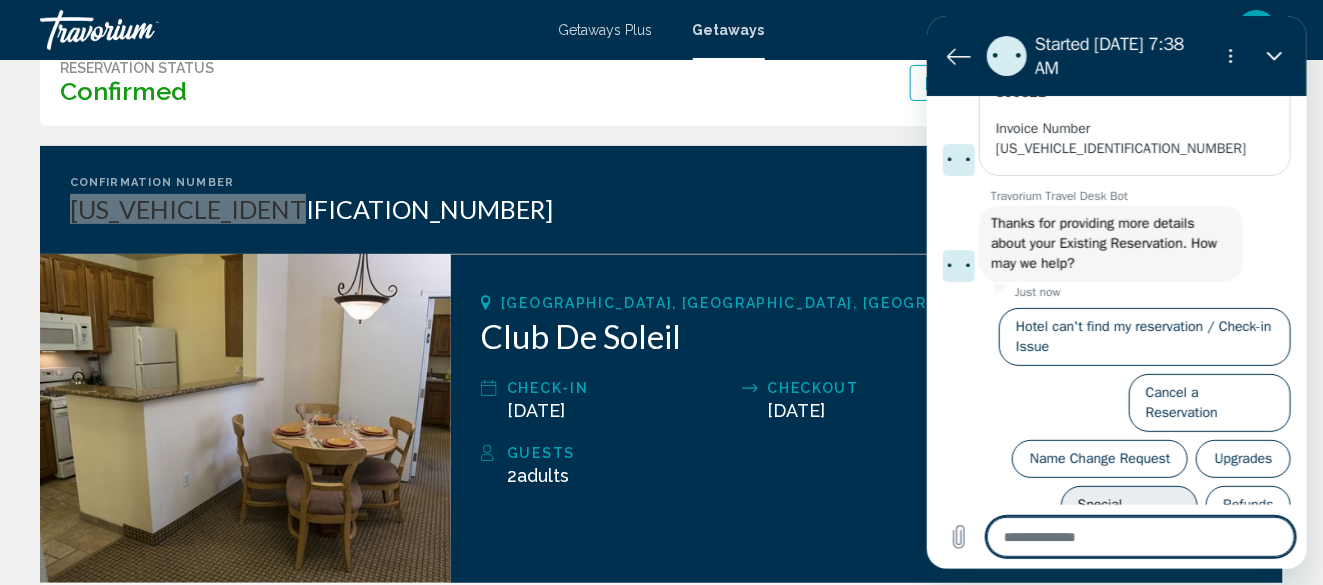click on "Special Requests" at bounding box center (1129, 515) 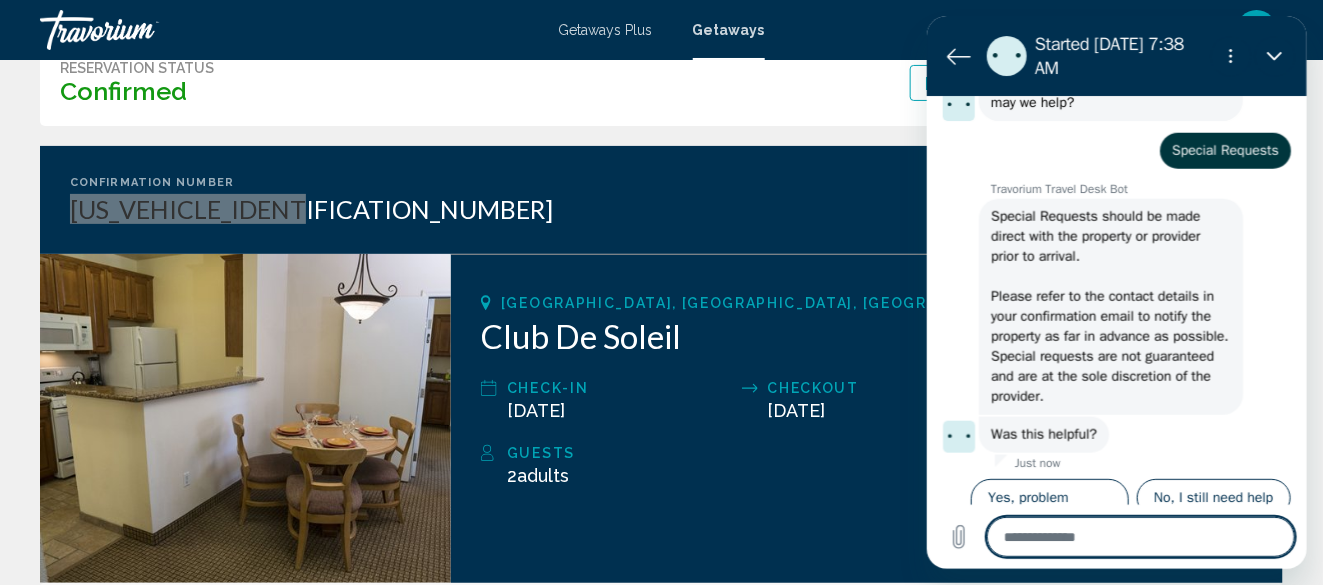 scroll, scrollTop: 643, scrollLeft: 0, axis: vertical 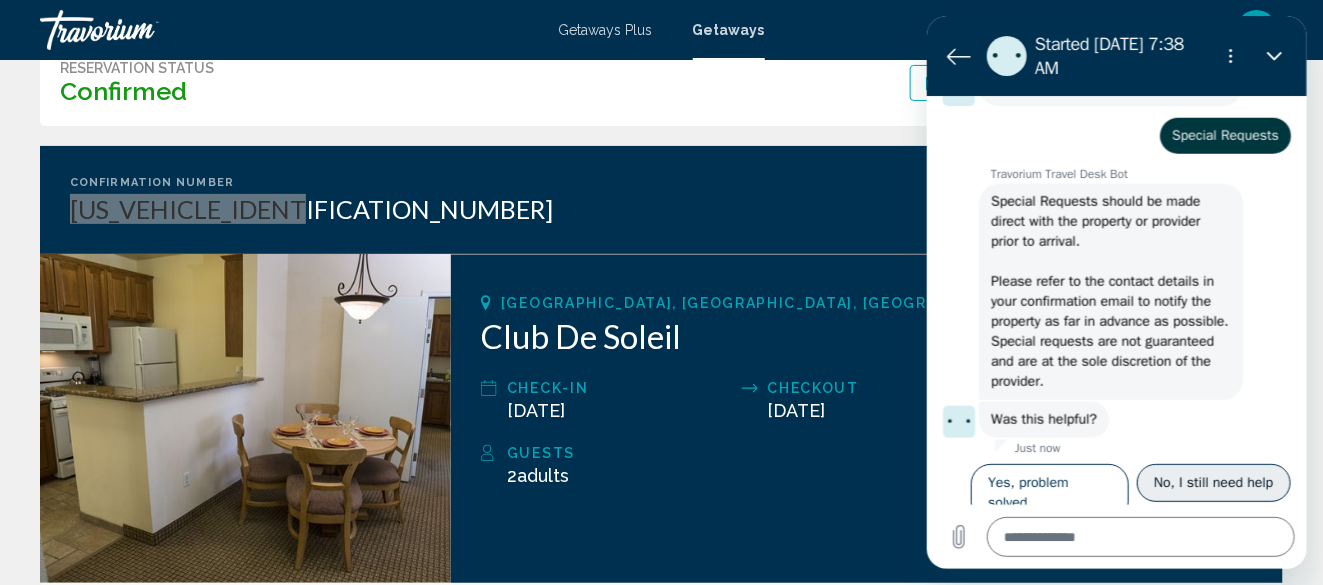 click on "No, I still need help" at bounding box center (1213, 483) 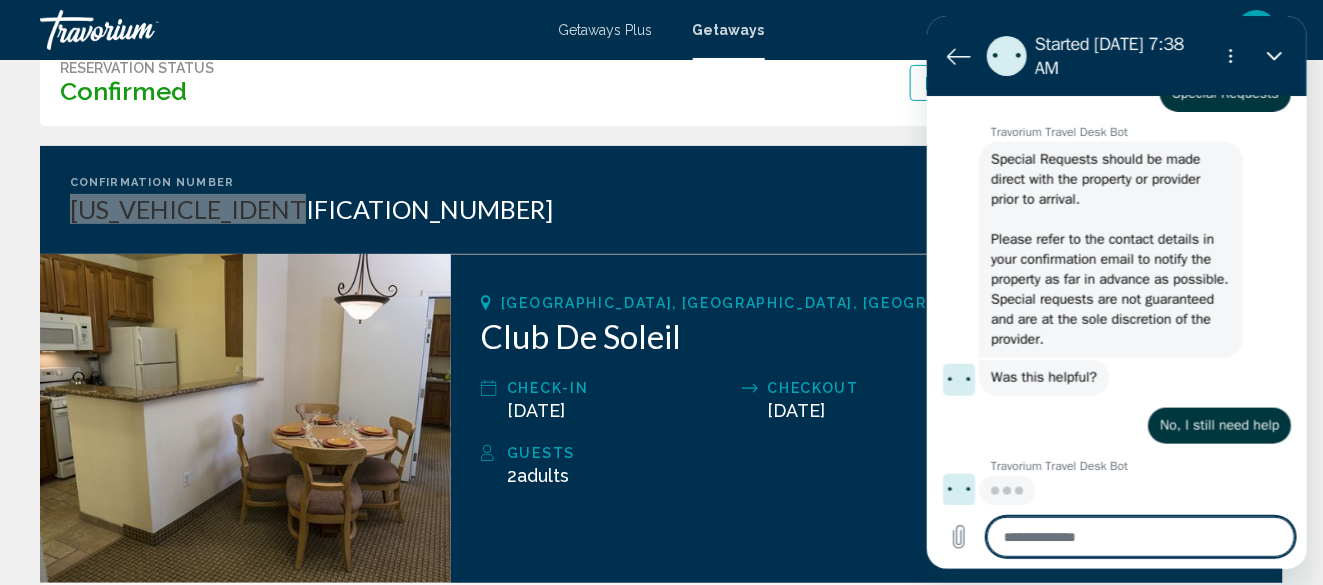 scroll, scrollTop: 683, scrollLeft: 0, axis: vertical 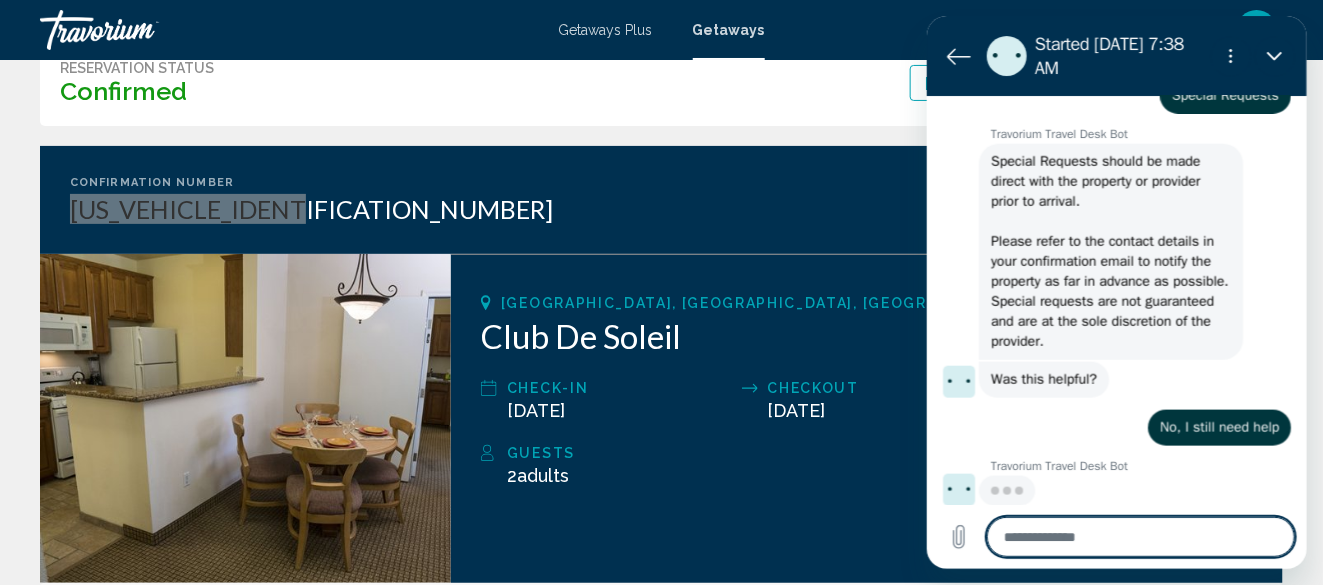 type on "*" 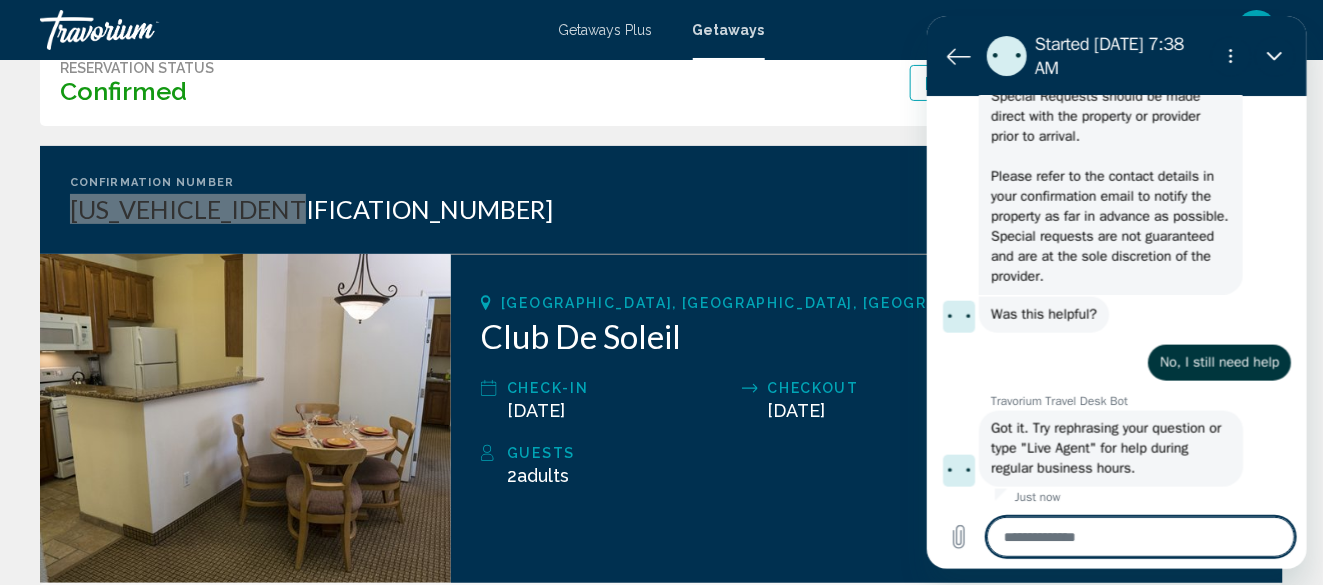 scroll, scrollTop: 751, scrollLeft: 0, axis: vertical 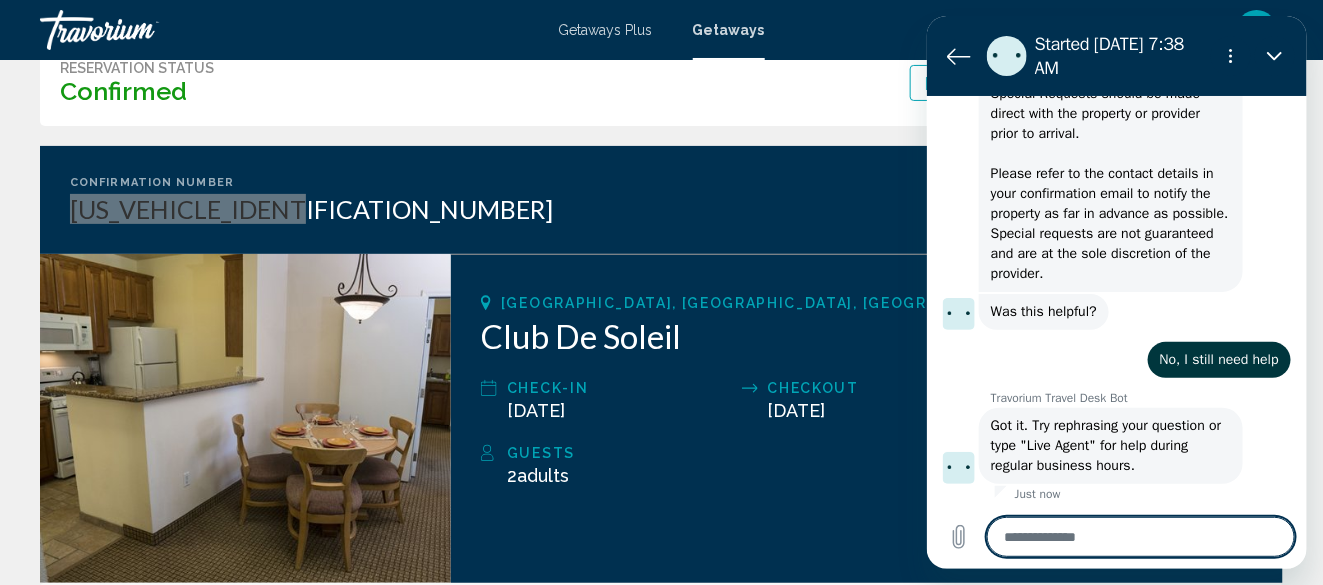 type on "*" 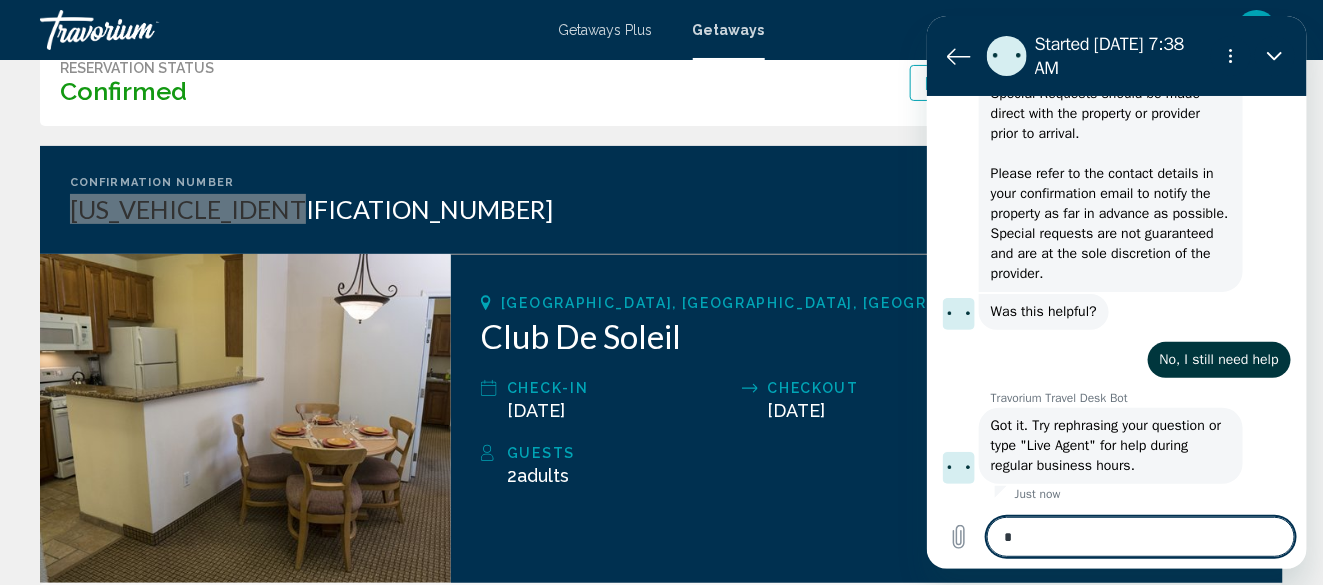 type on "**" 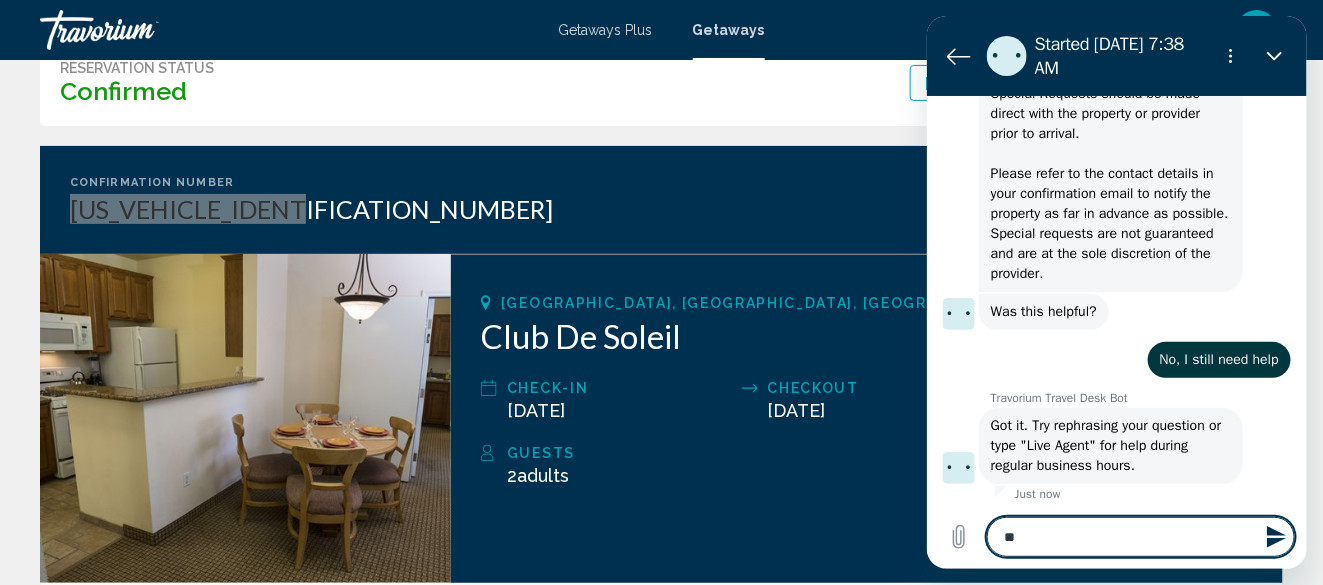 type on "***" 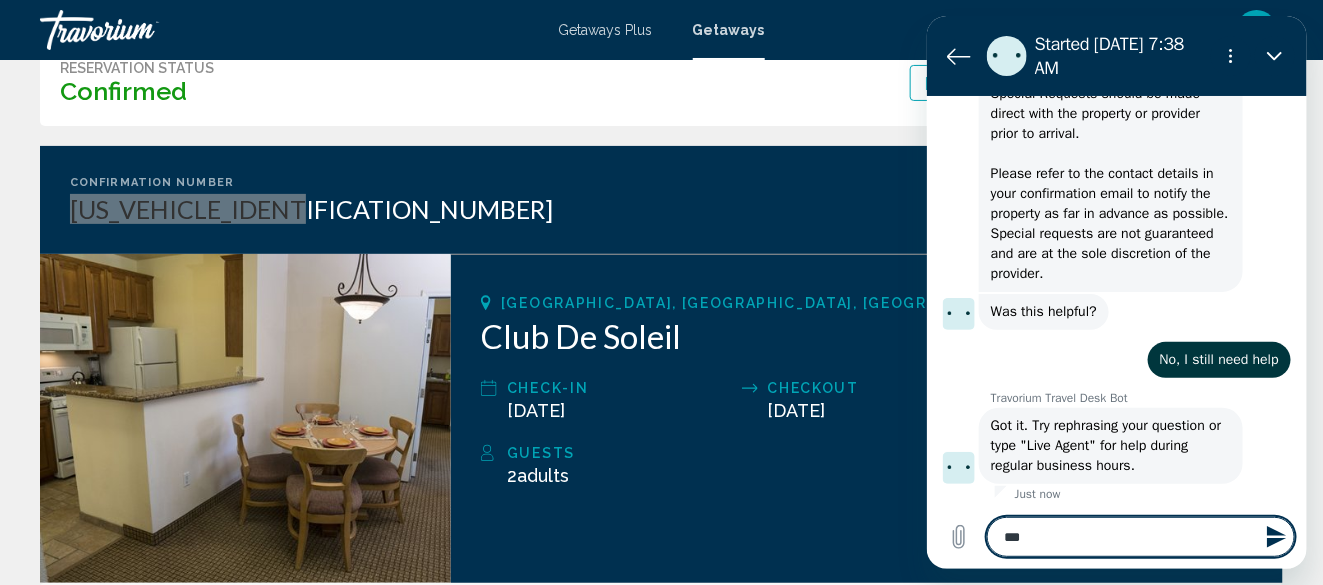 type on "***" 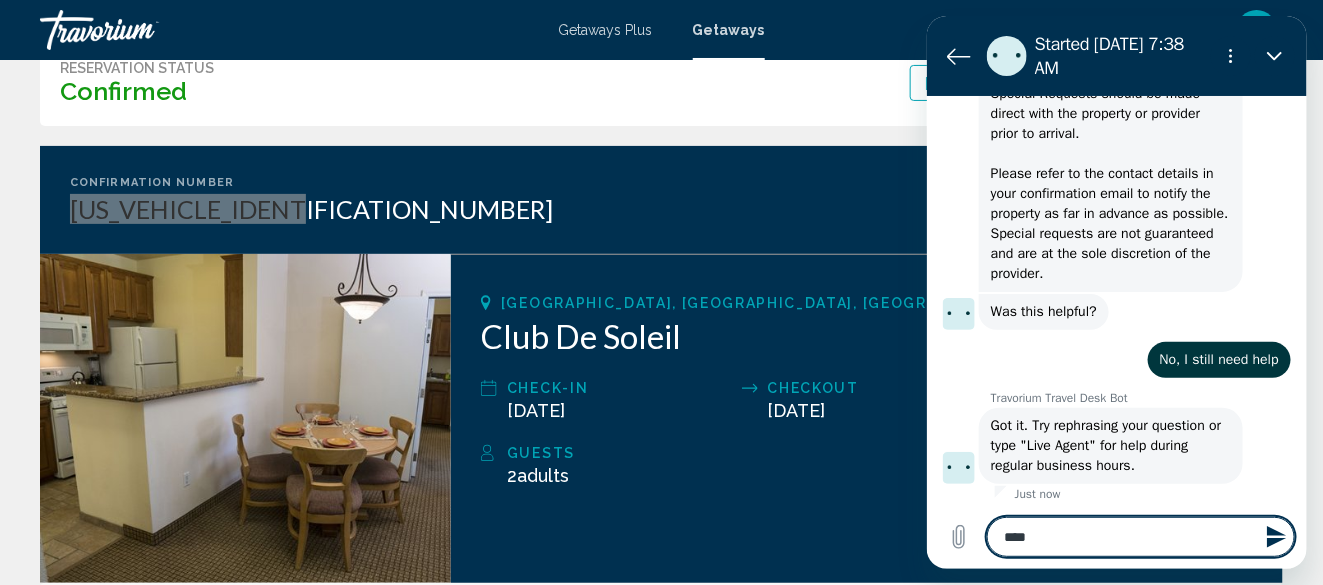 type on "*" 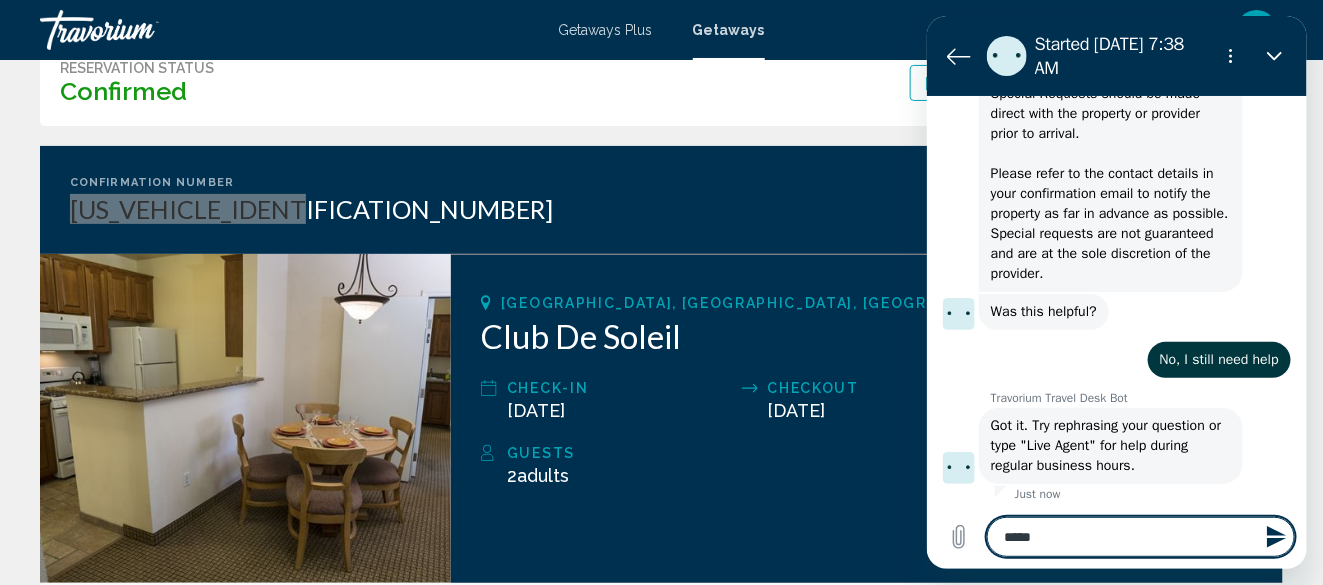 type on "******" 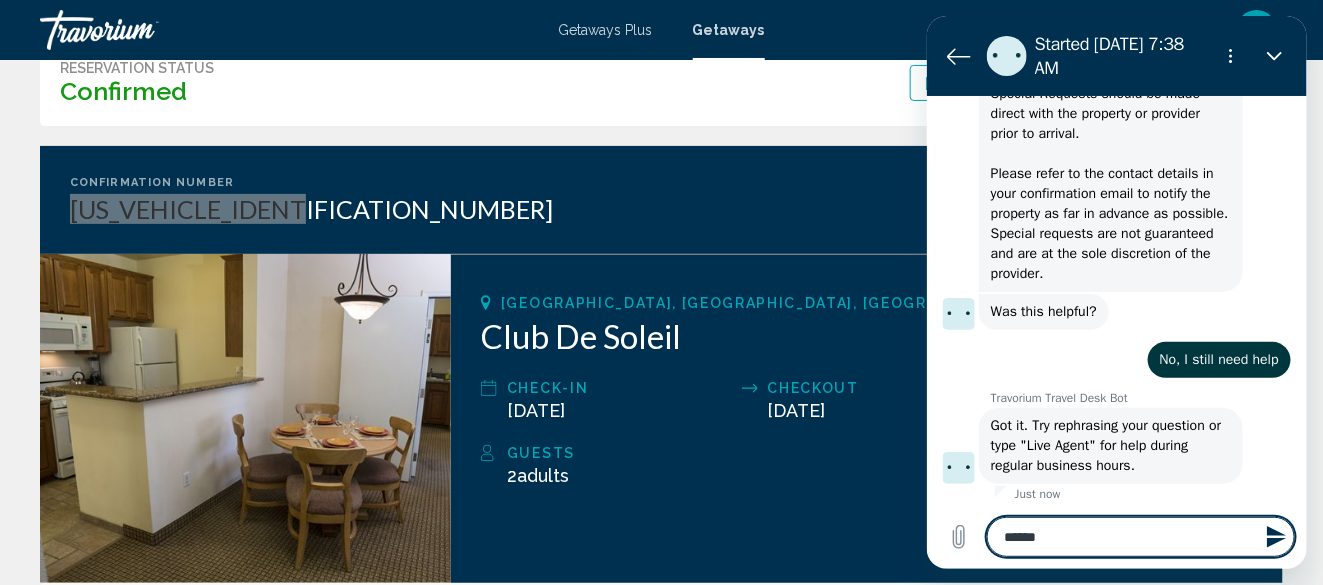 type on "*******" 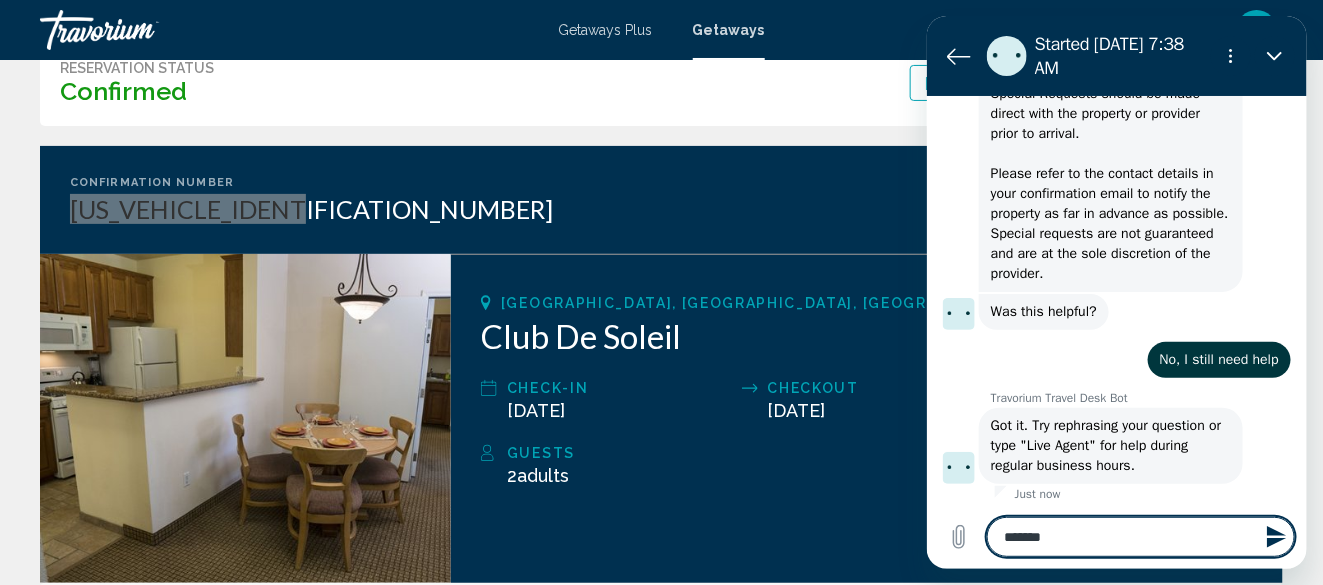 type on "********" 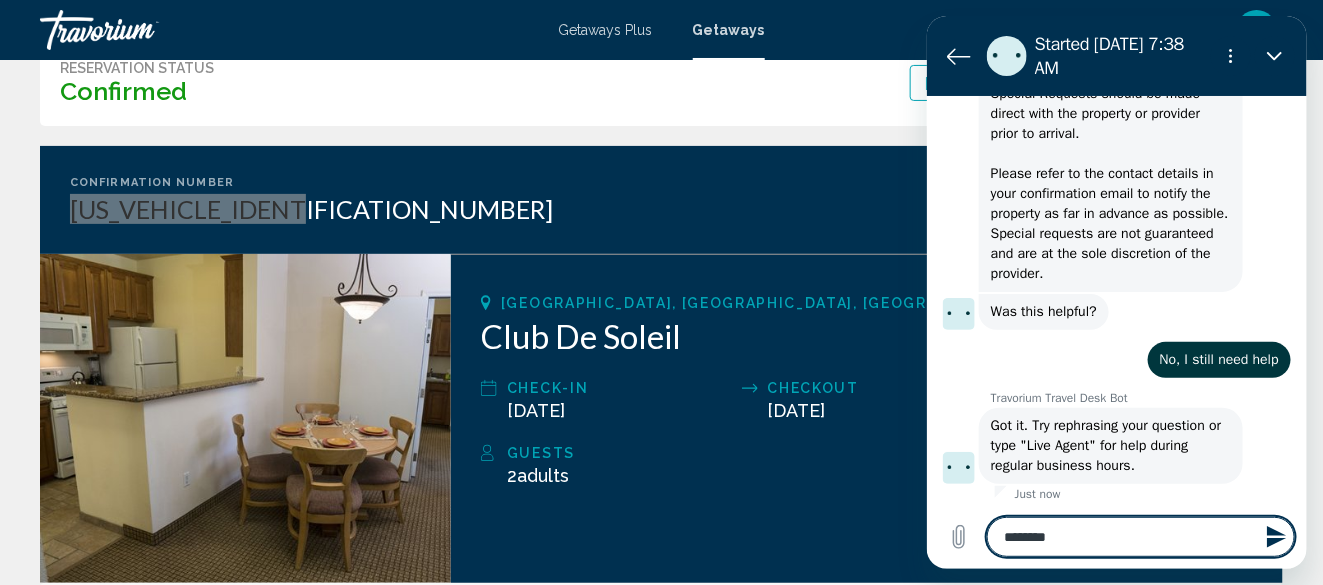 type on "*******" 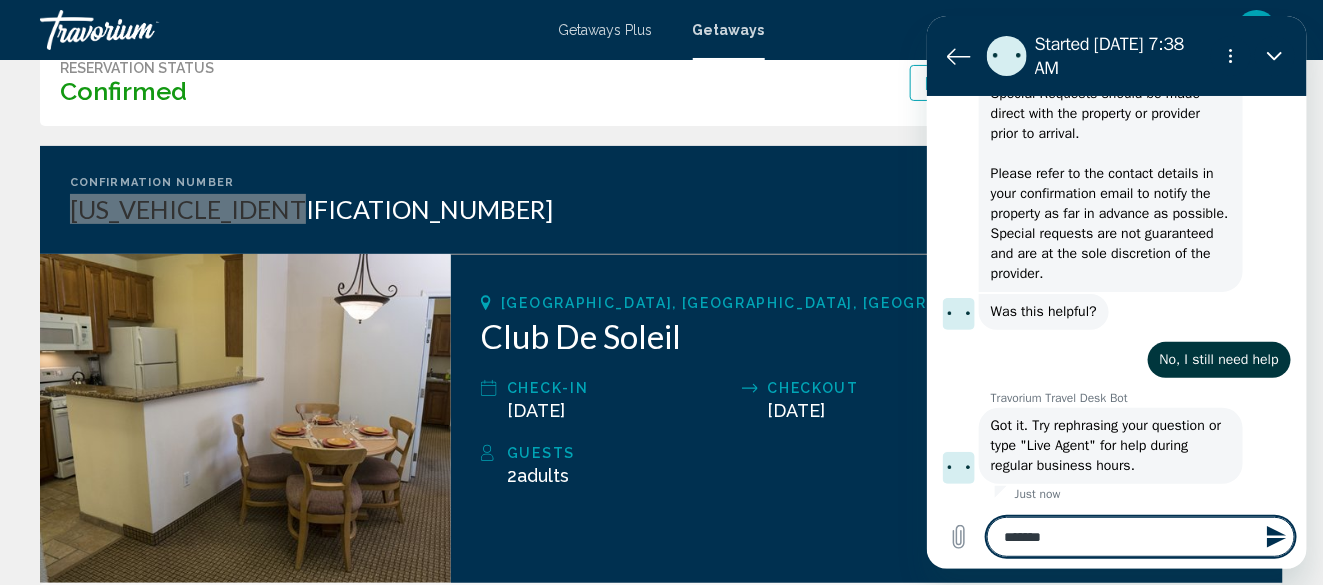 type on "*" 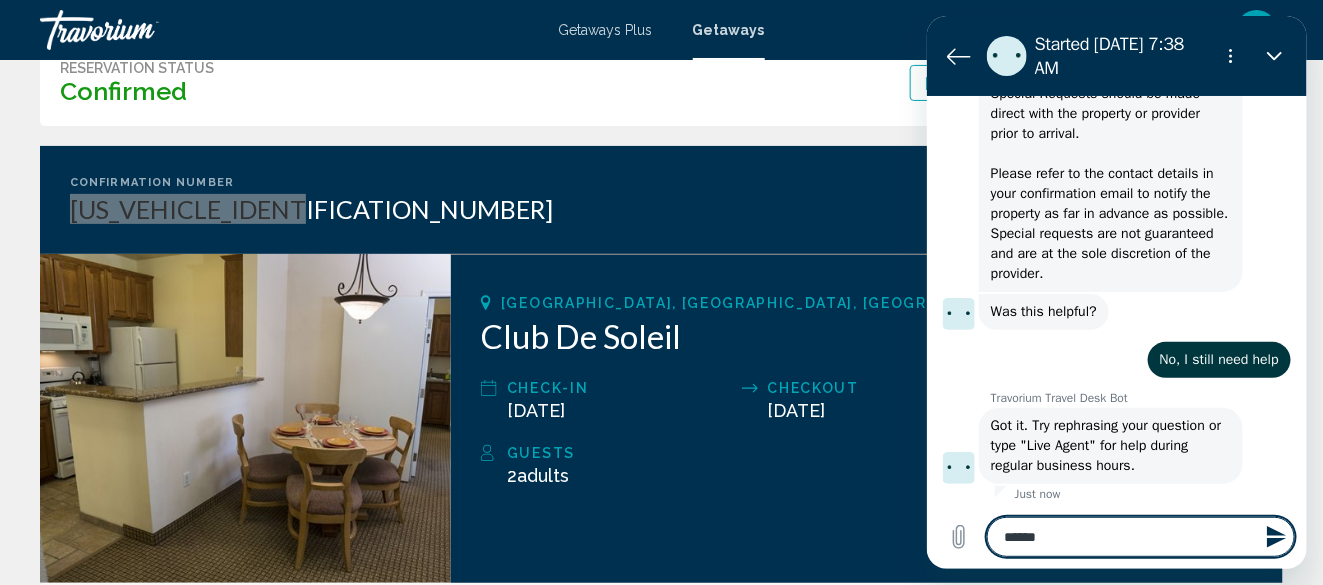type on "*****" 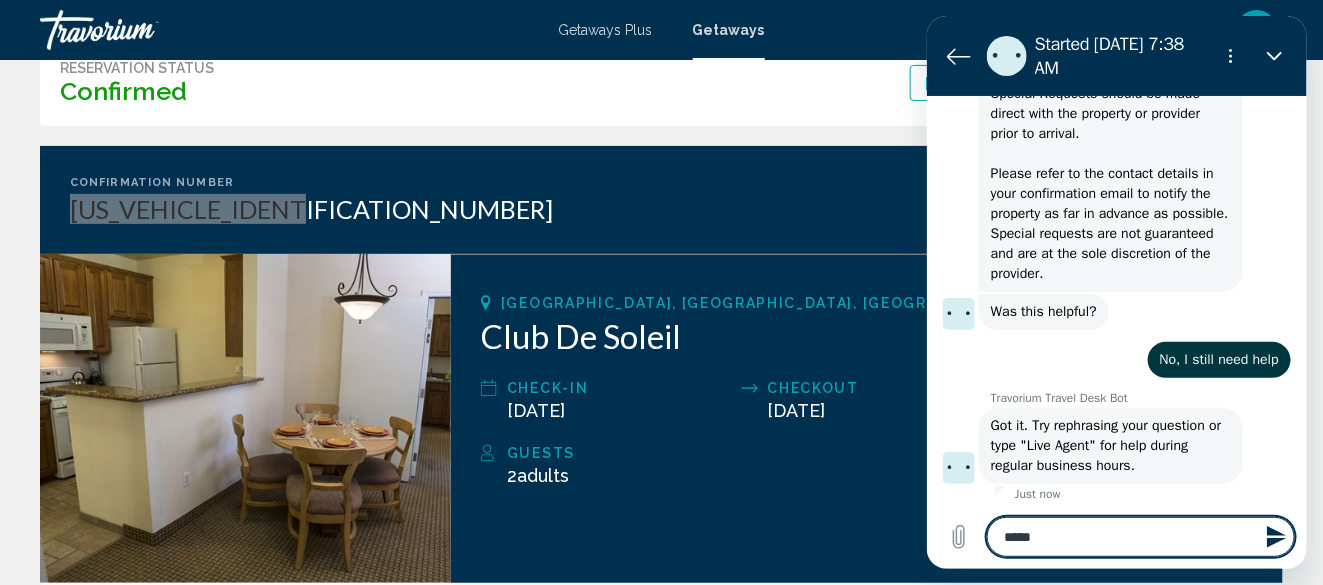 type on "***" 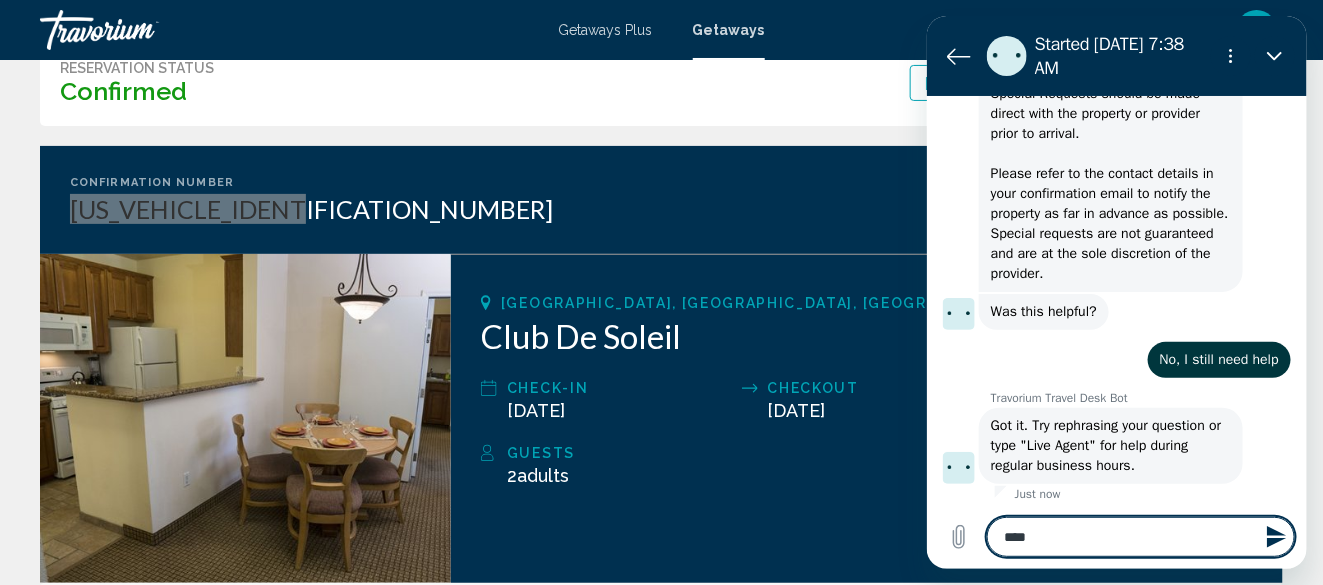 type on "***" 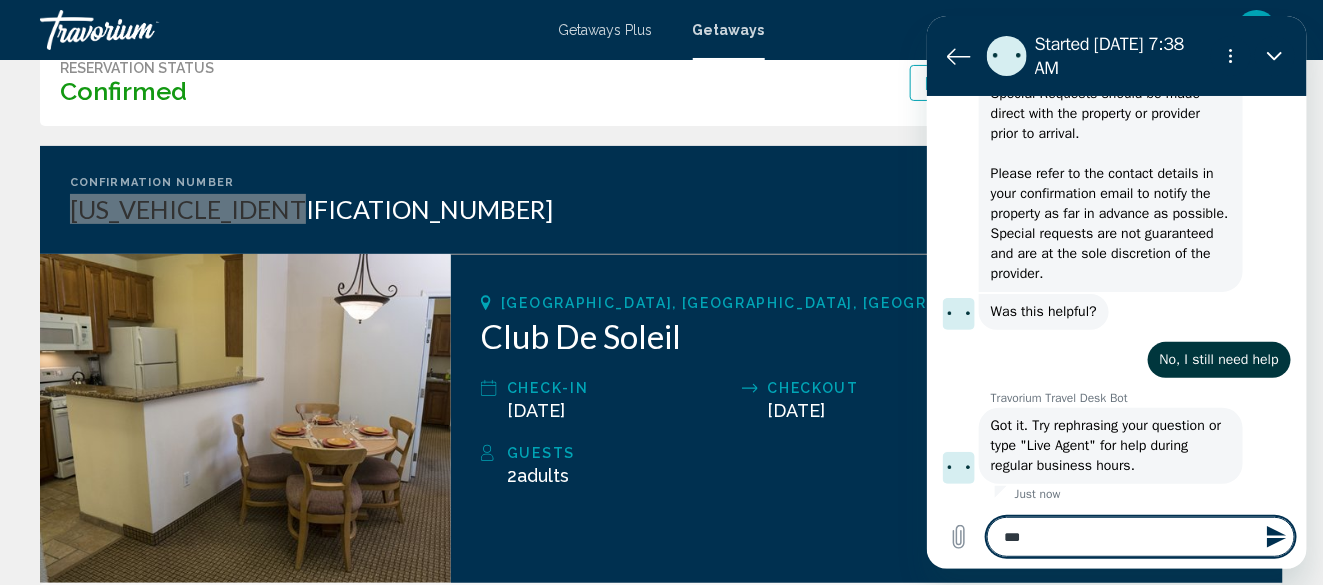 type on "**" 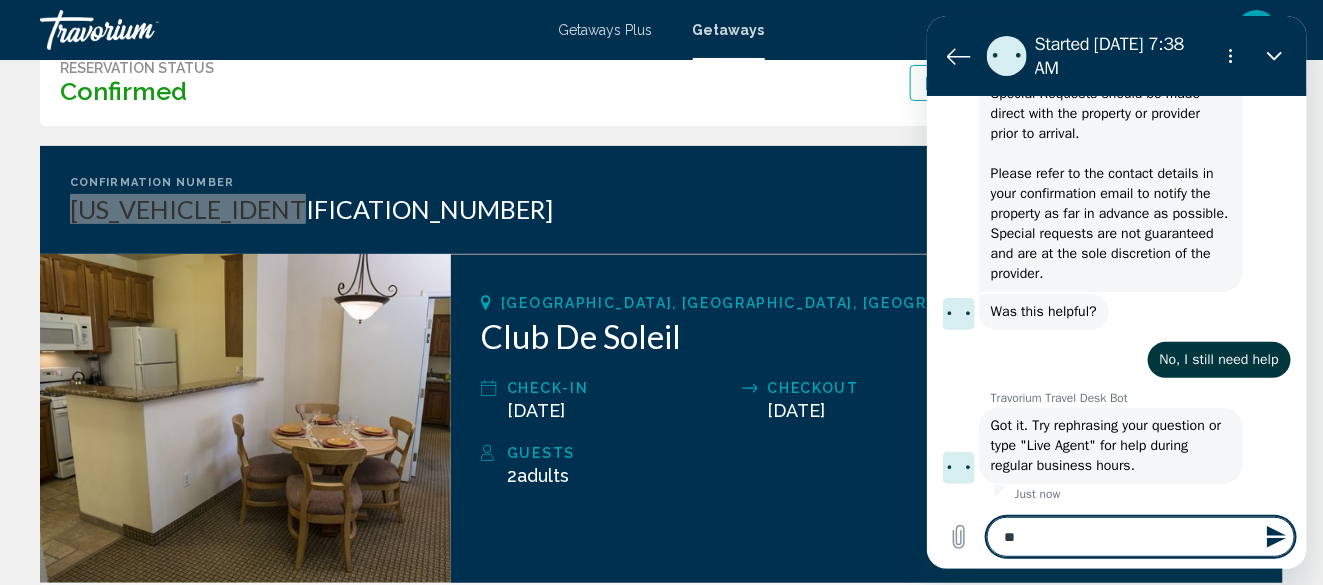 type on "***" 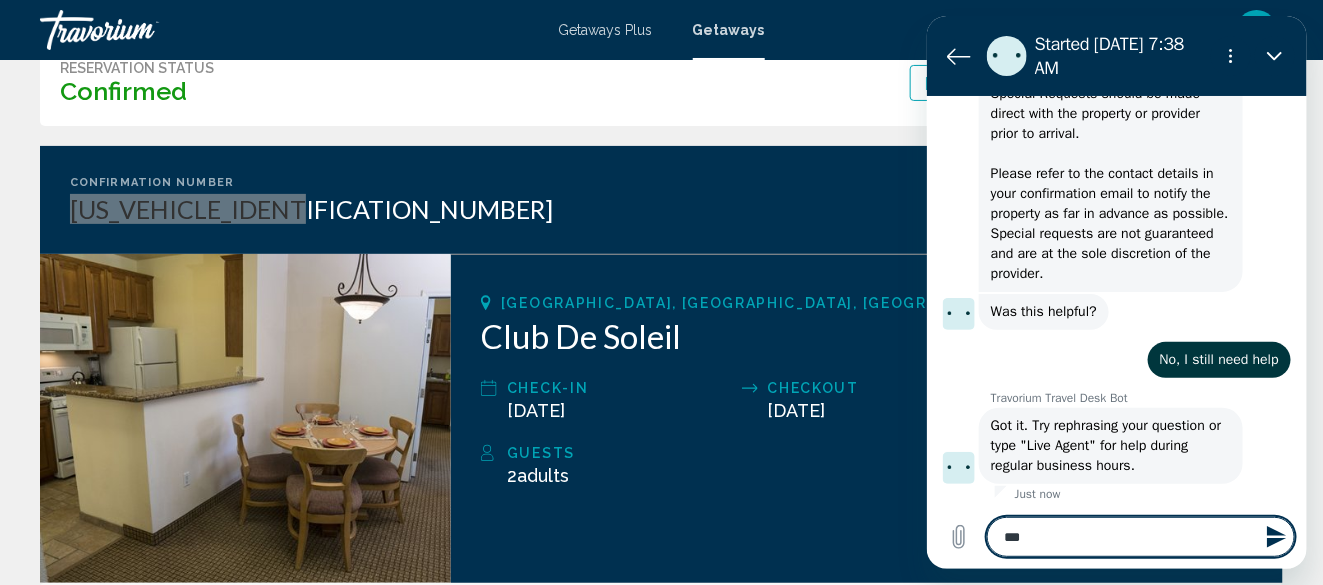 type on "****" 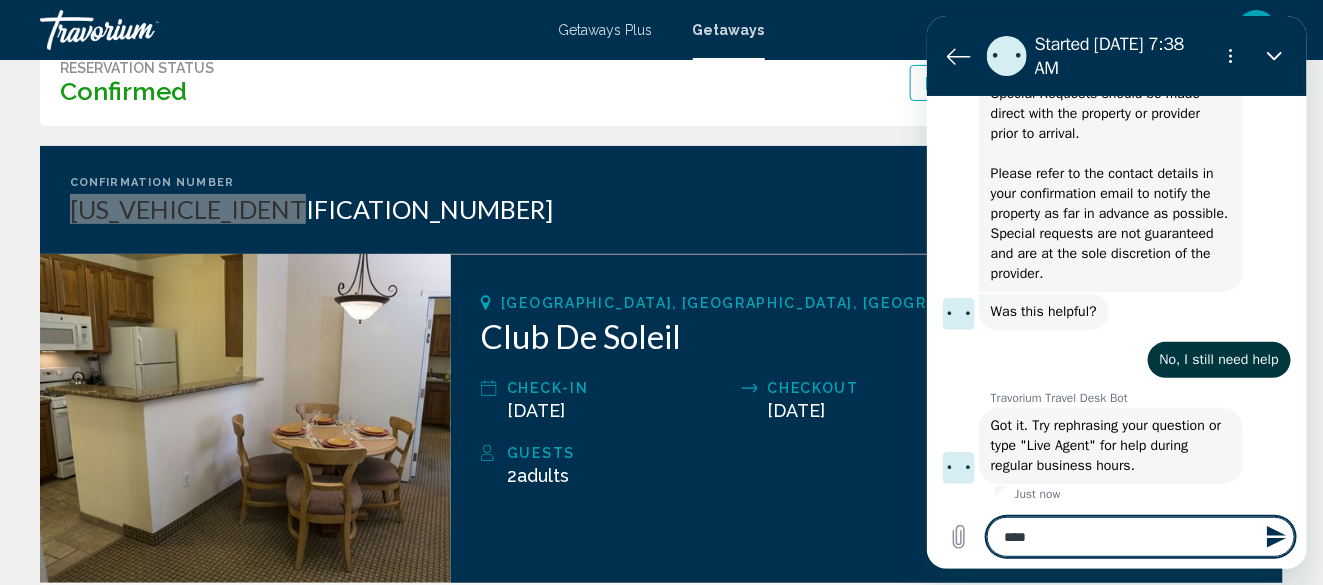type on "****" 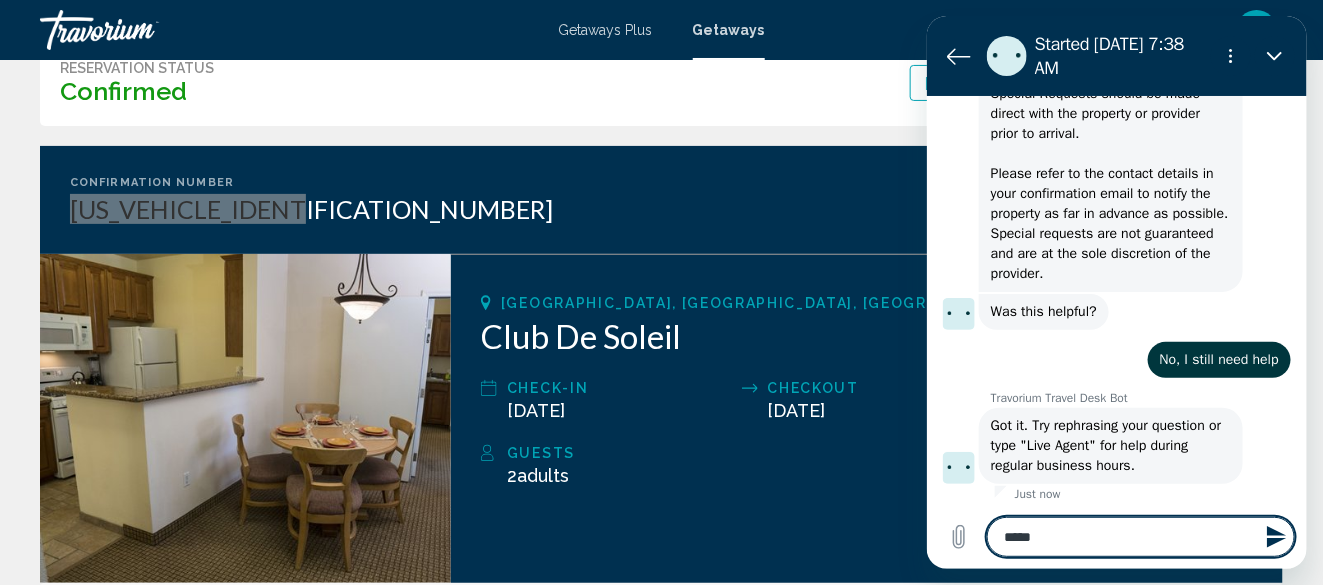 type on "******" 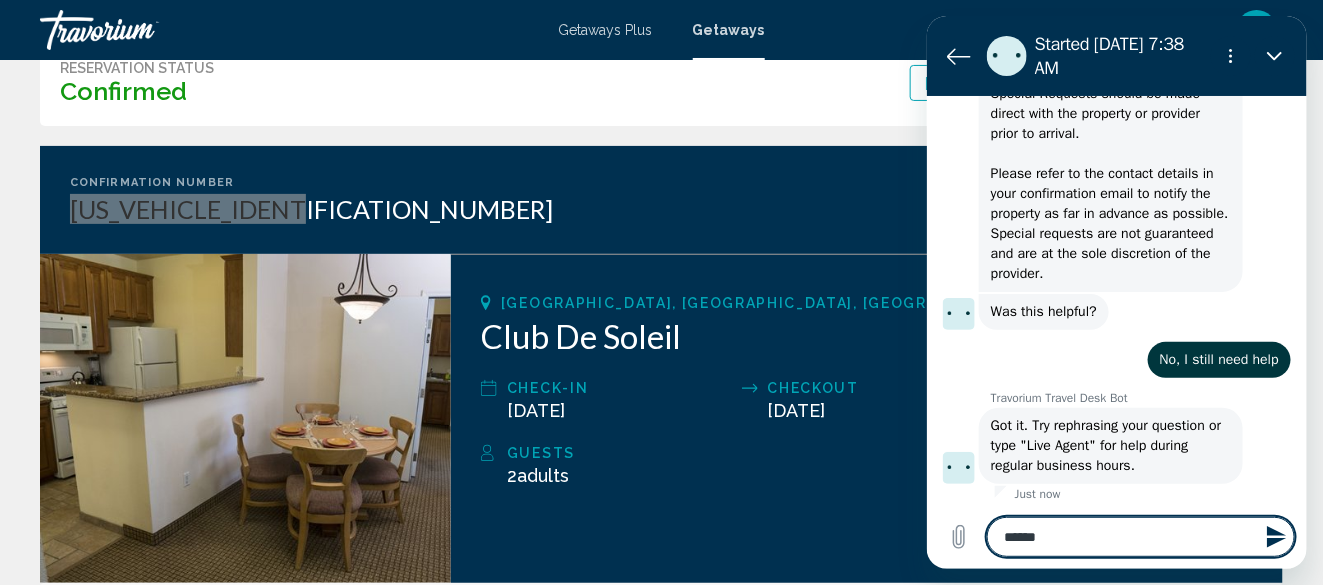 type on "*******" 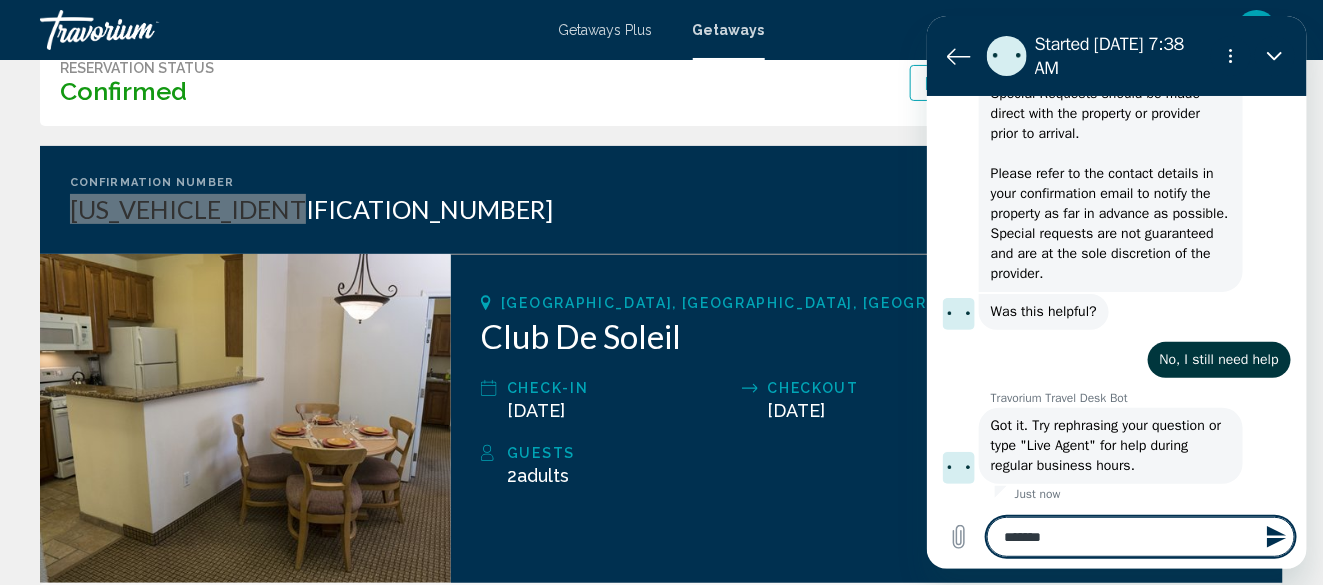 type on "********" 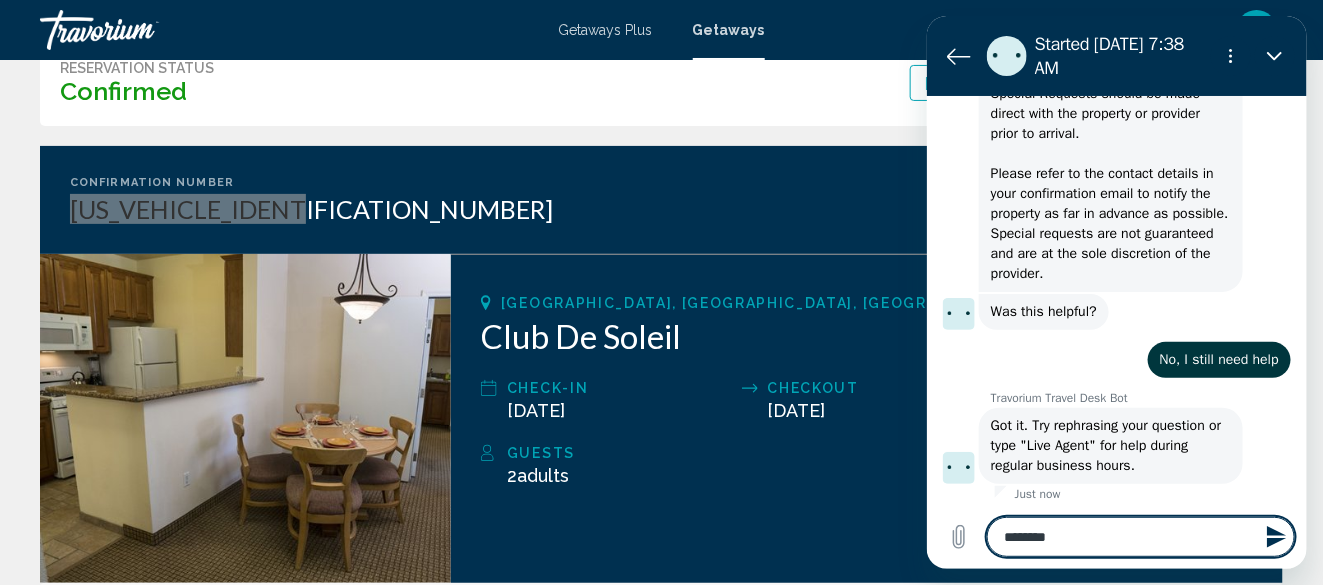 type on "*********" 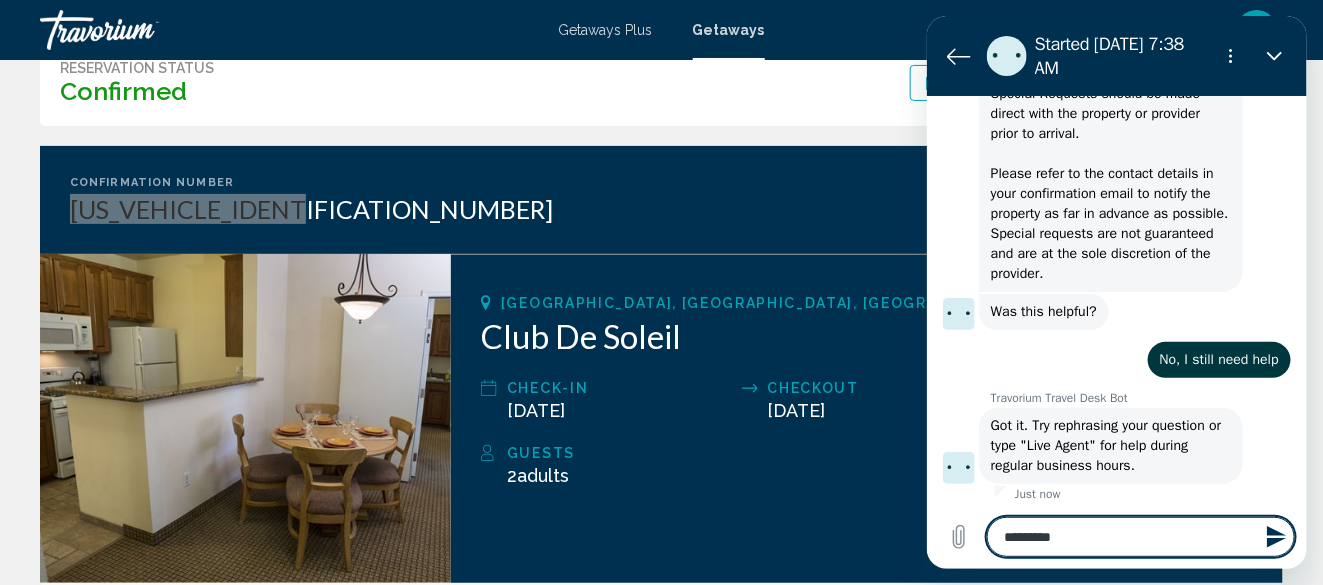 type on "**********" 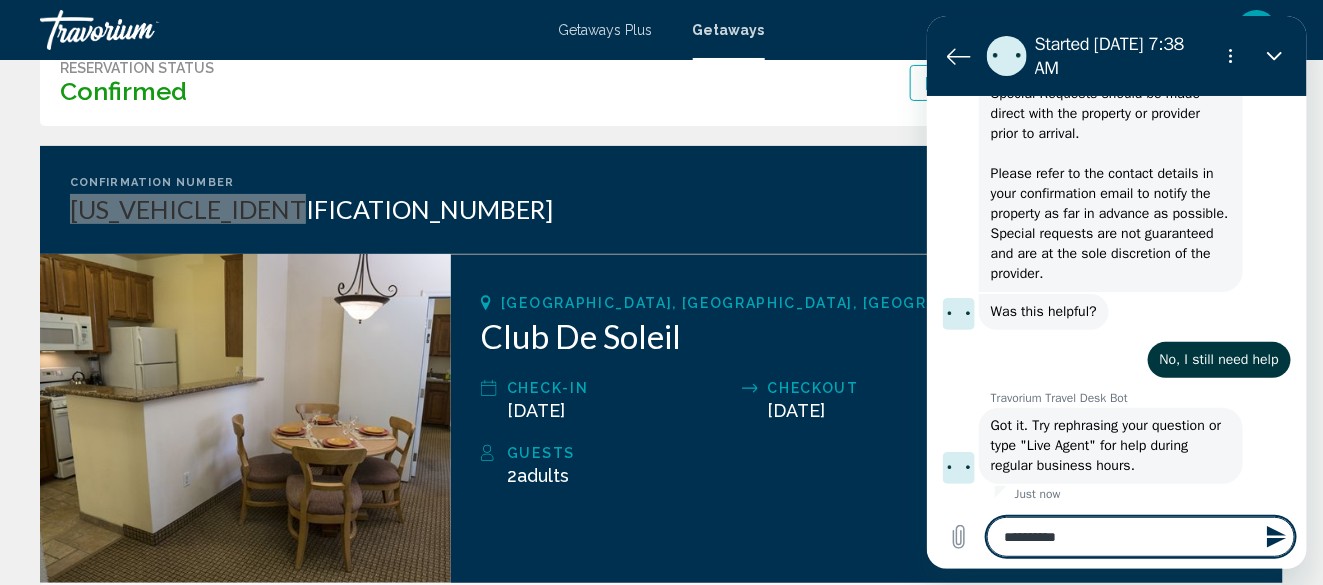 type on "*" 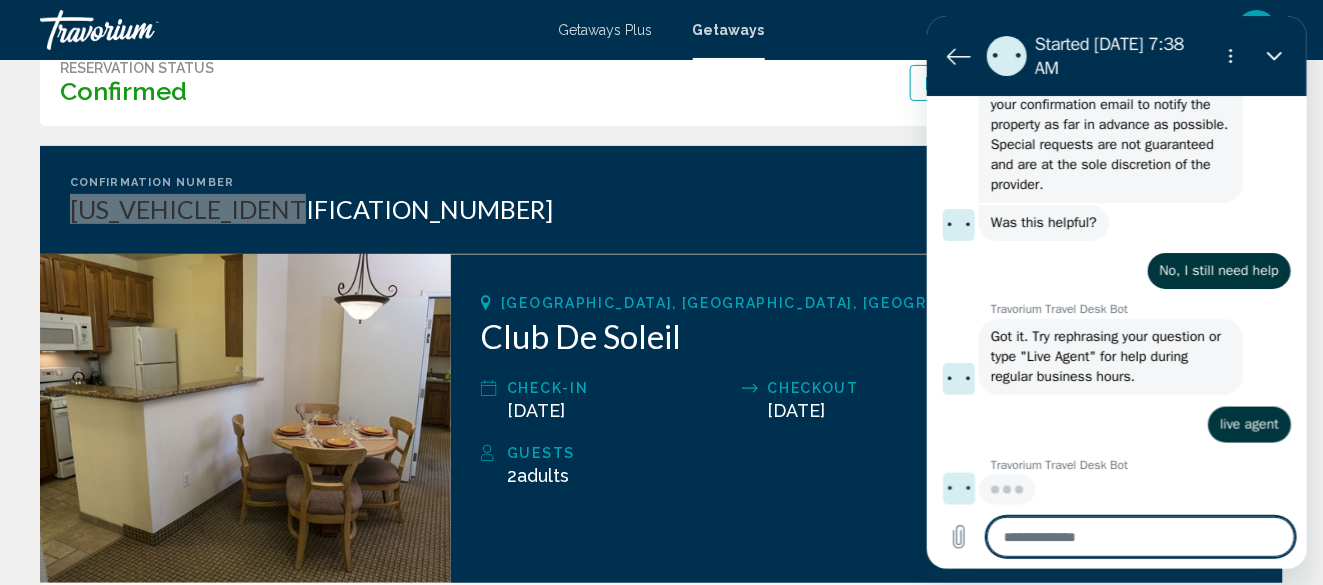 scroll, scrollTop: 837, scrollLeft: 0, axis: vertical 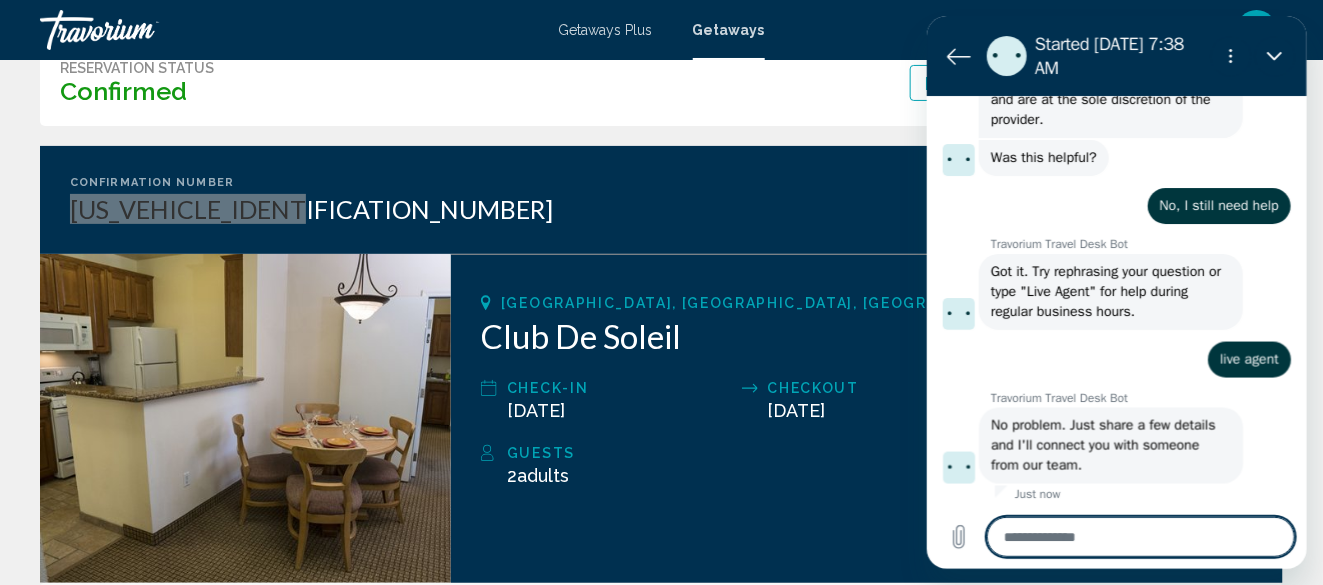 type on "*" 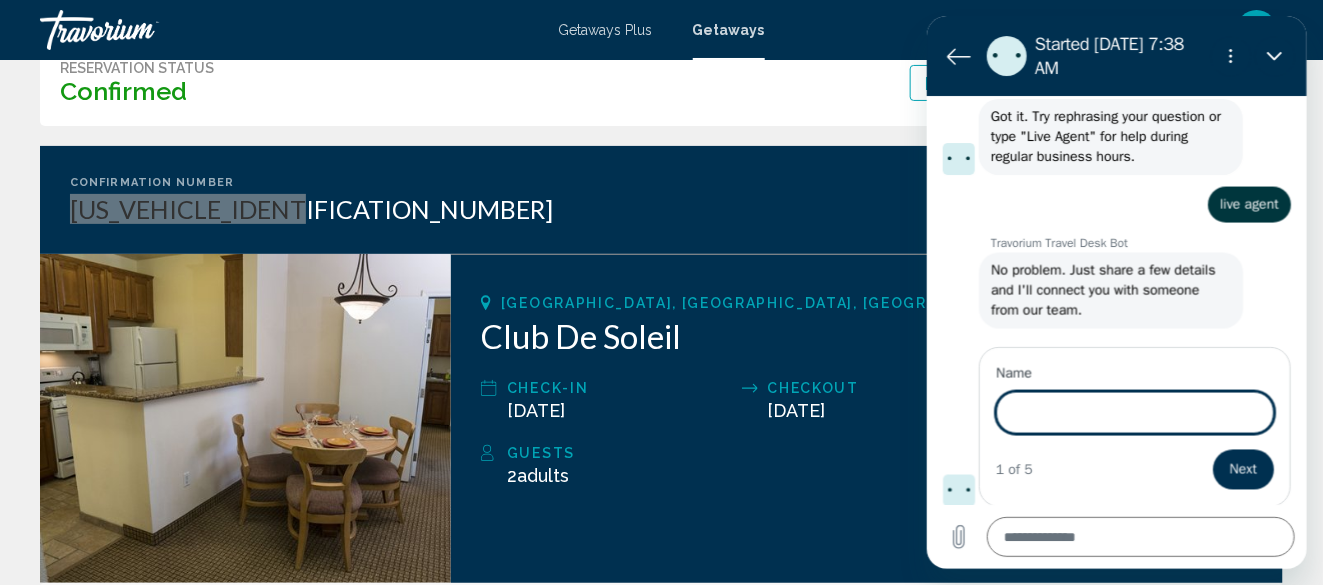 scroll, scrollTop: 1058, scrollLeft: 0, axis: vertical 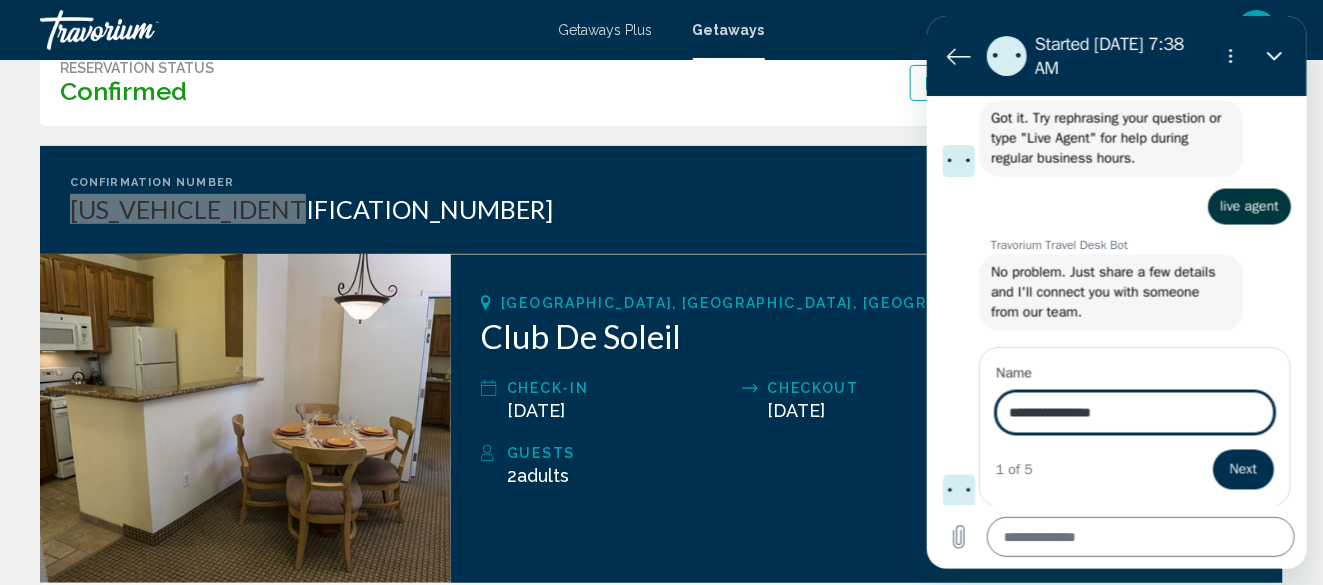 type on "**********" 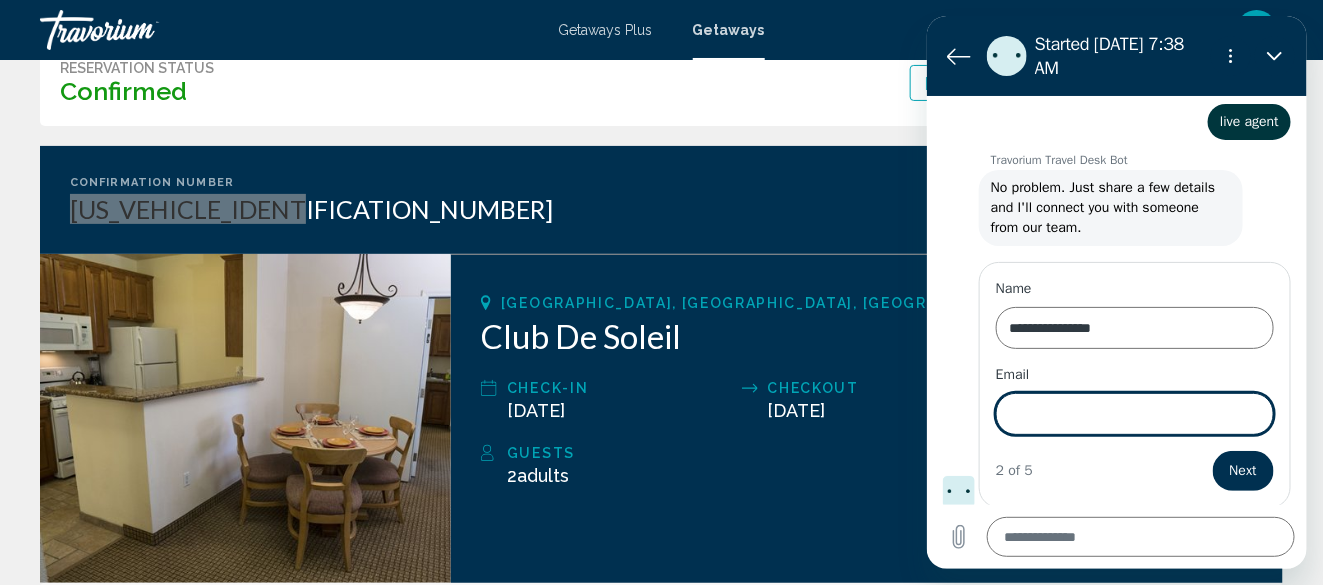 scroll, scrollTop: 1143, scrollLeft: 0, axis: vertical 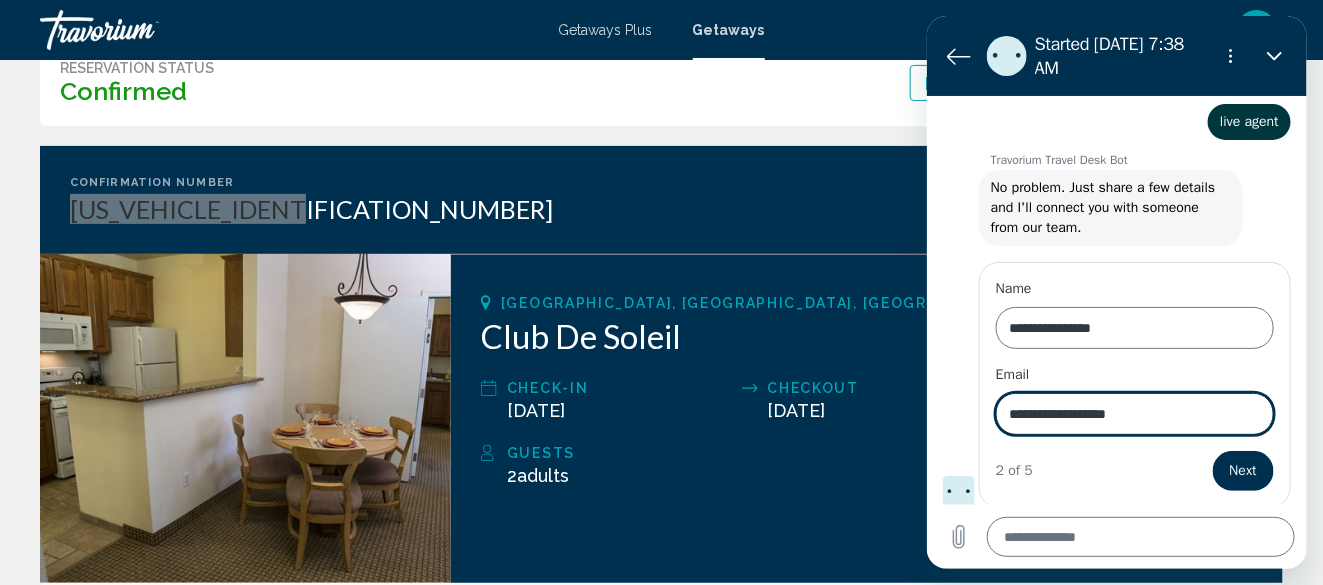 type on "**********" 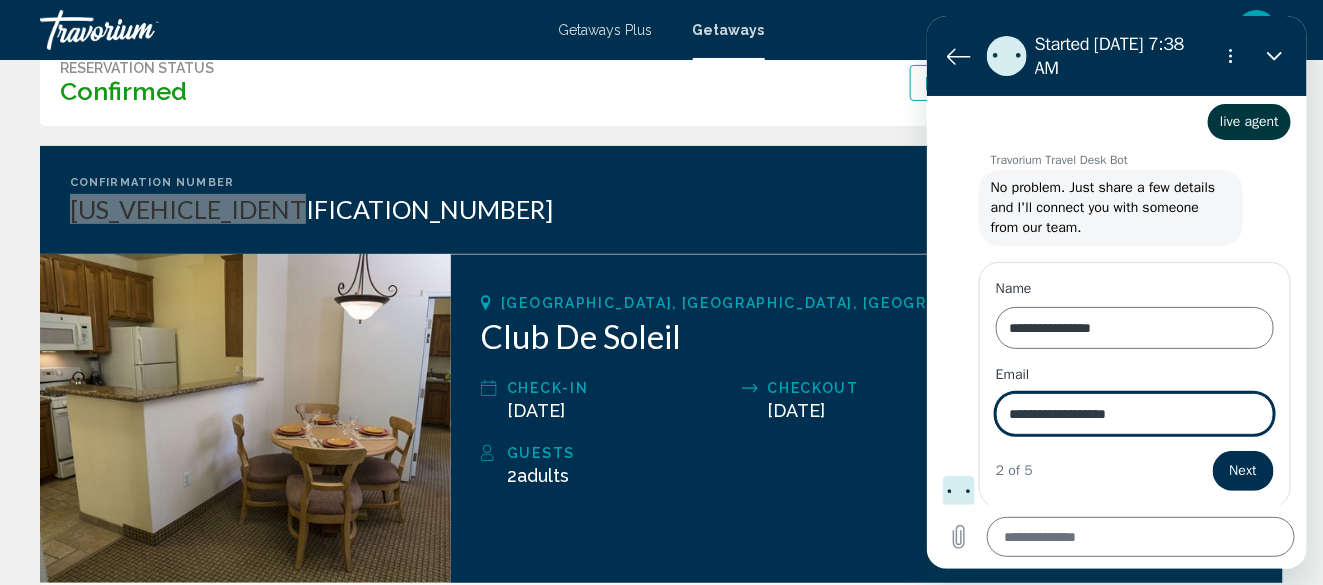 click on "Next" at bounding box center (1242, 471) 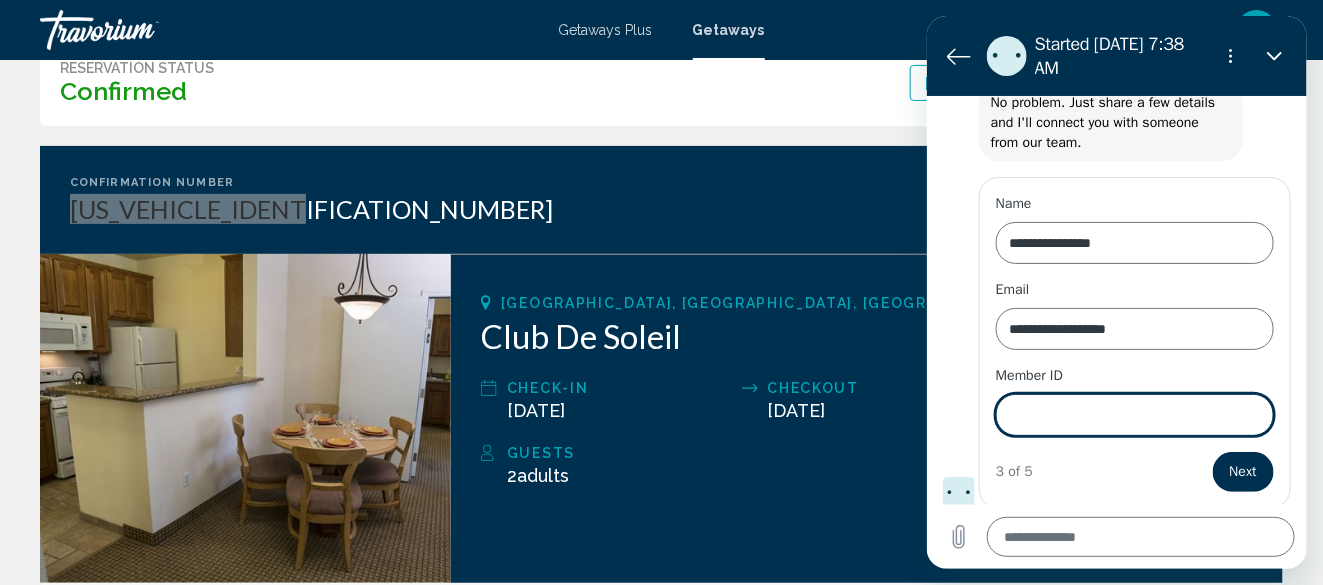 scroll, scrollTop: 1229, scrollLeft: 0, axis: vertical 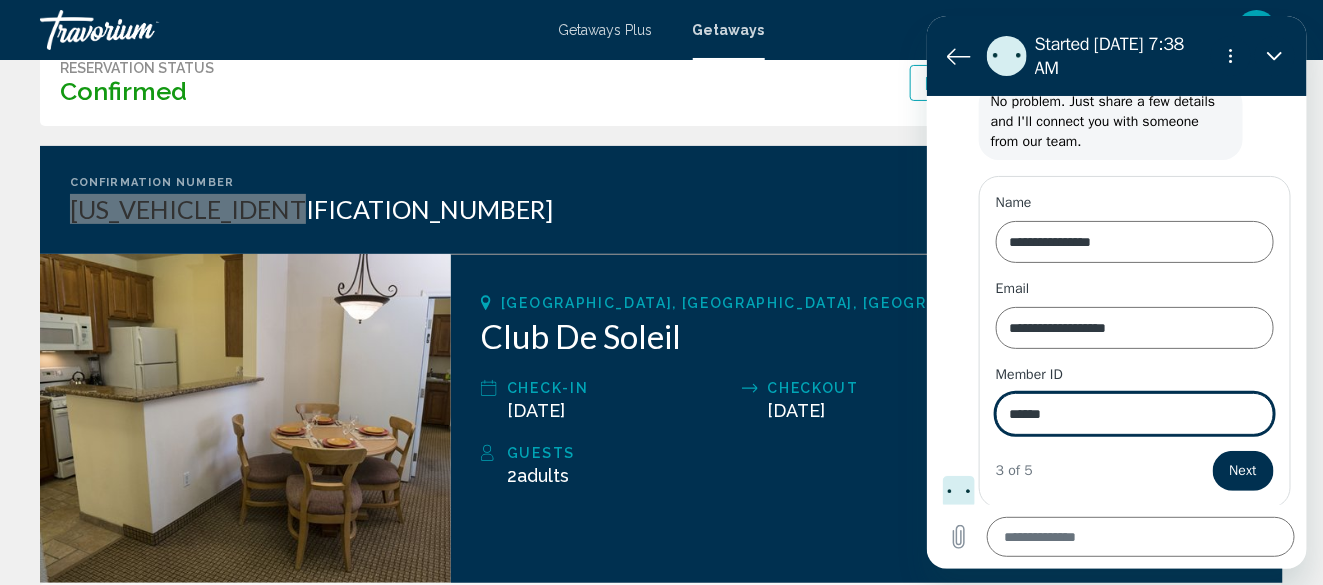 type on "******" 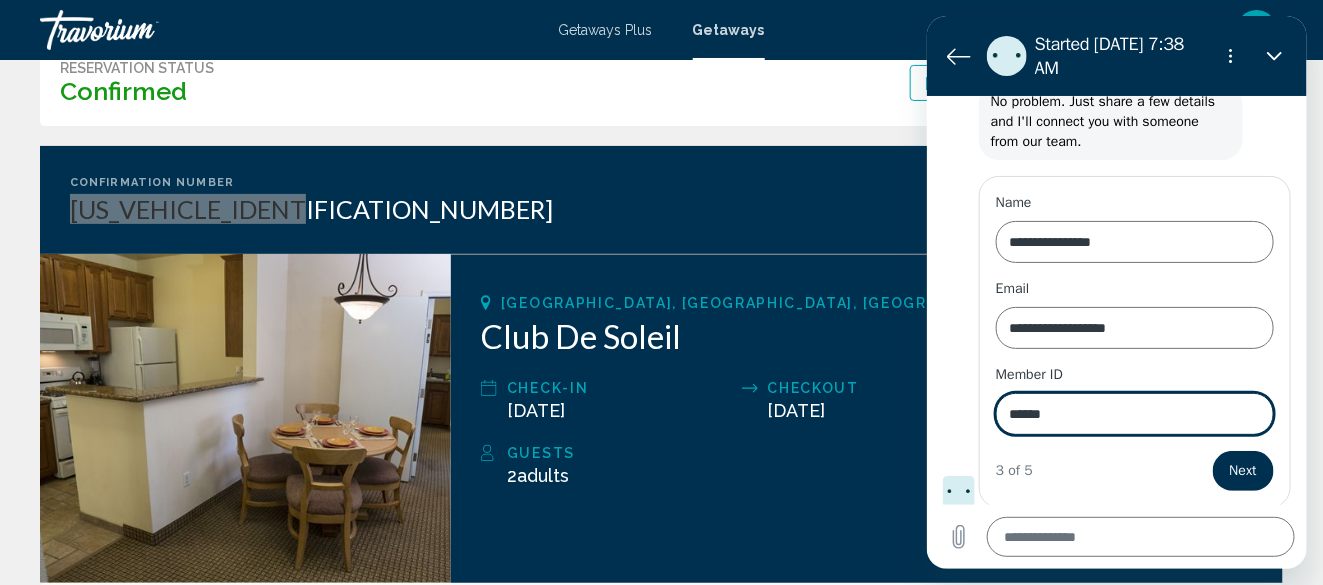 click on "Next" at bounding box center [1242, 471] 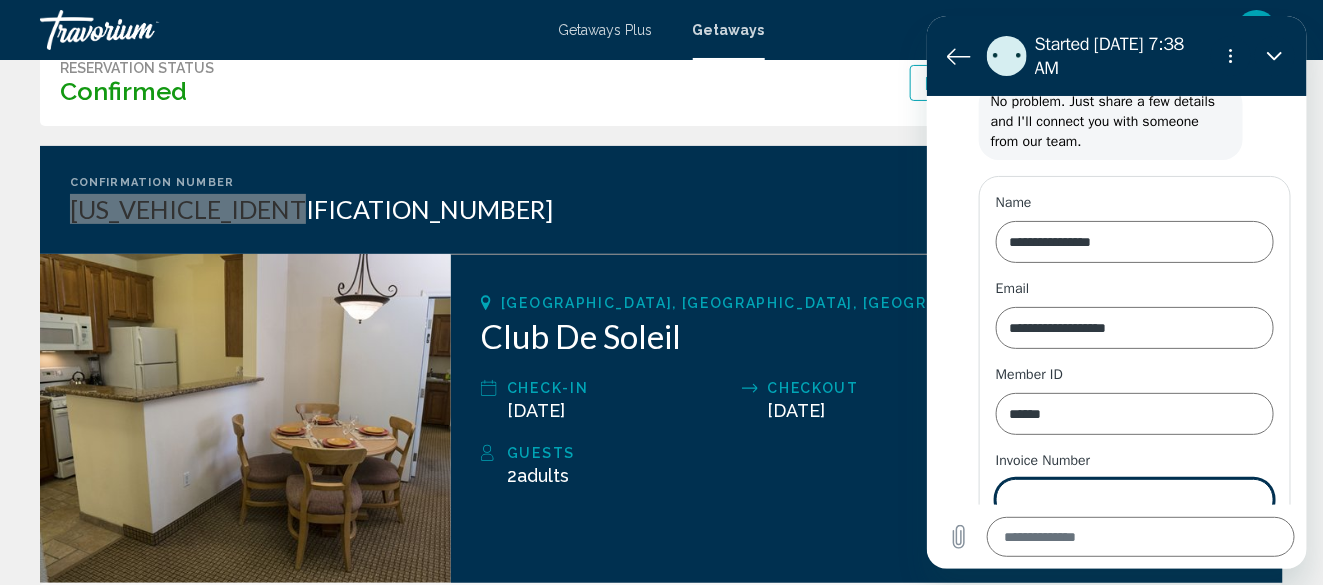 scroll, scrollTop: 1314, scrollLeft: 0, axis: vertical 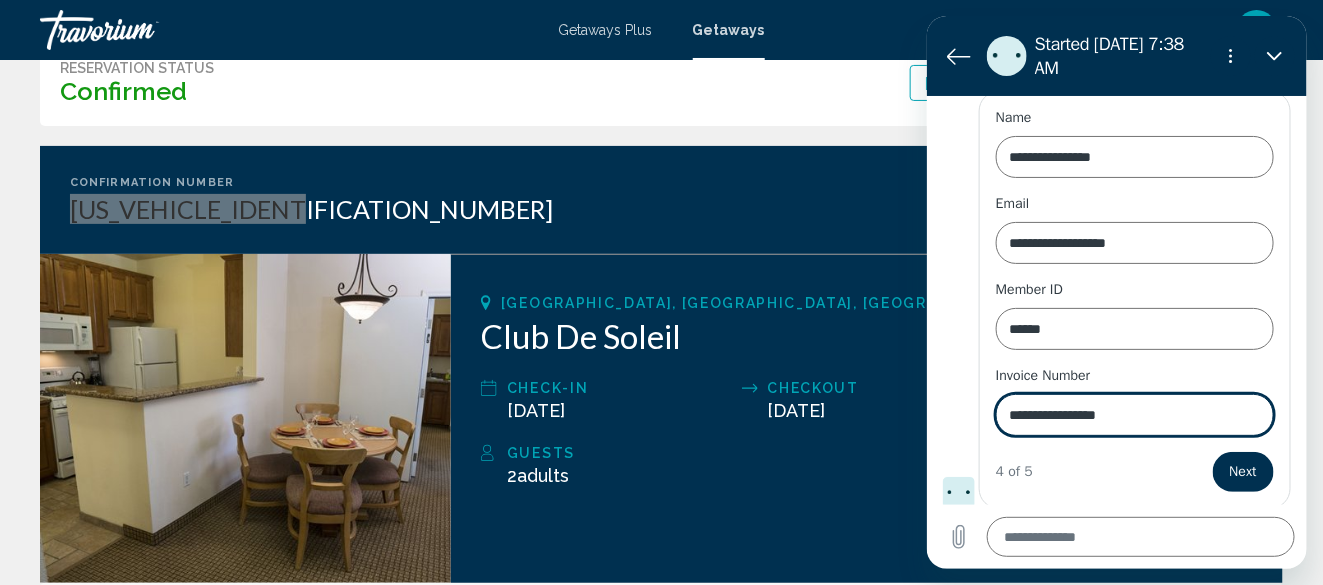 type on "**********" 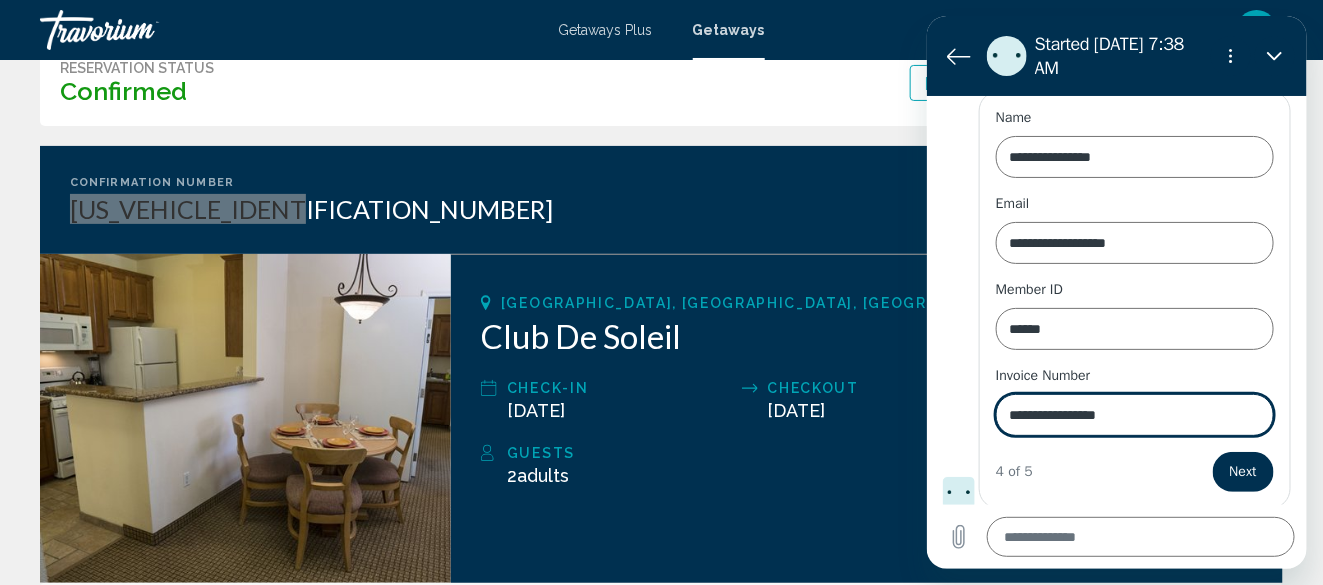 click on "Next" at bounding box center (1242, 472) 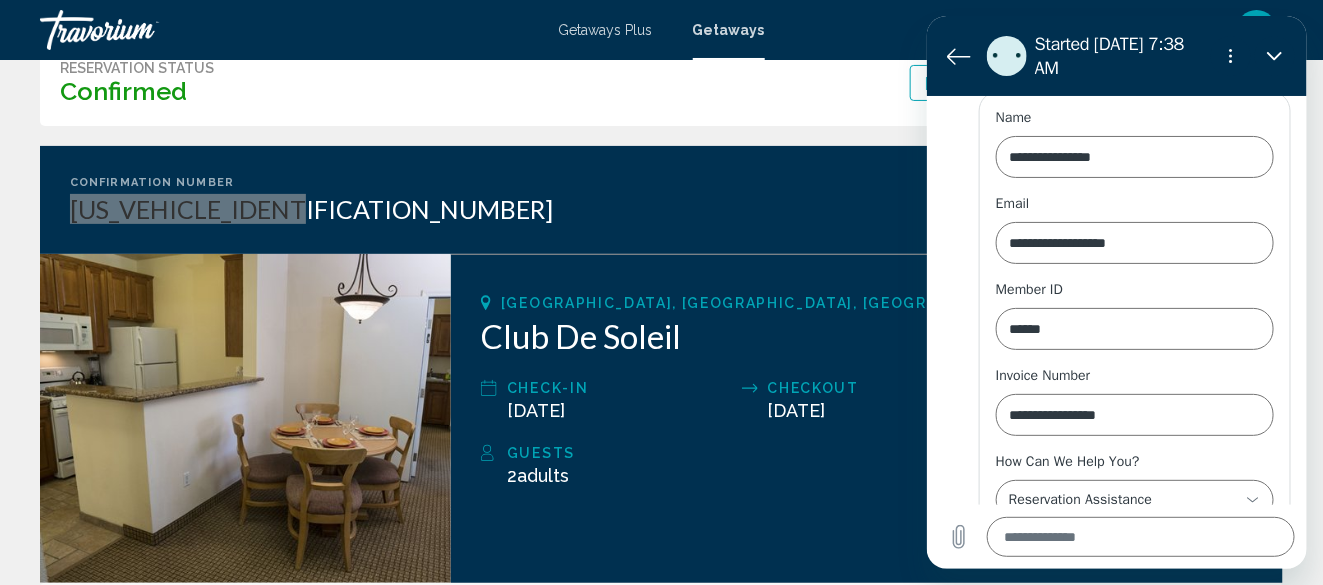 scroll, scrollTop: 1397, scrollLeft: 0, axis: vertical 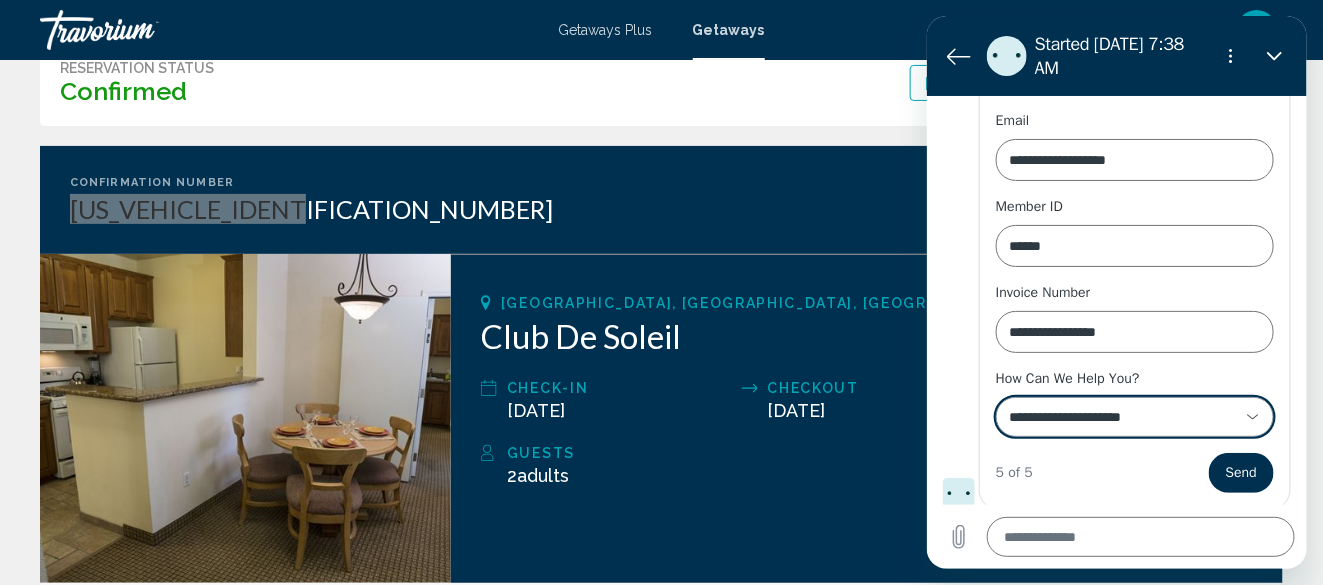 click 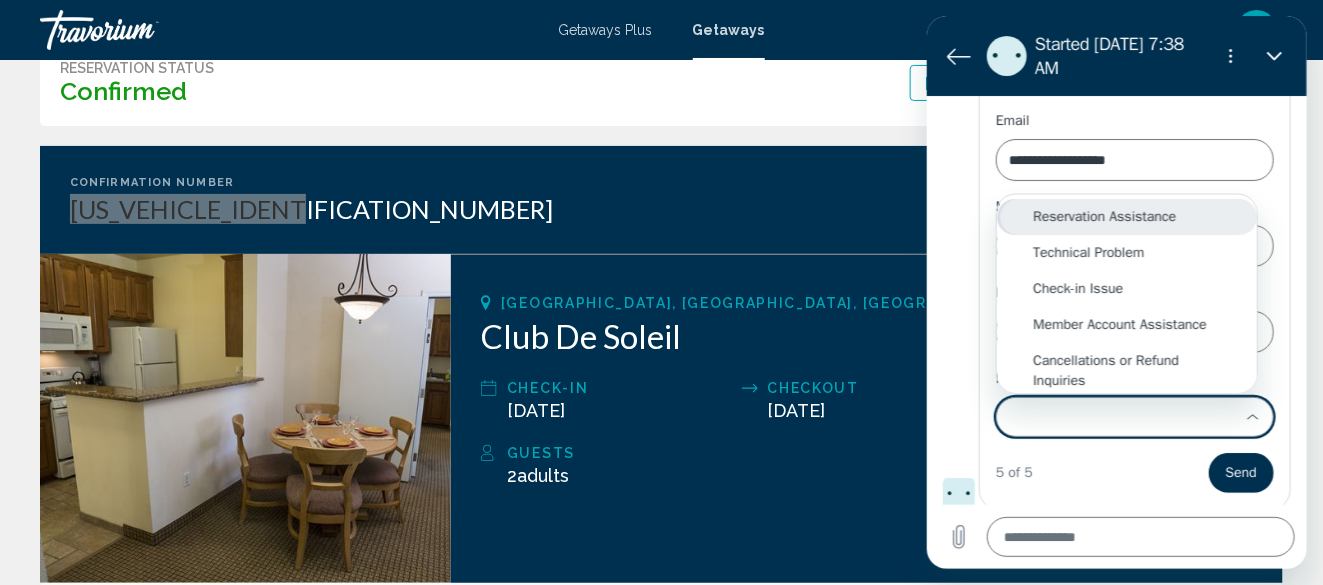 scroll, scrollTop: 0, scrollLeft: 0, axis: both 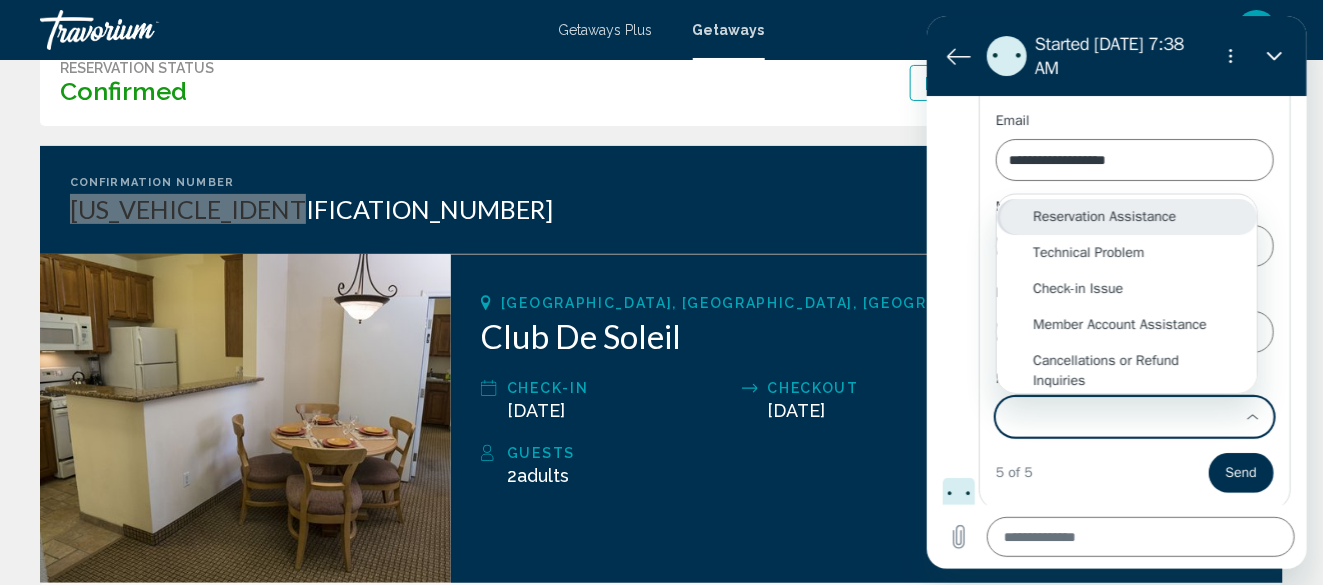 click on "Reservation Assistance" at bounding box center (1126, 217) 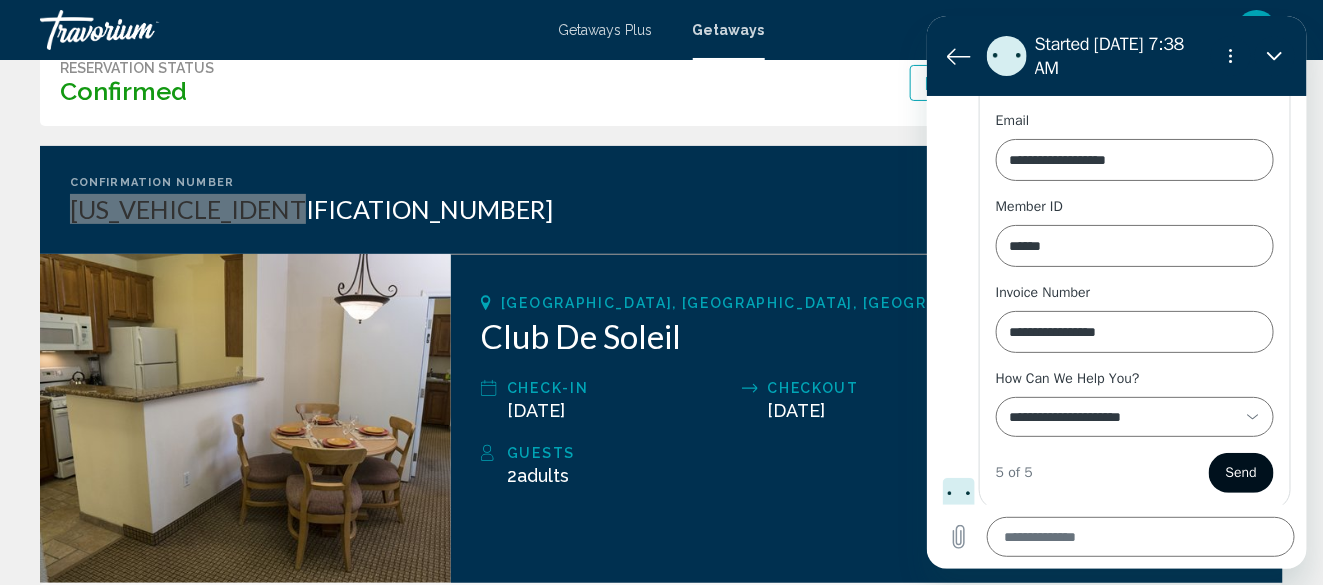click on "Send" at bounding box center [1240, 473] 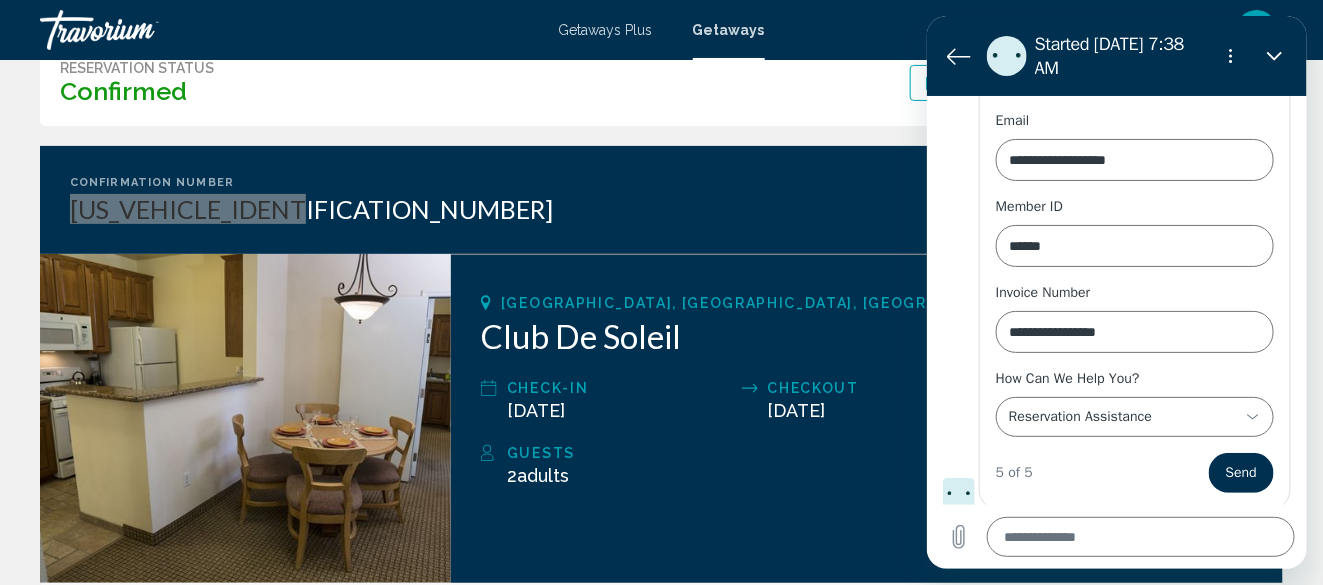 scroll, scrollTop: 1421, scrollLeft: 0, axis: vertical 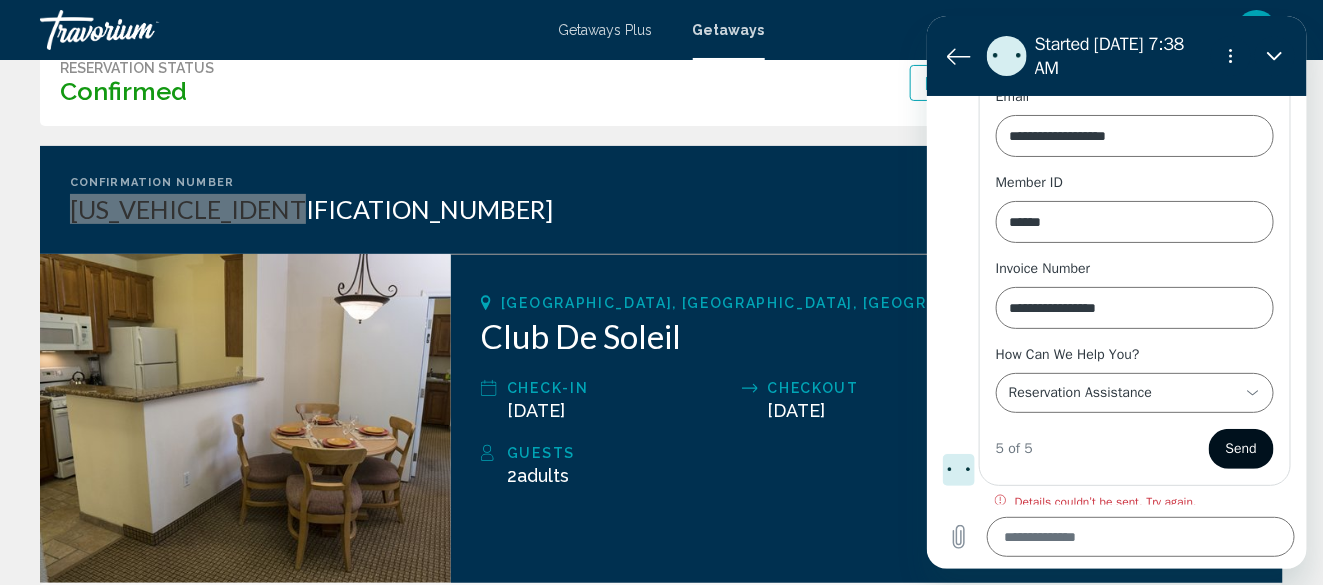 click on "Send" at bounding box center [1240, 449] 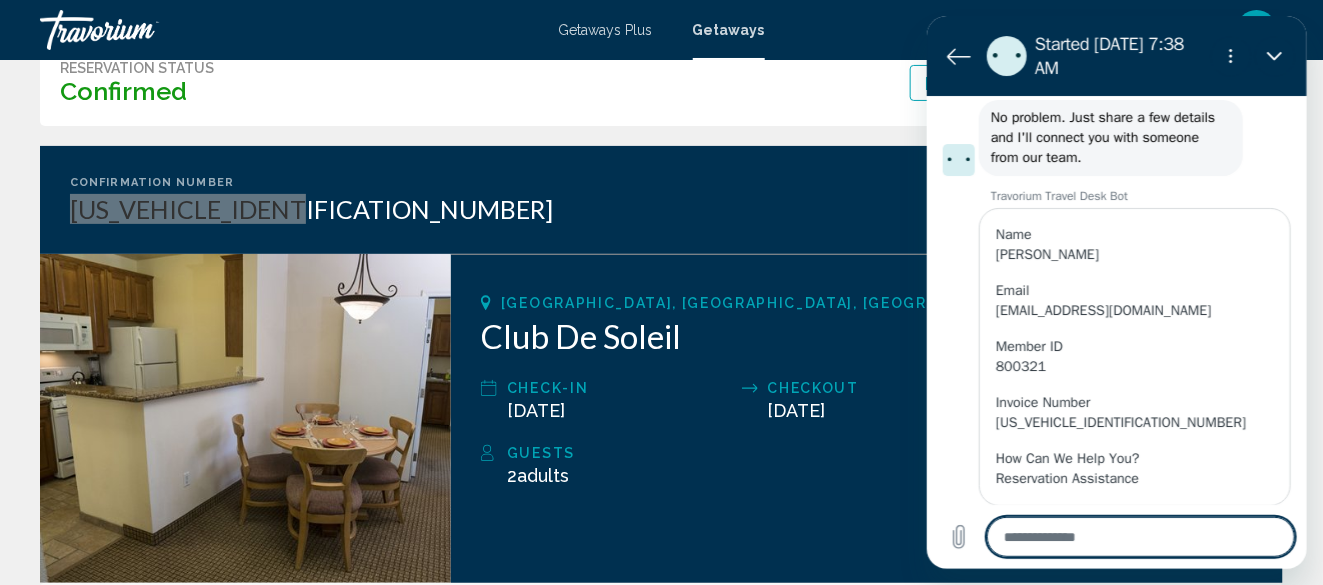 scroll, scrollTop: 1256, scrollLeft: 0, axis: vertical 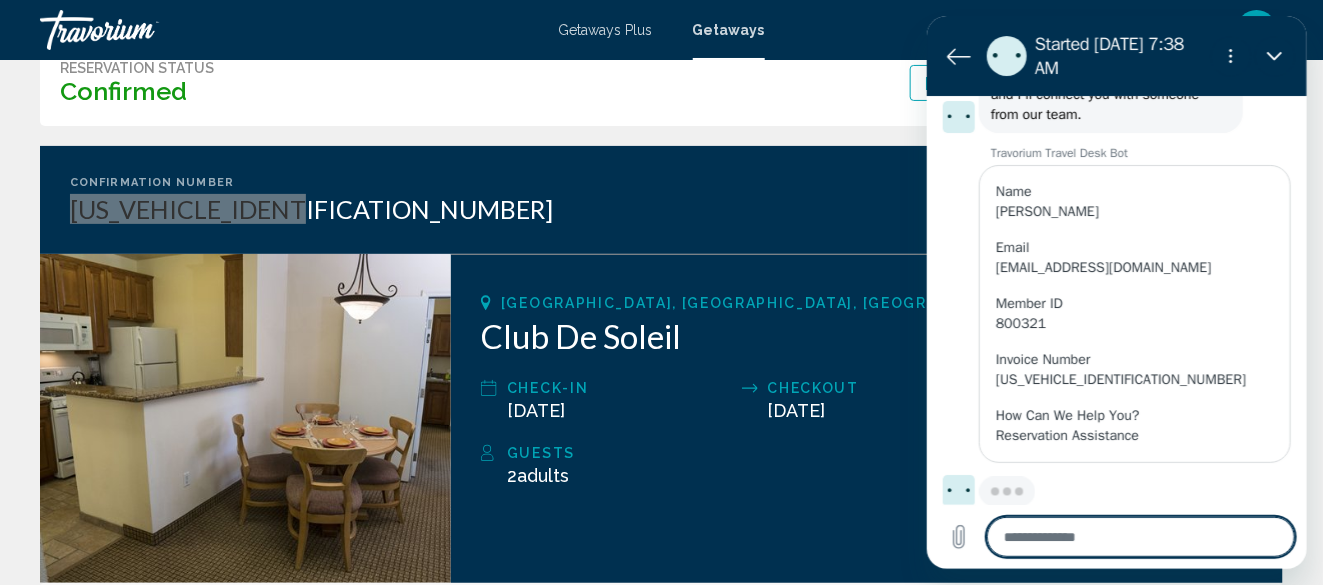 type on "*" 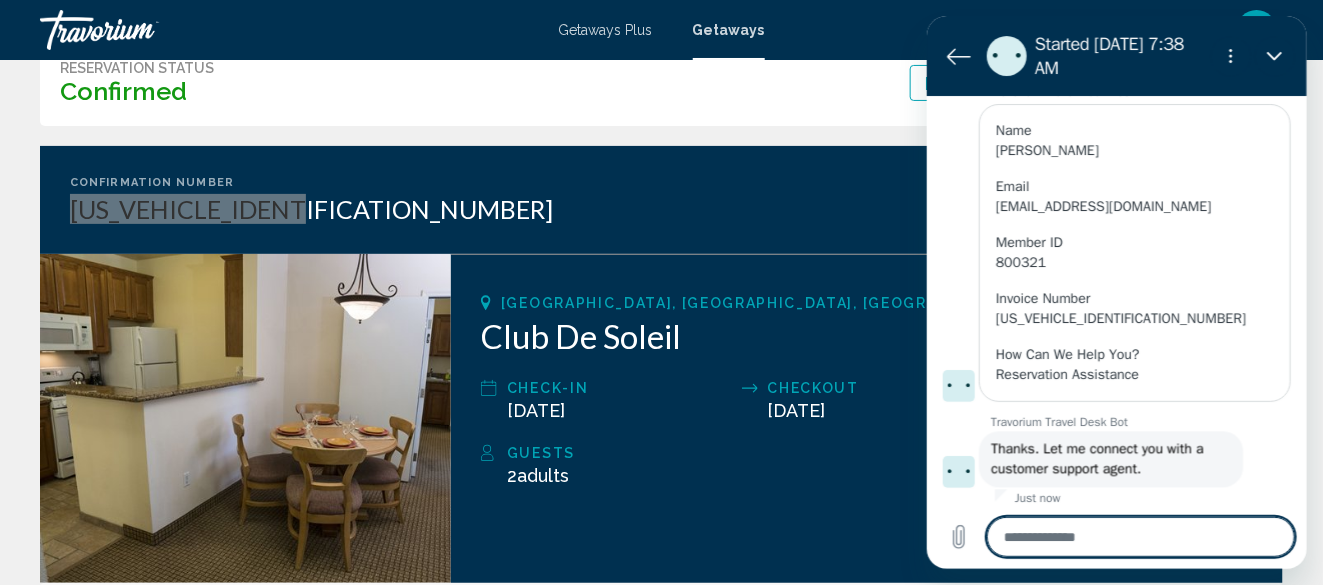 scroll, scrollTop: 1320, scrollLeft: 0, axis: vertical 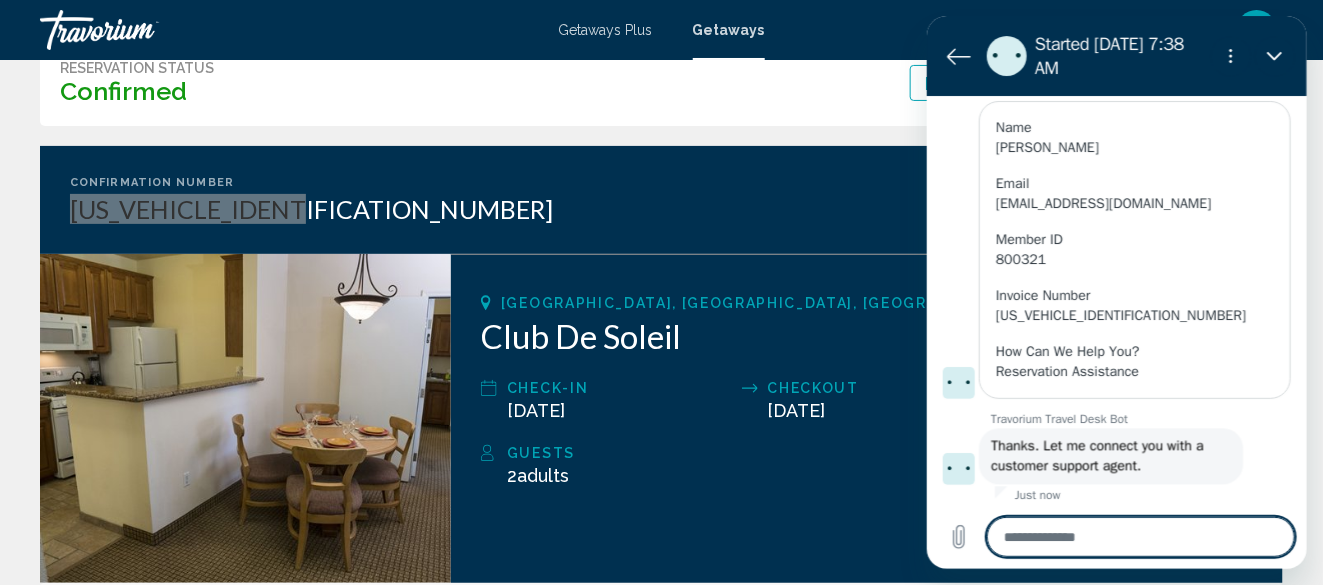 type on "*" 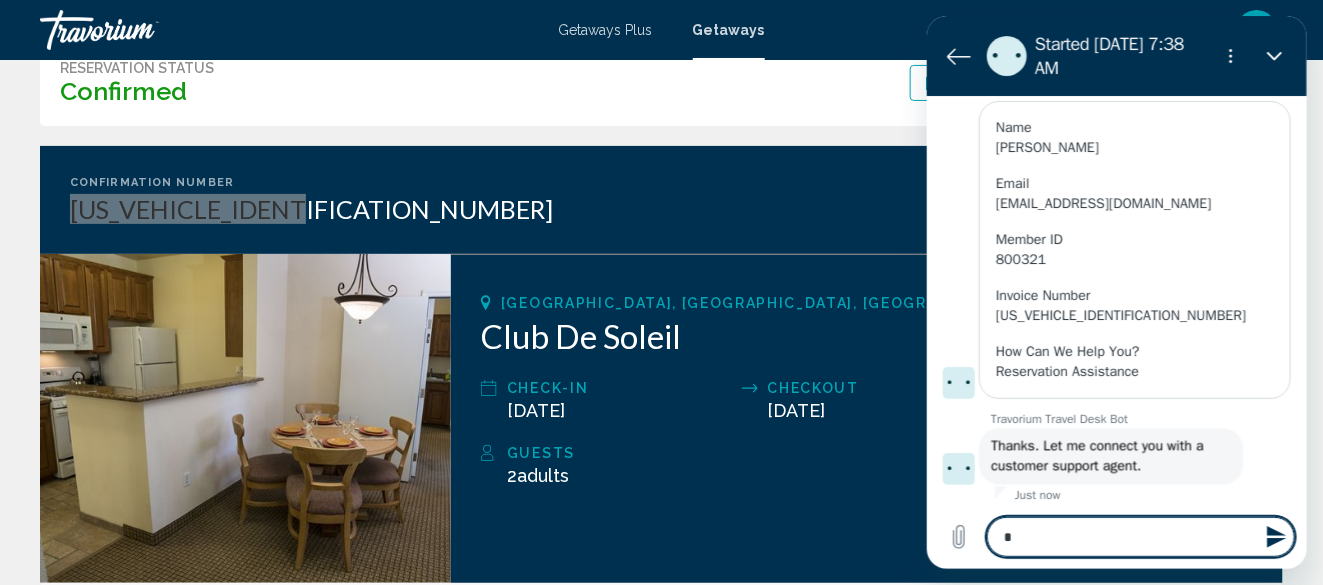 type on "**" 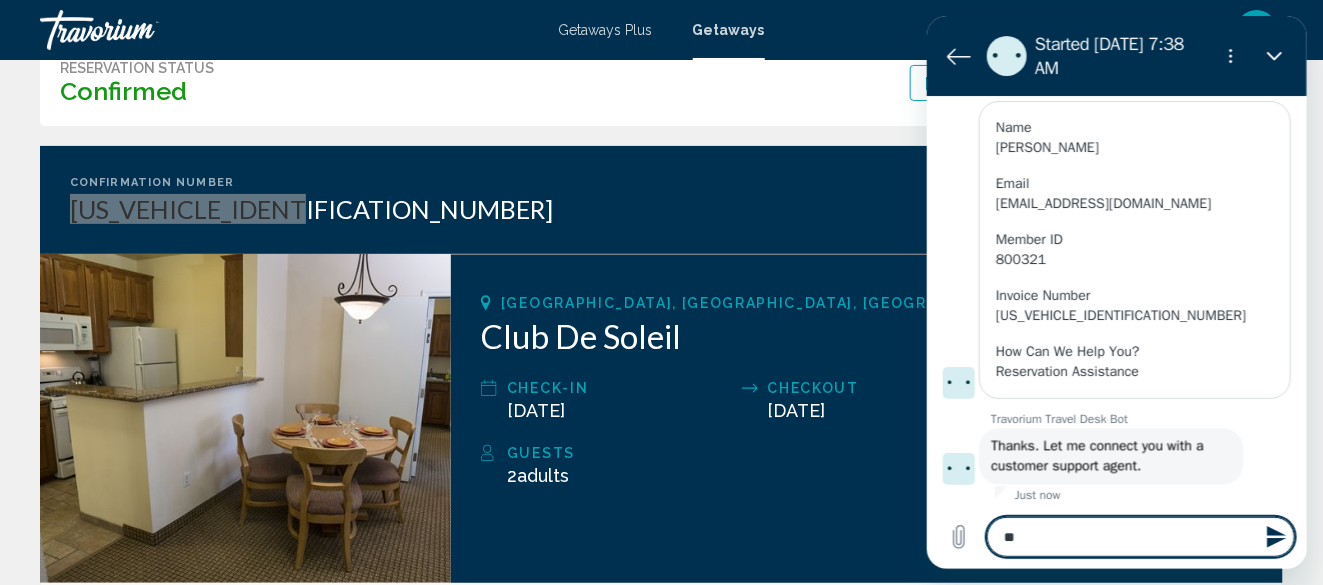 type on "***" 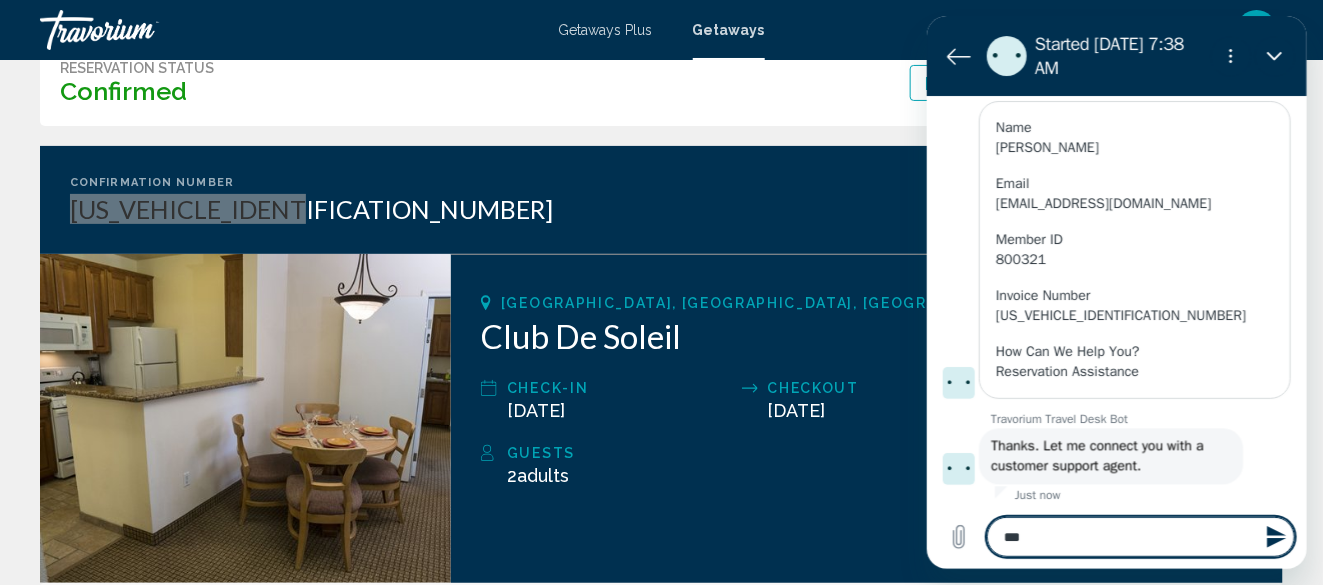 type on "***" 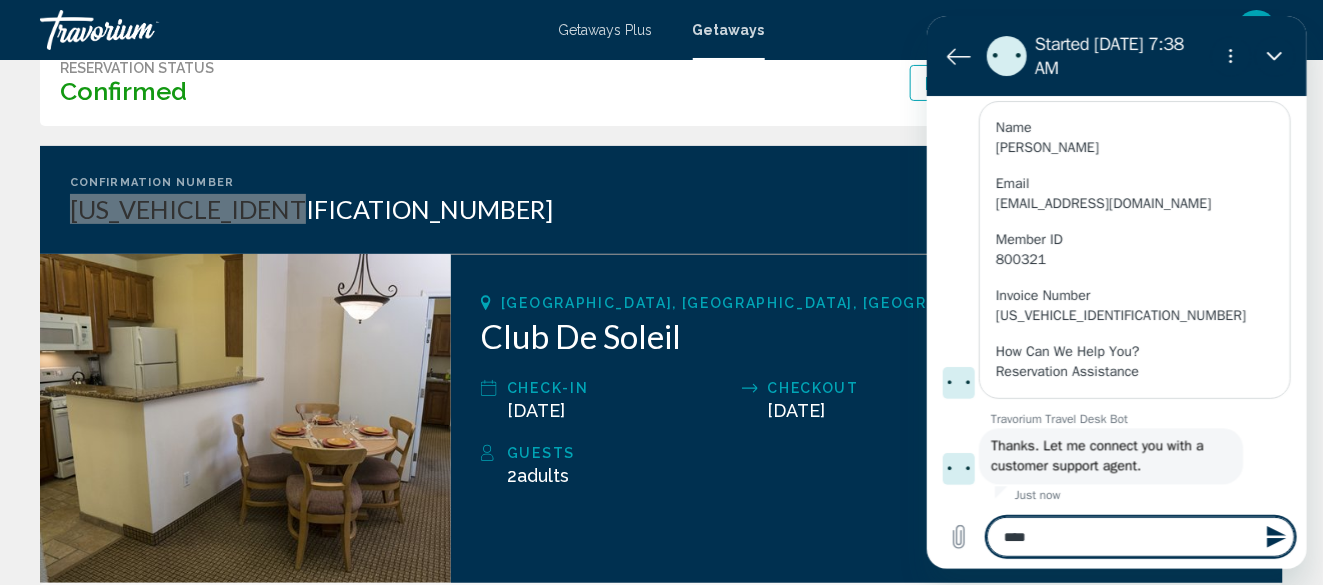 type on "*****" 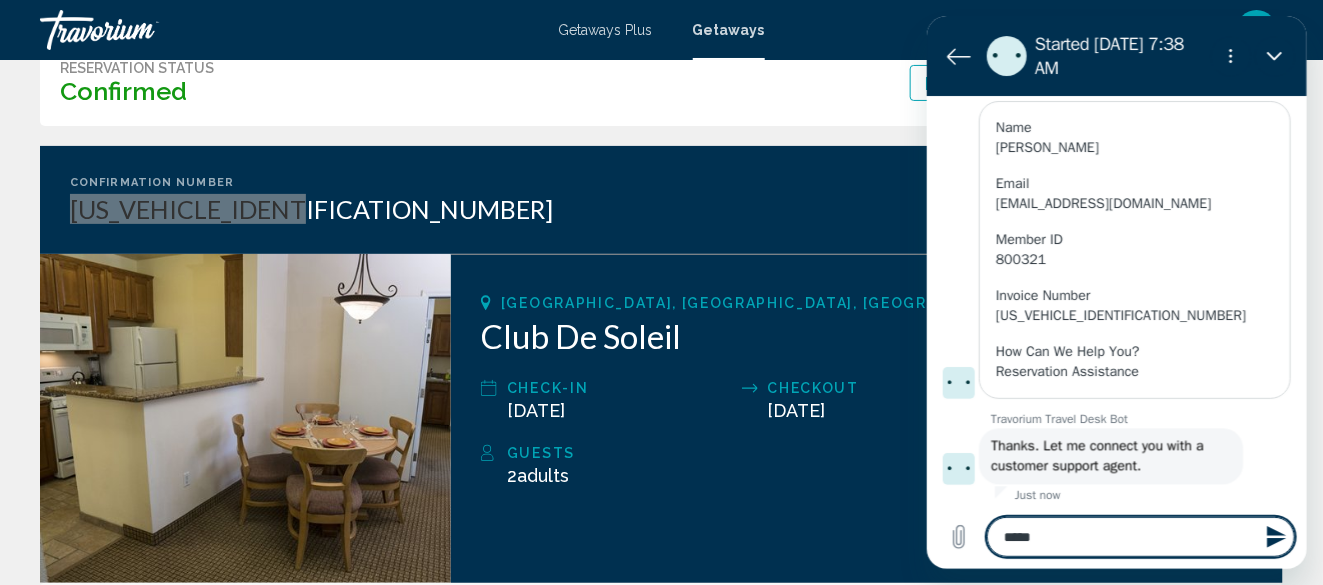 type on "*****" 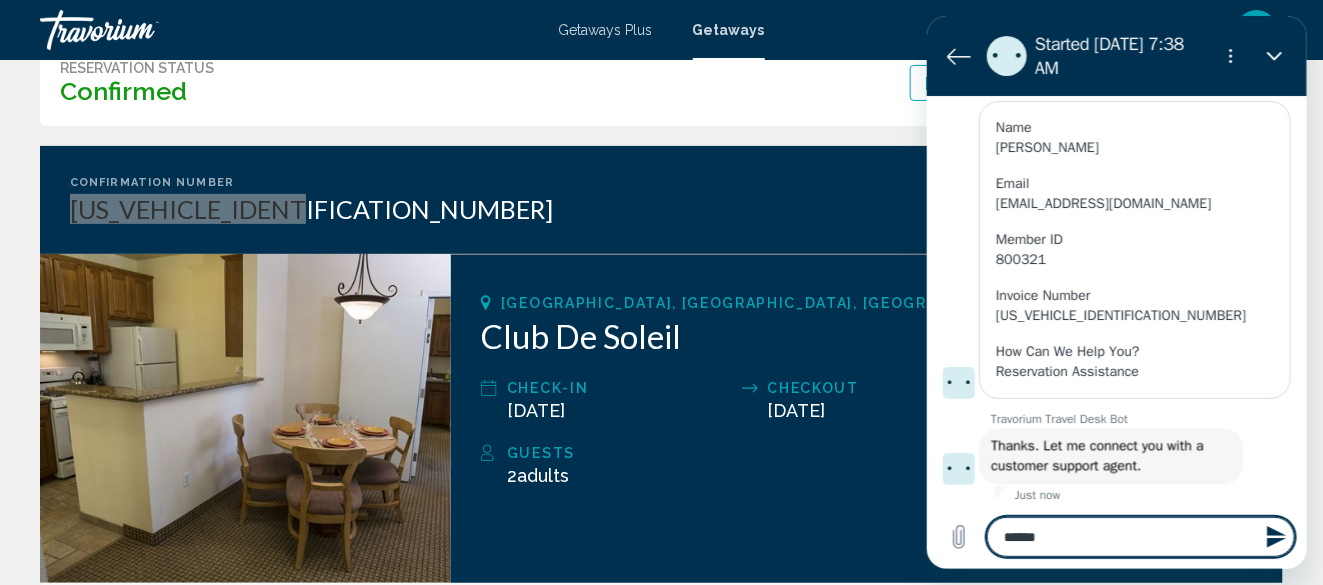type on "*******" 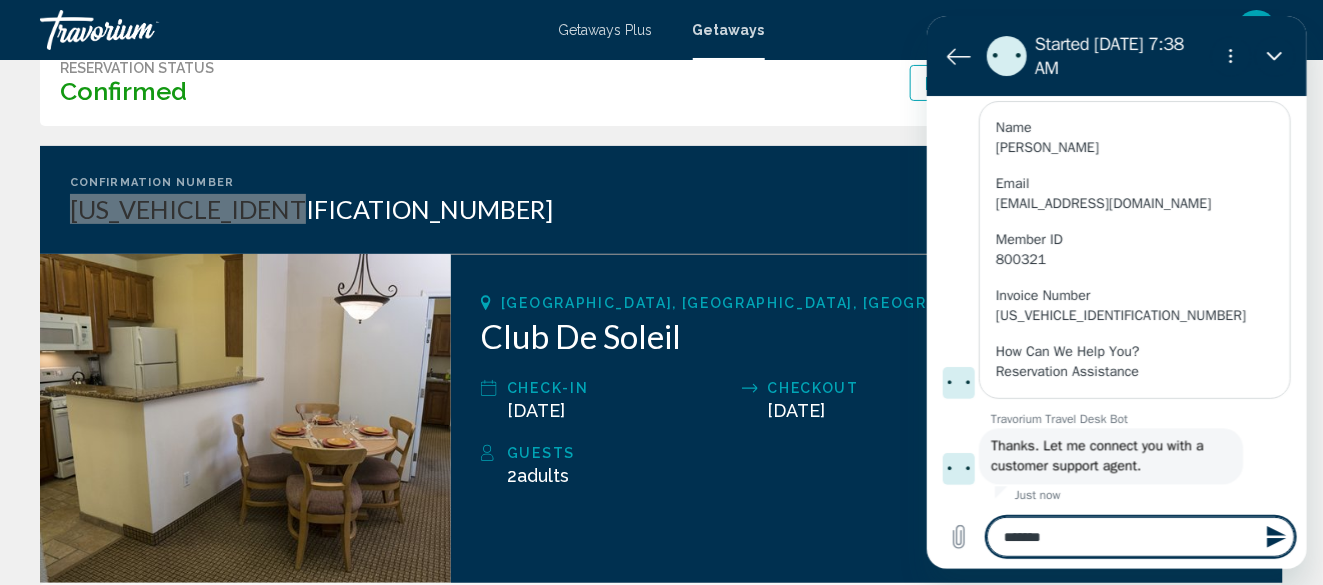 type on "********" 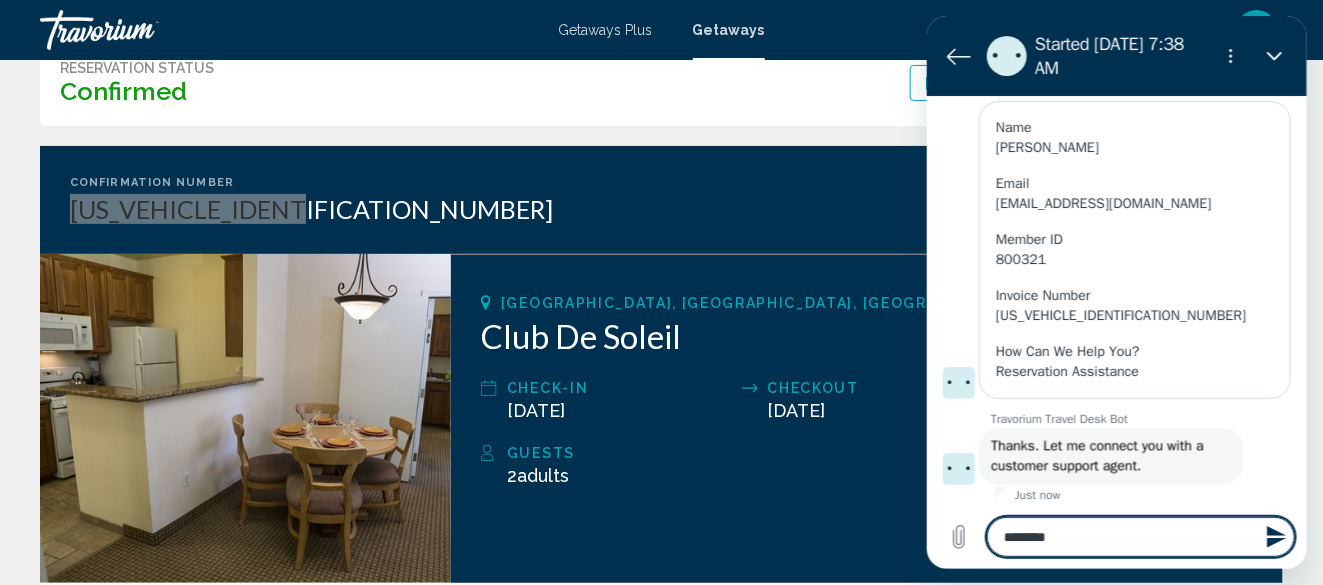 type on "*********" 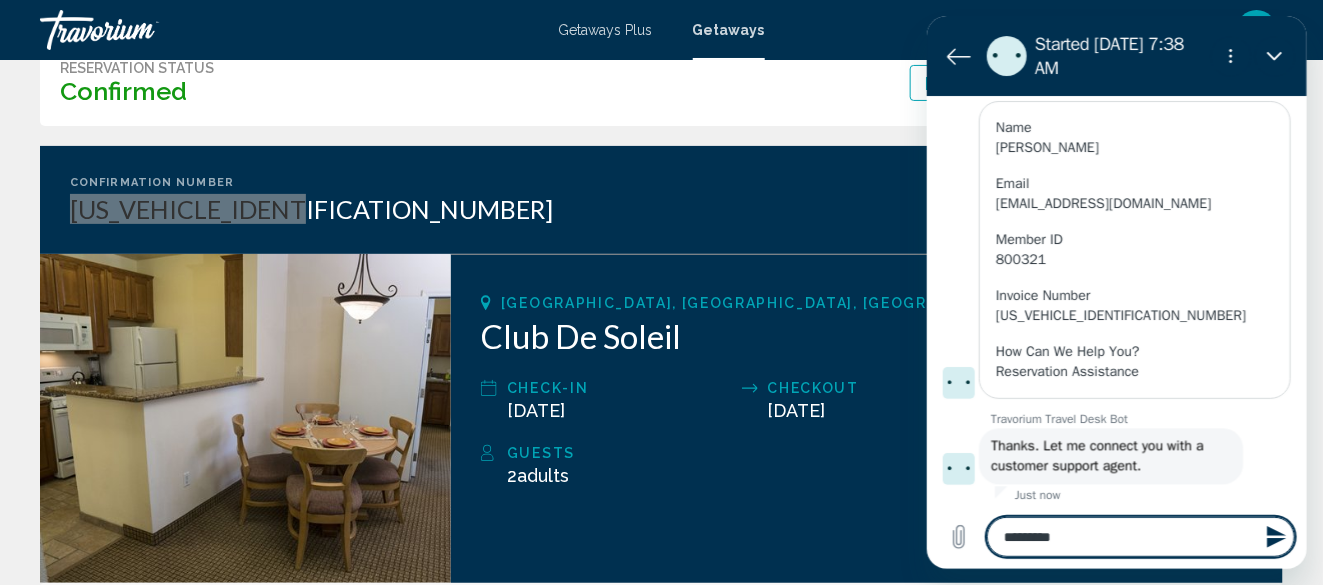 type on "*********" 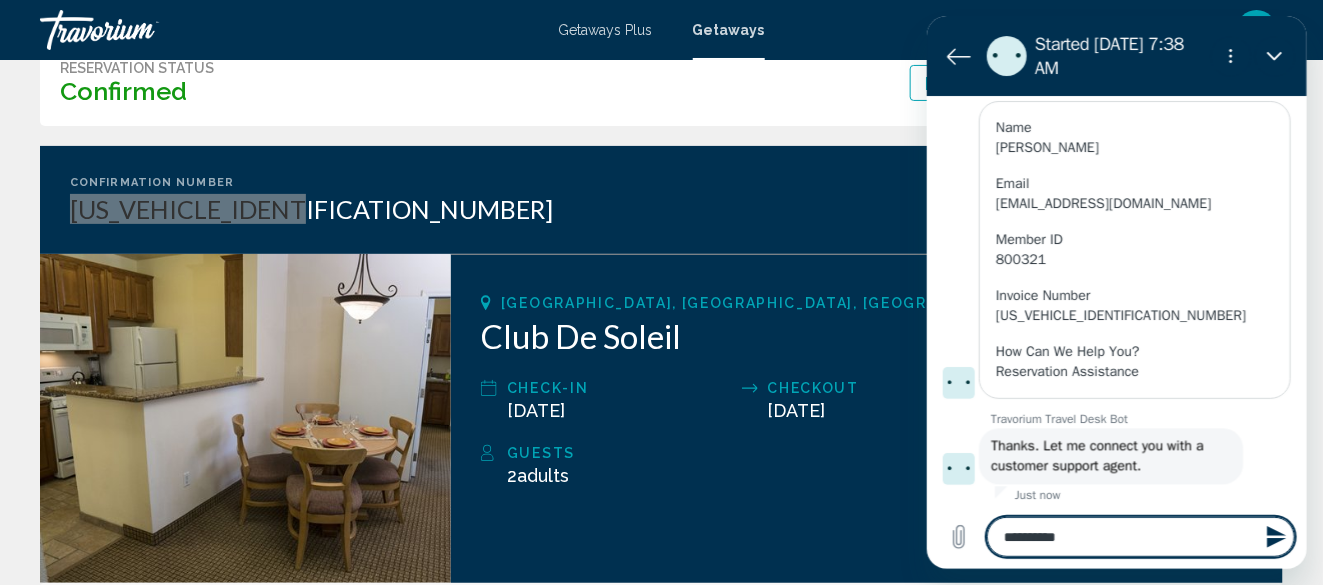 type on "**********" 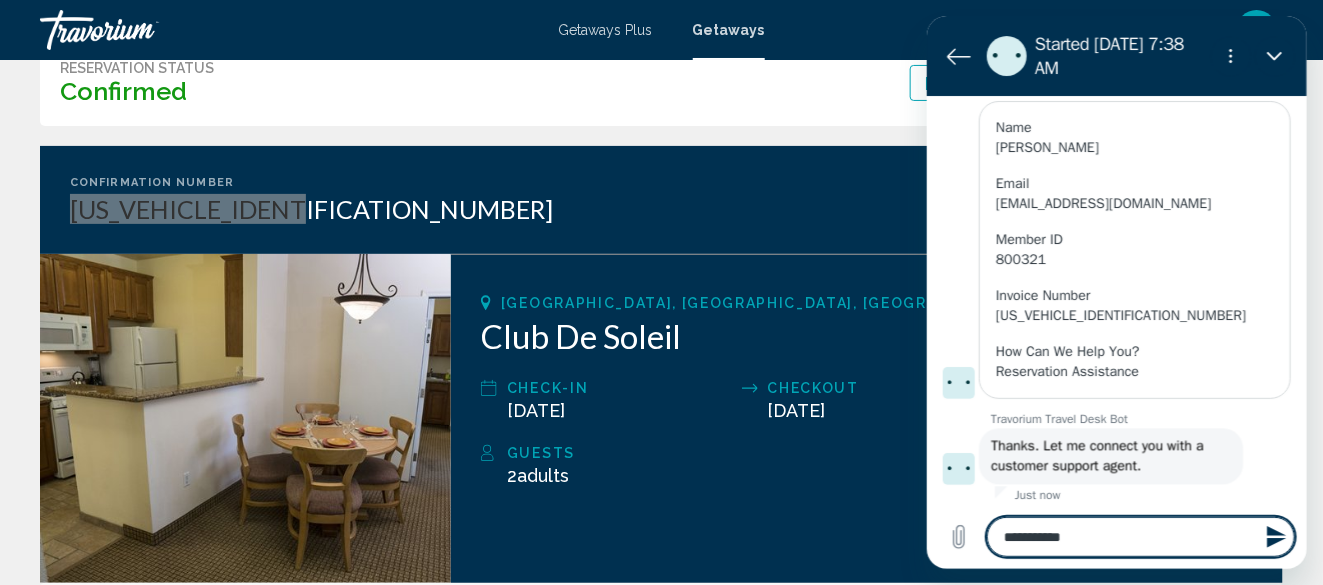 type on "**********" 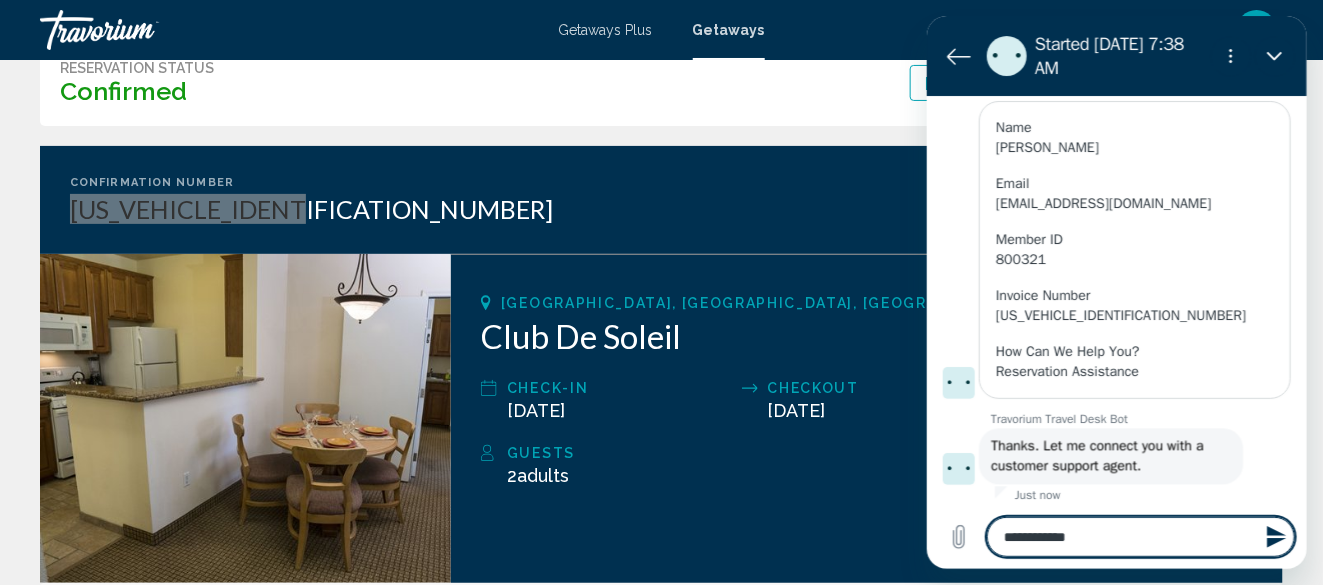 type on "**********" 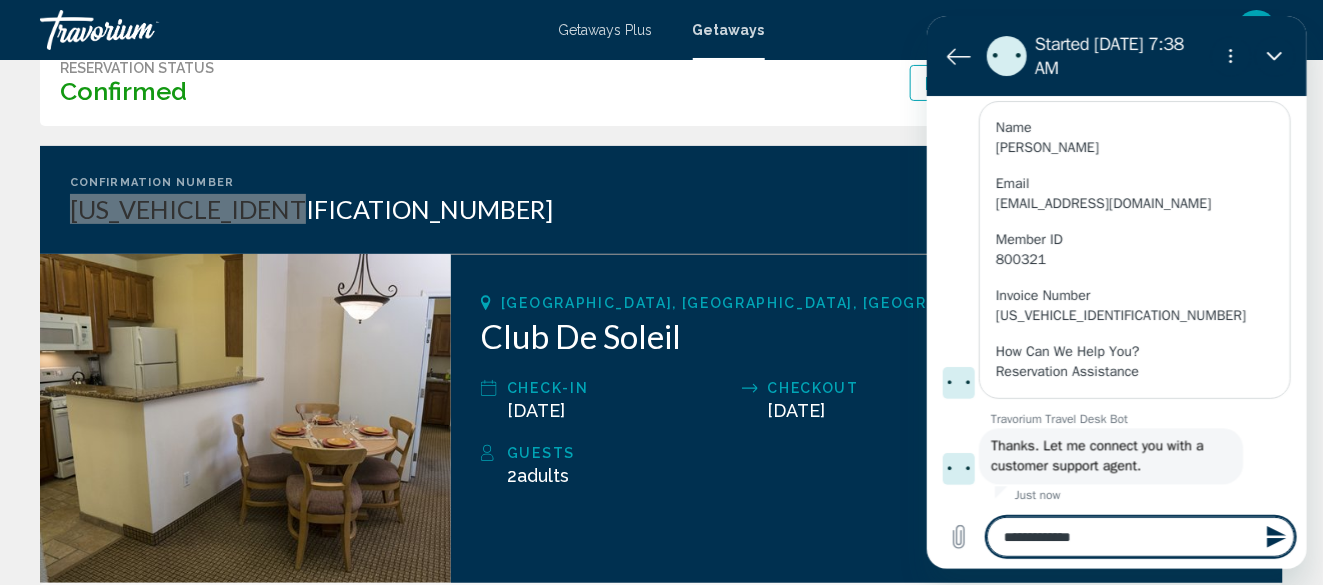 type on "*" 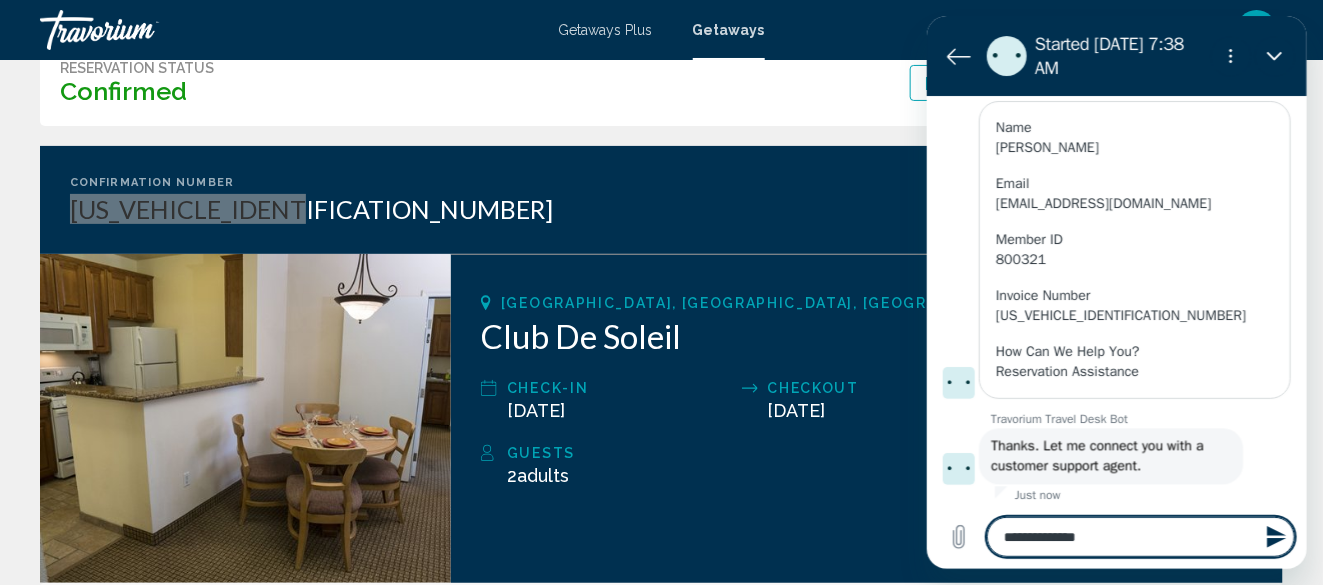 type on "**********" 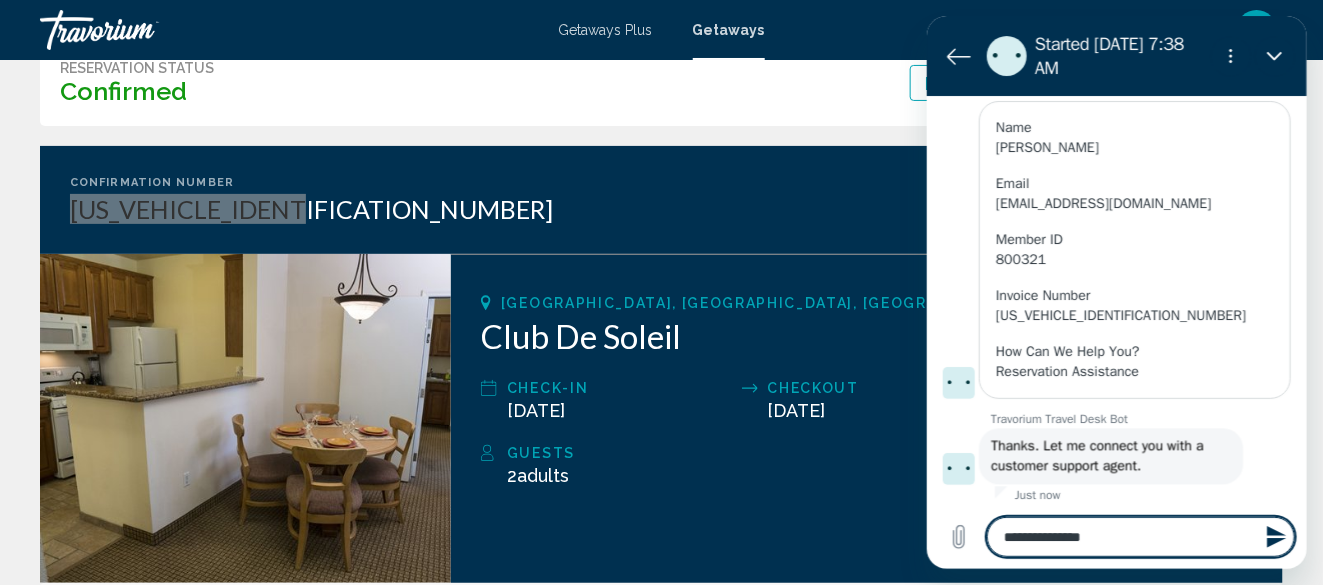 type on "**********" 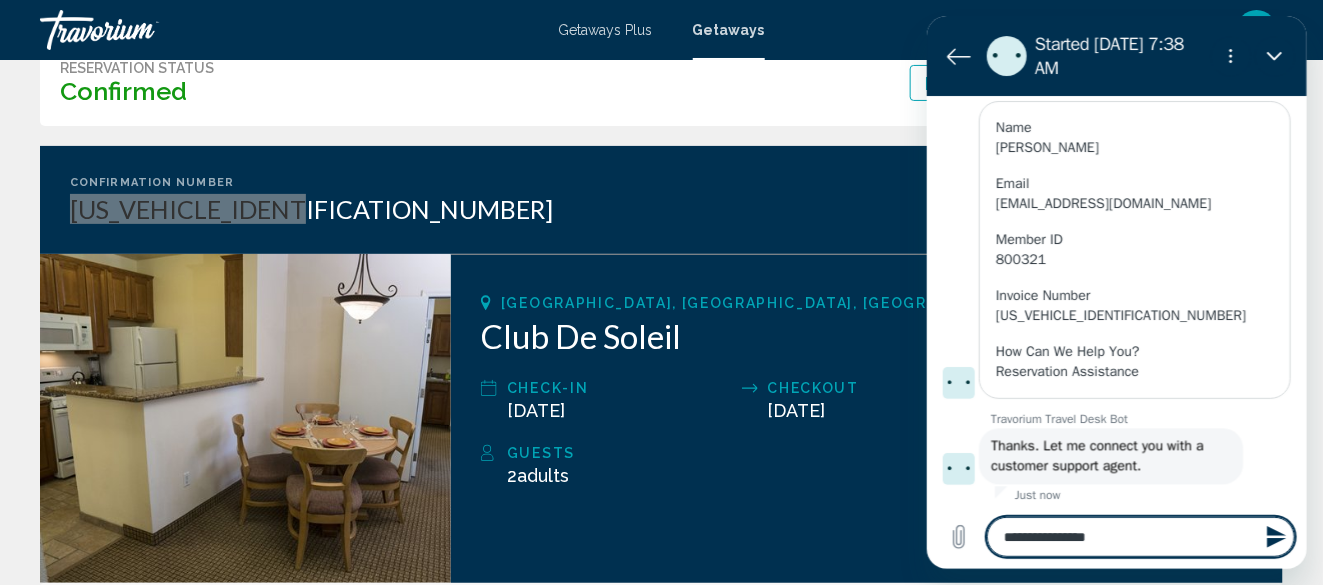 type on "**********" 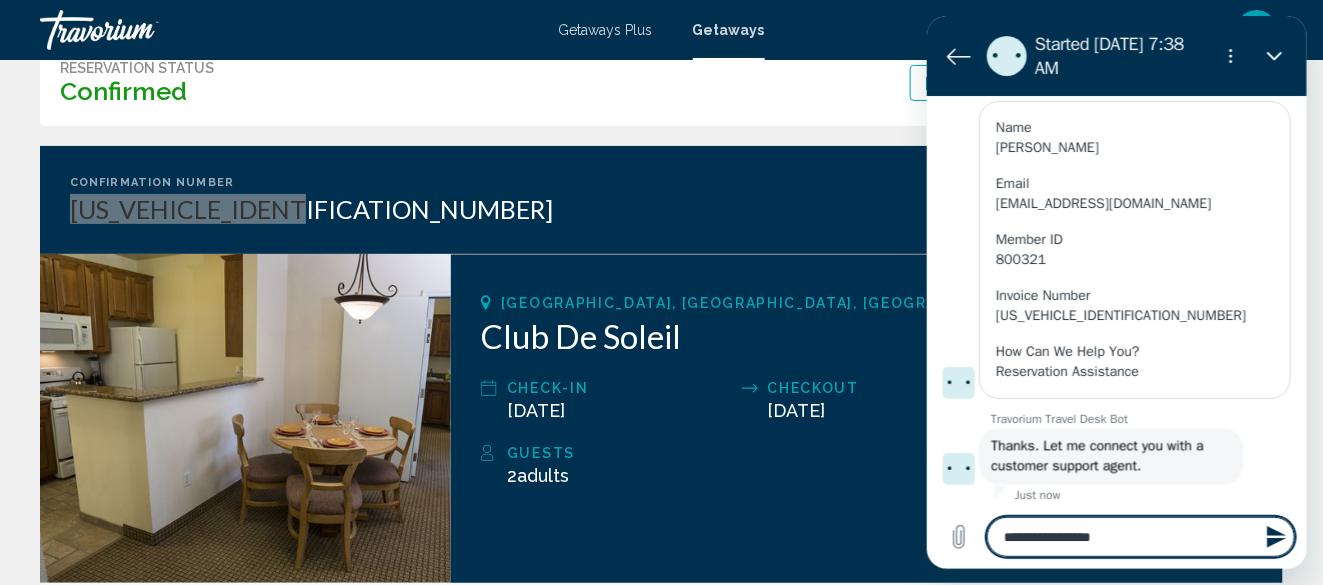 type on "**********" 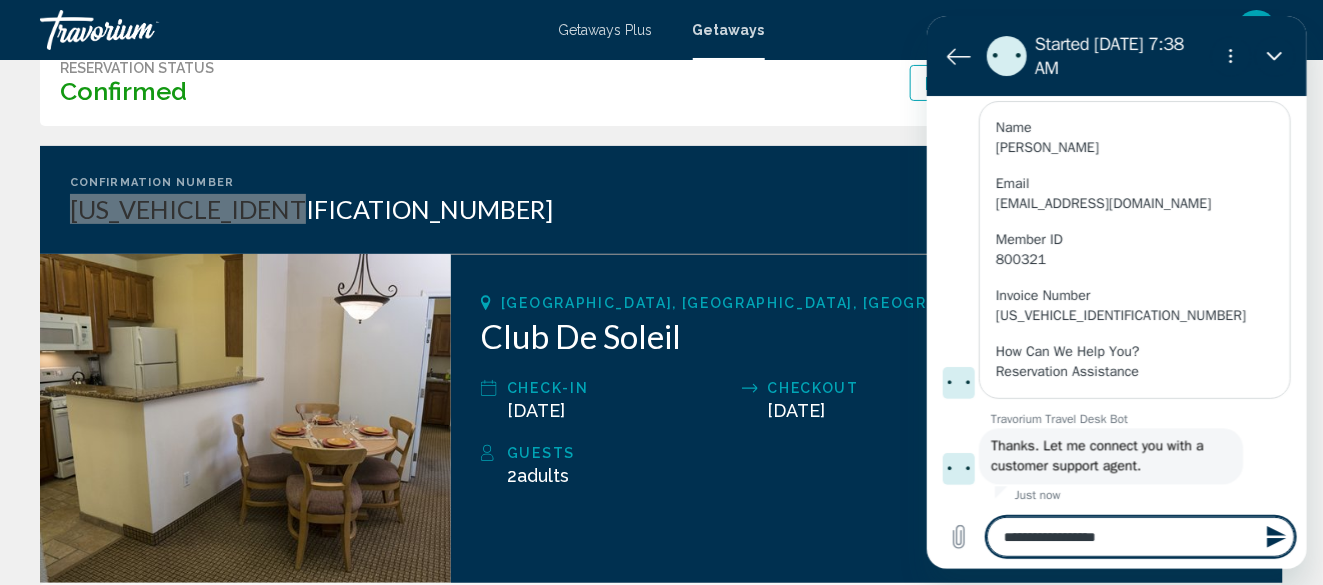 type on "**********" 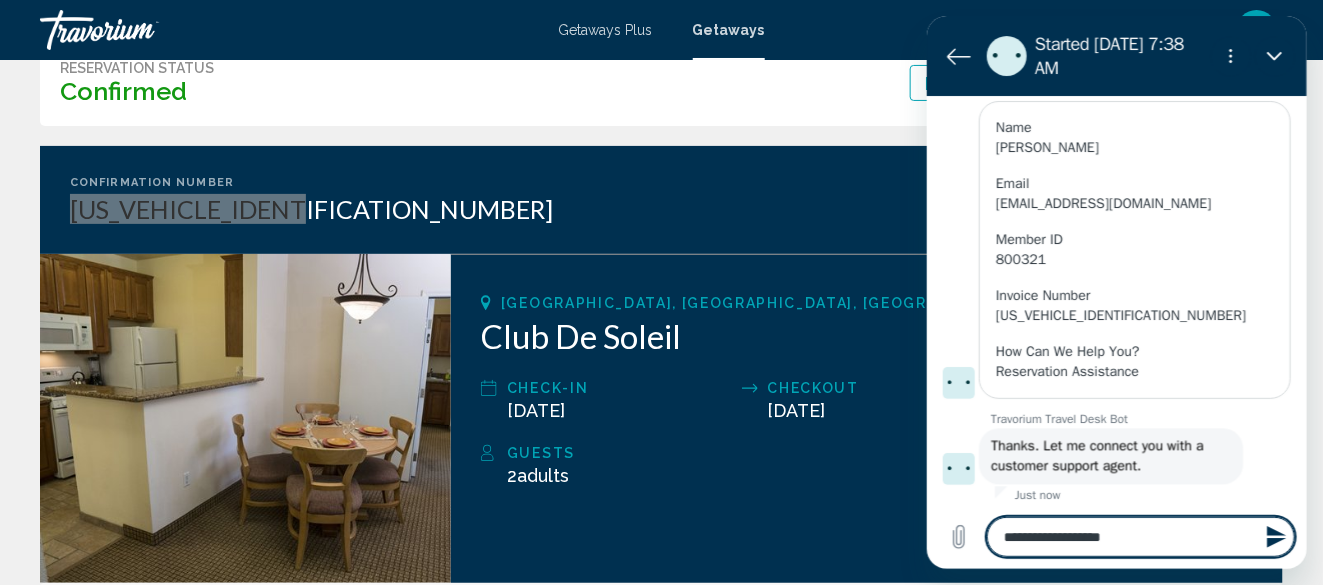 type on "**********" 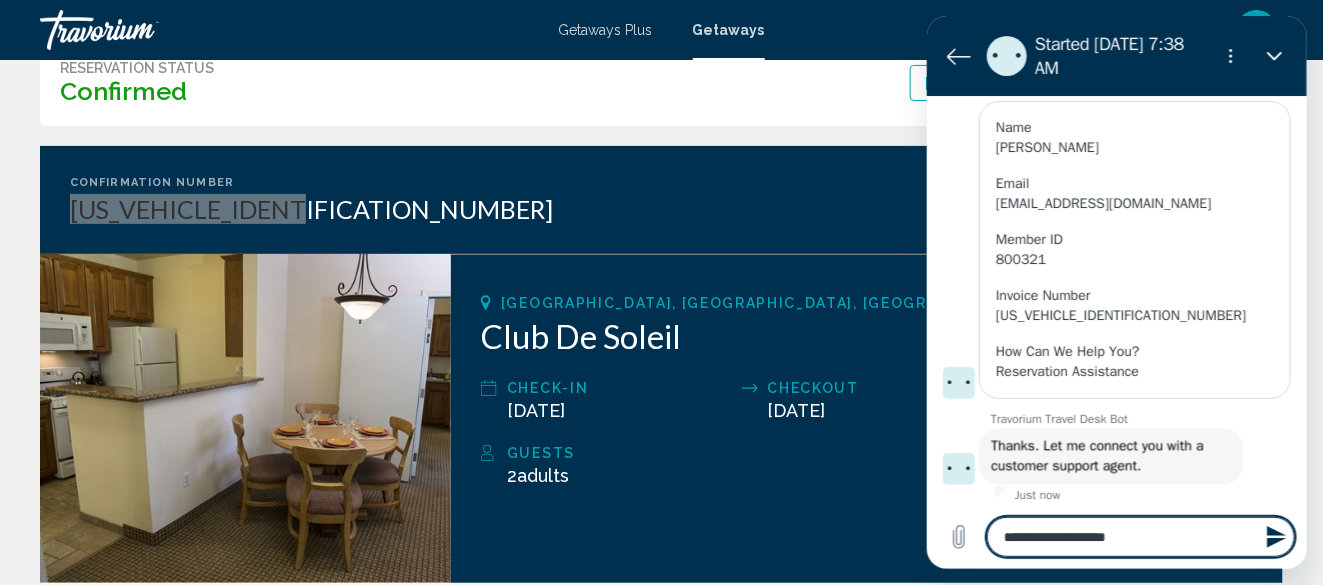 type on "**********" 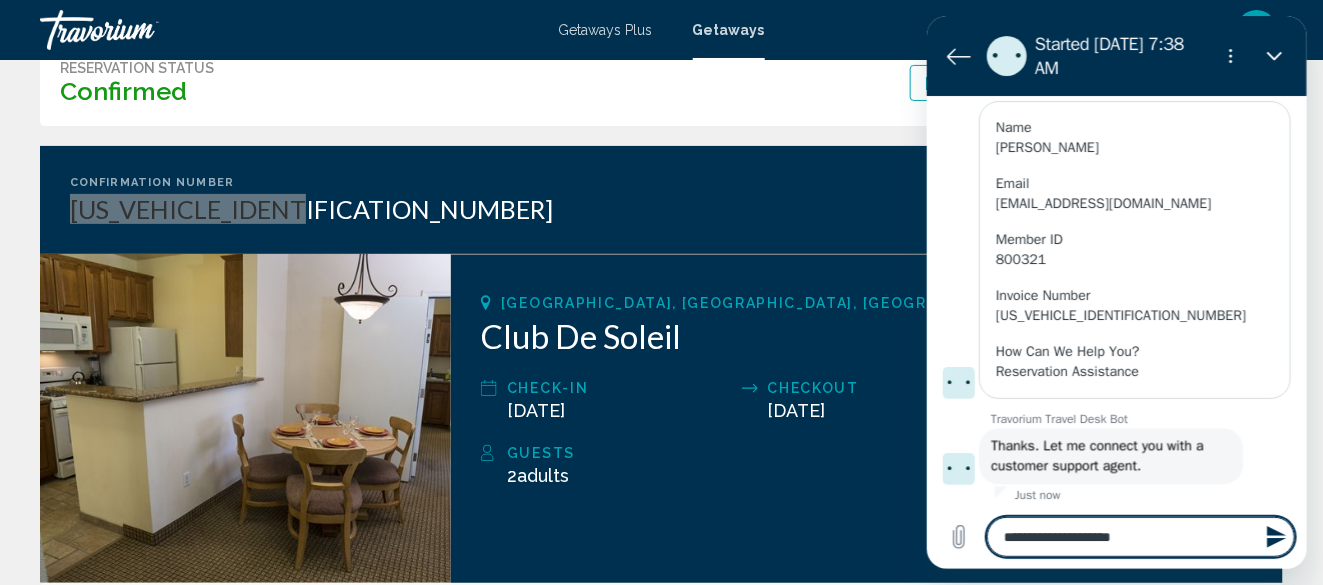type on "**********" 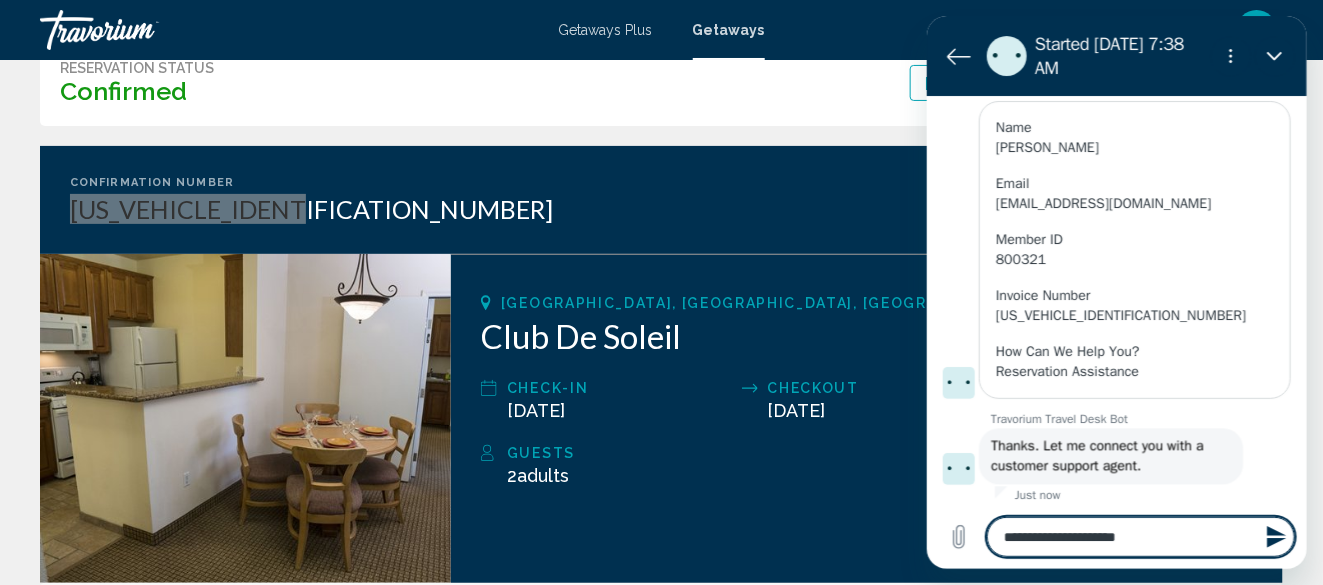 type on "**********" 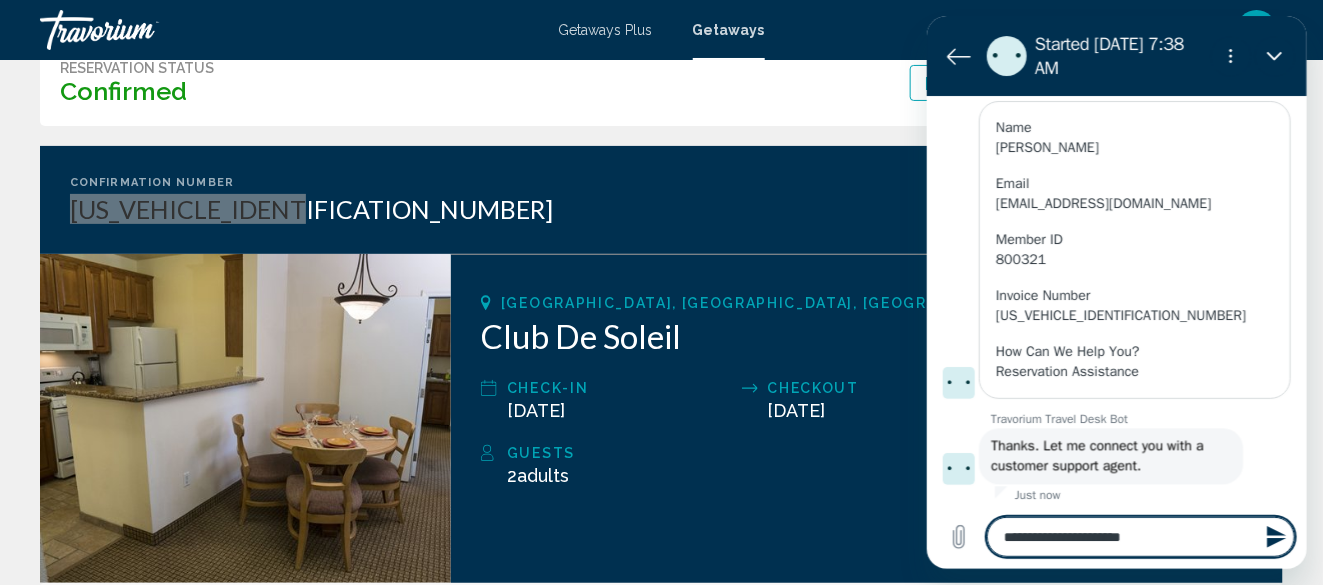type on "**********" 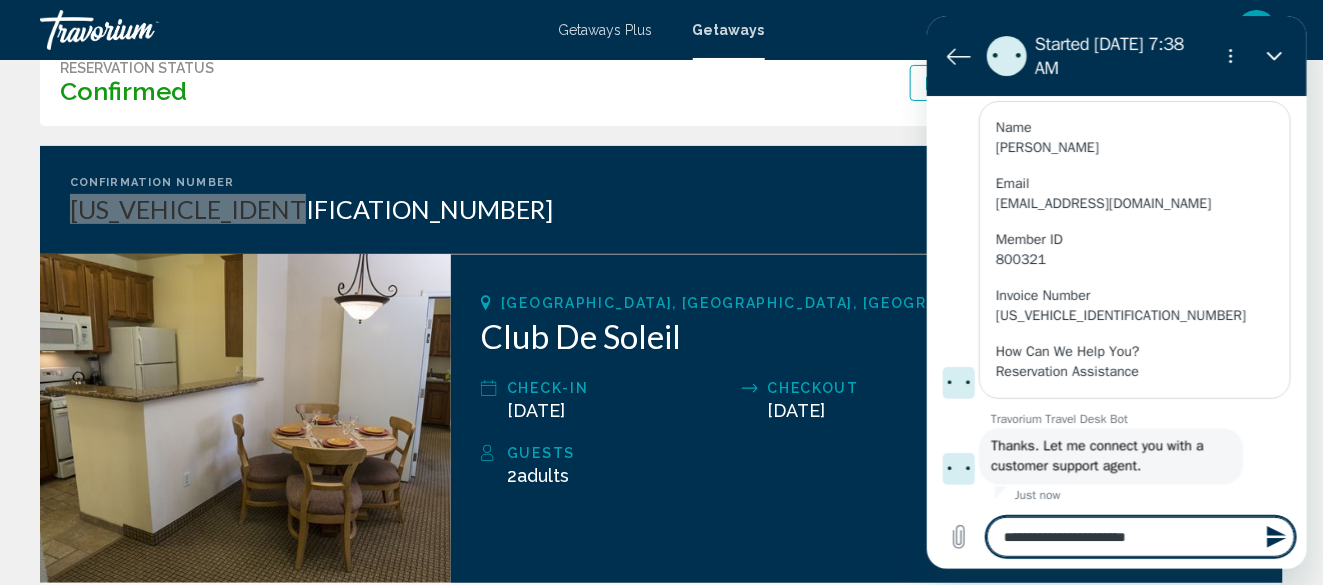 type on "**********" 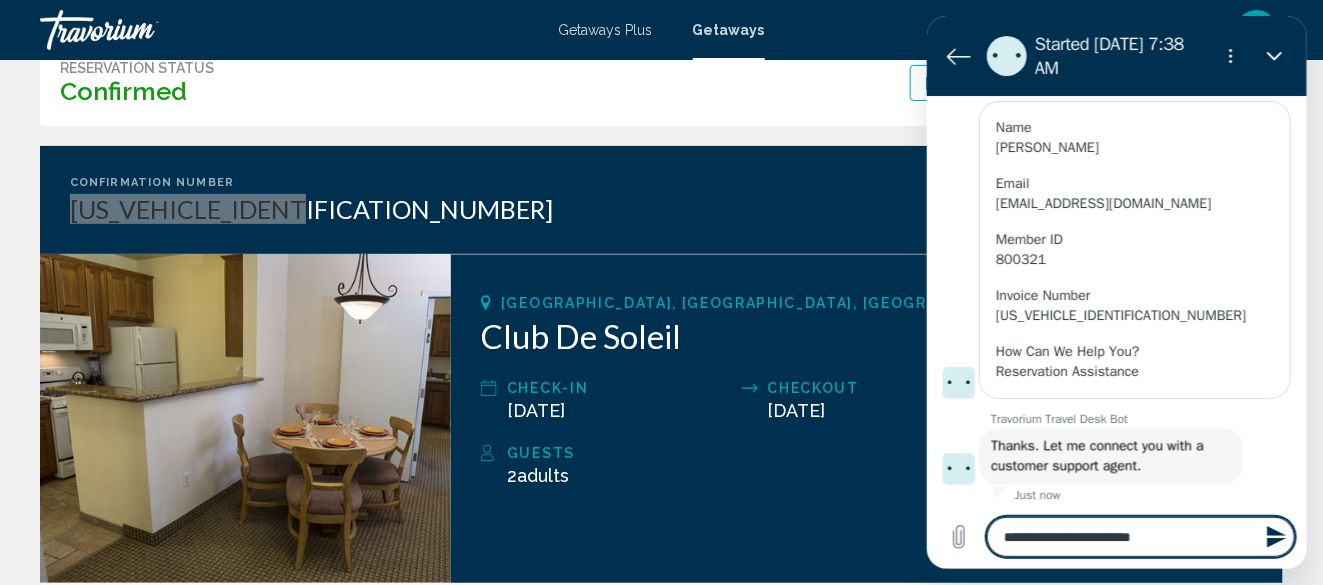 type on "**********" 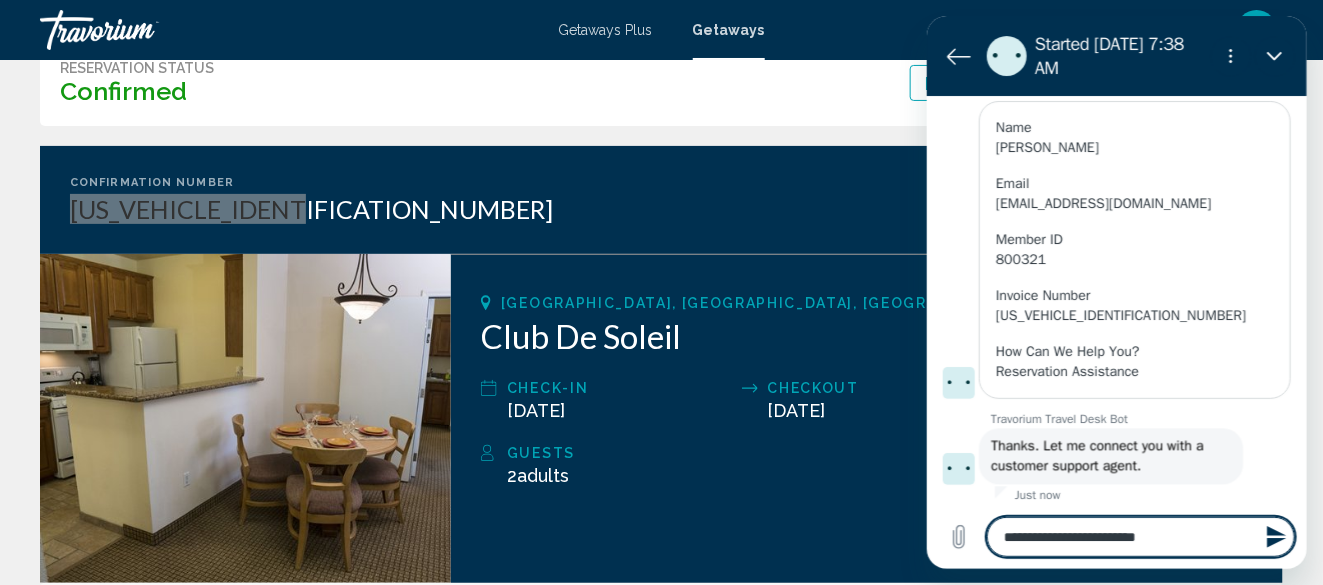 type on "**********" 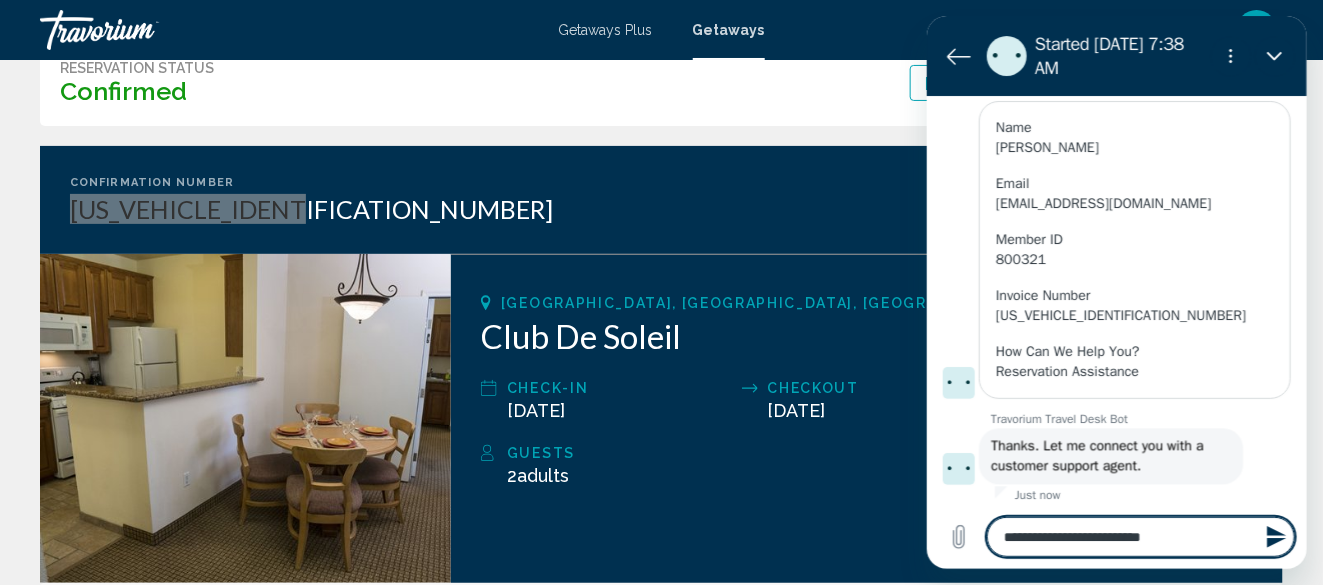 type on "**********" 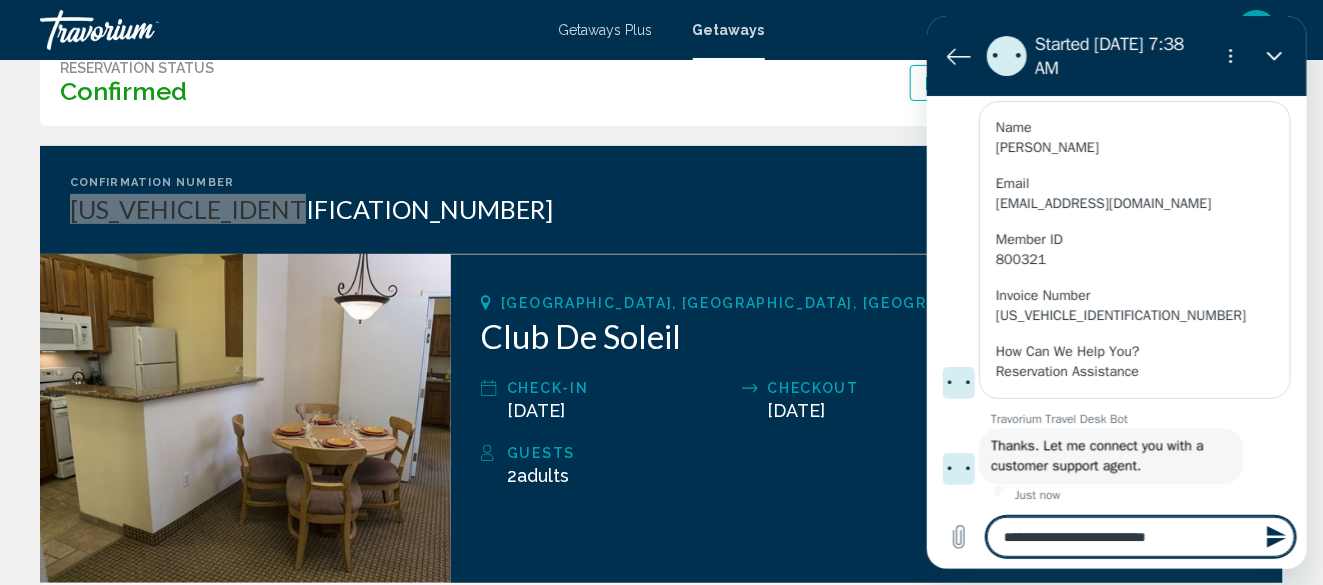 type on "**********" 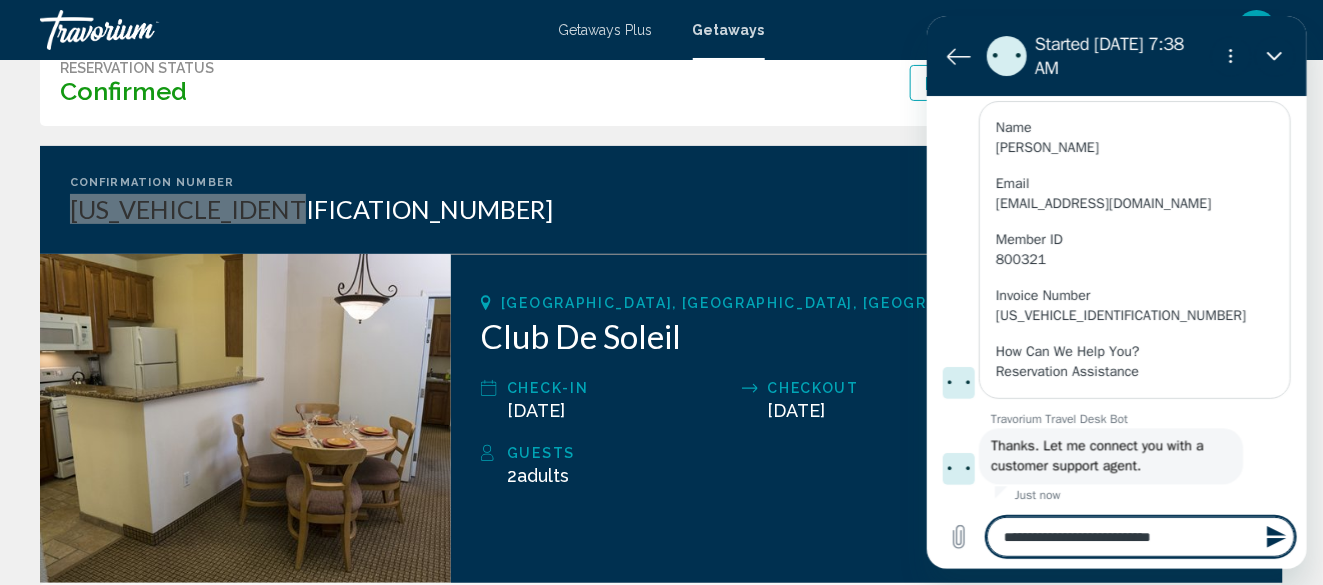 type on "**********" 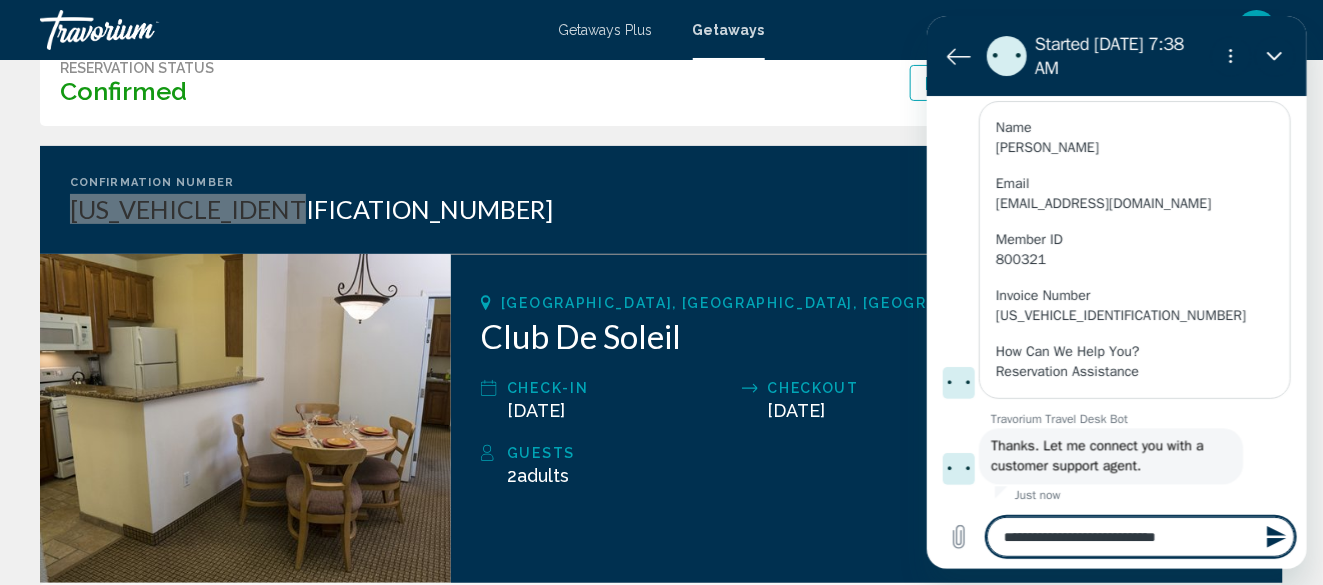 type on "**********" 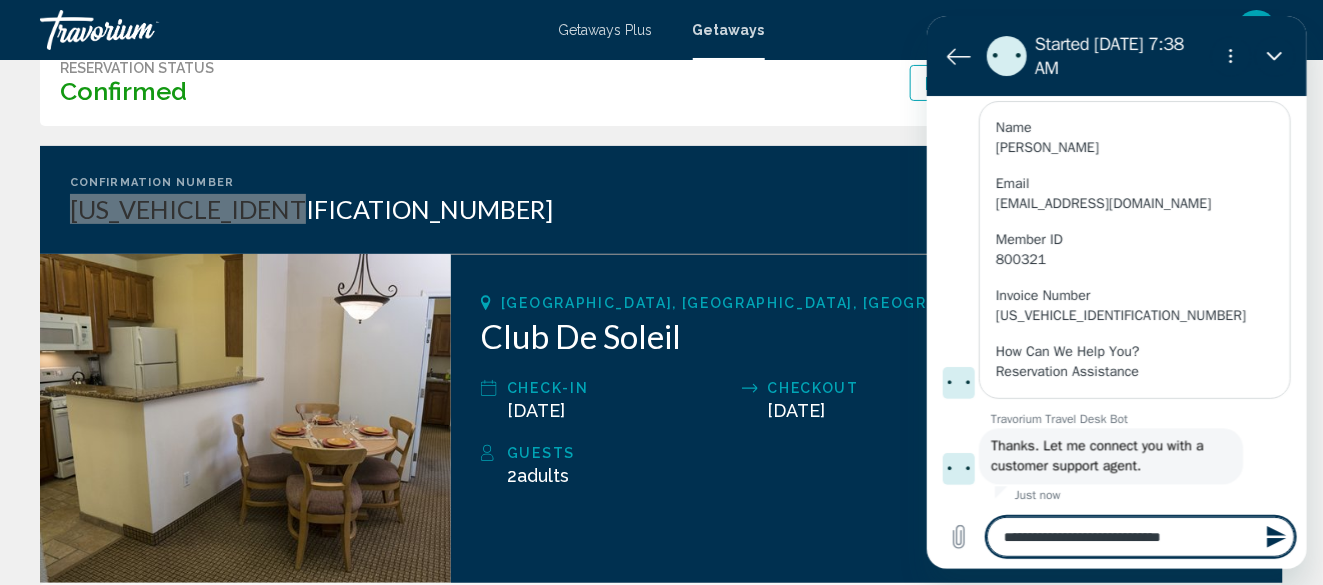 type on "**********" 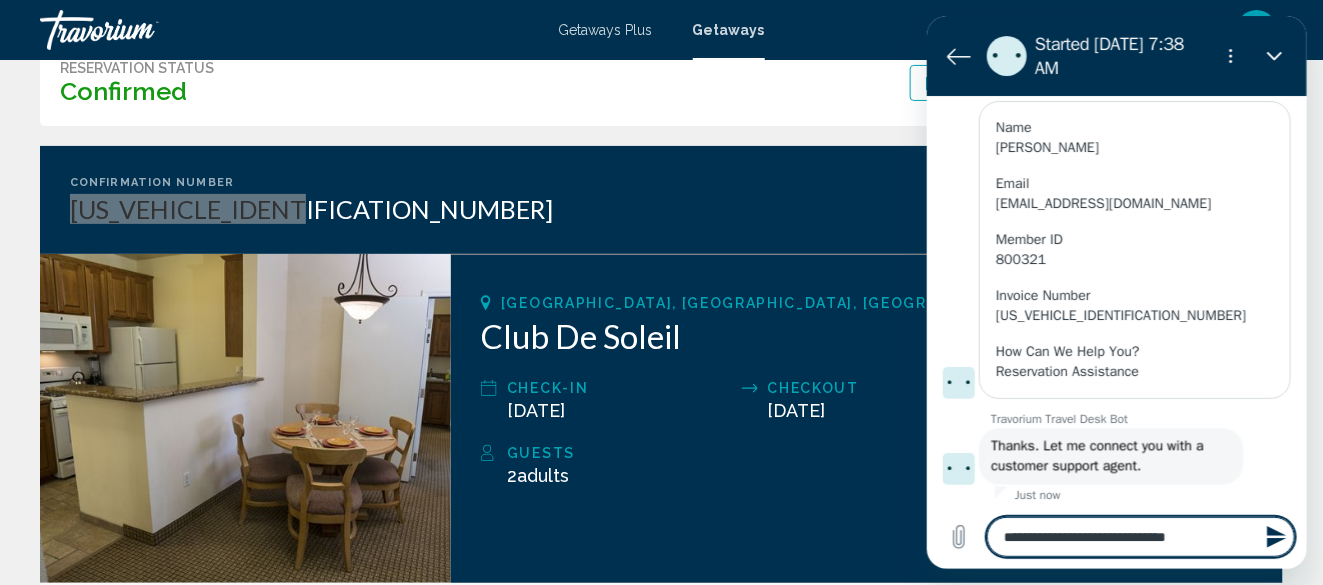 type on "**********" 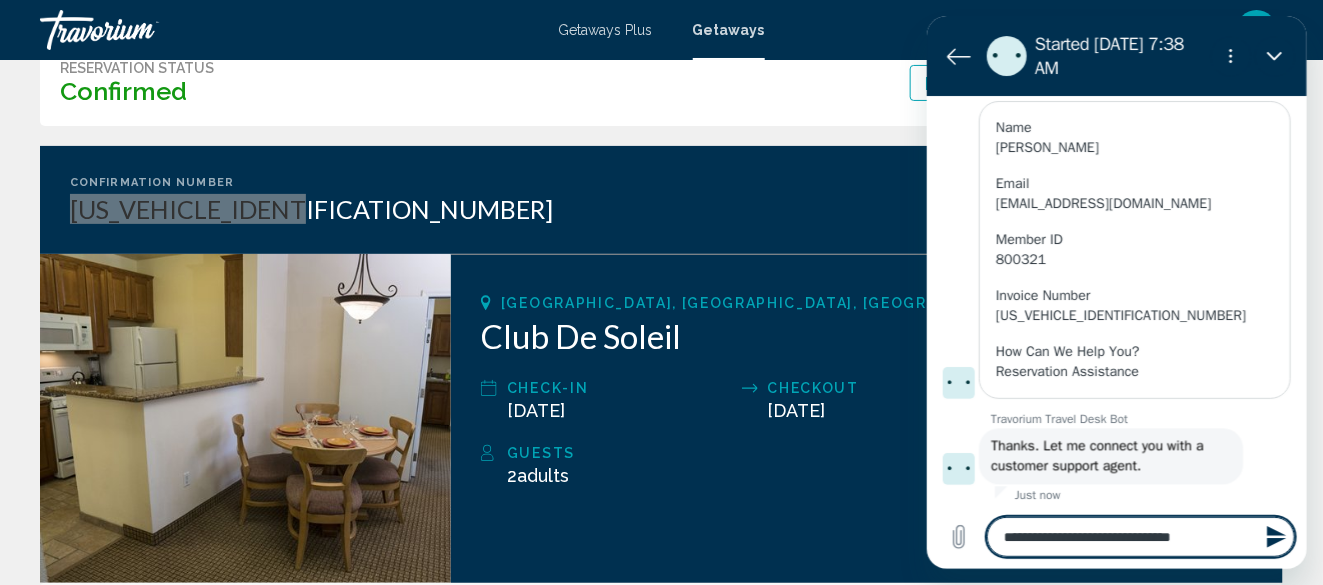 type on "**********" 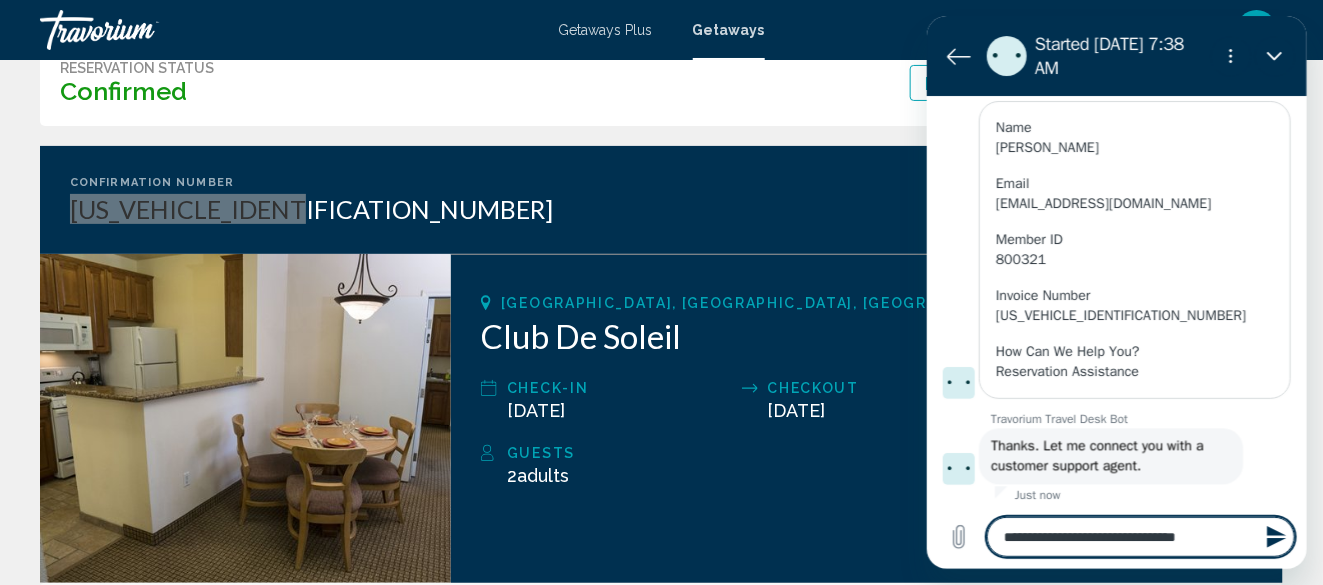 type on "**********" 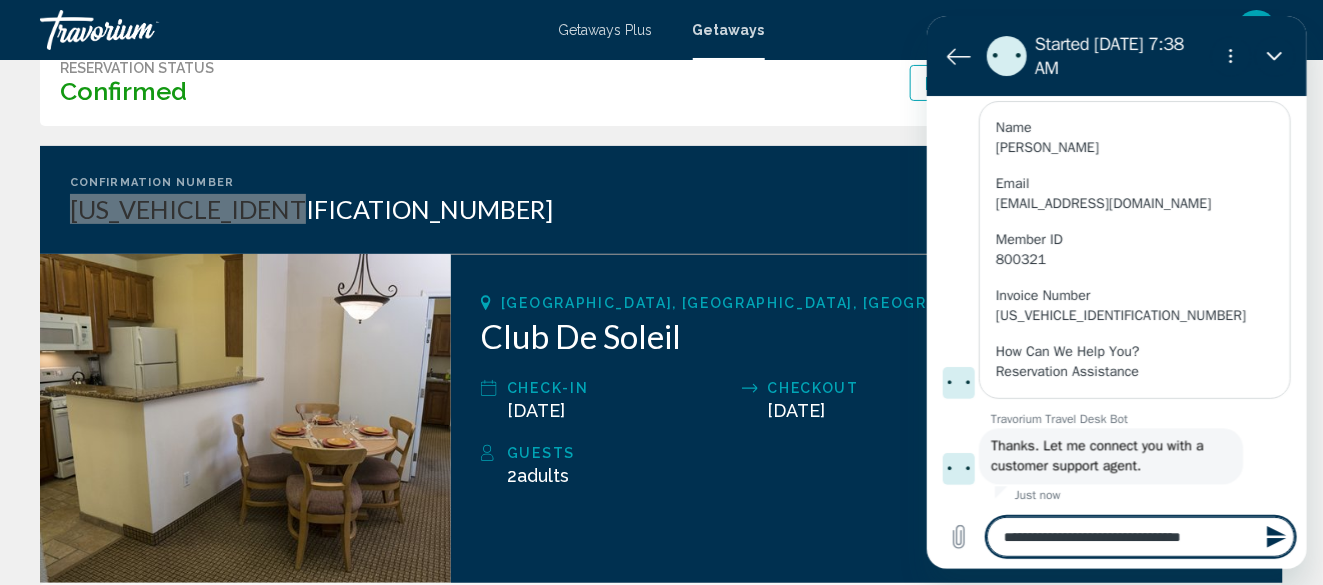 type on "**********" 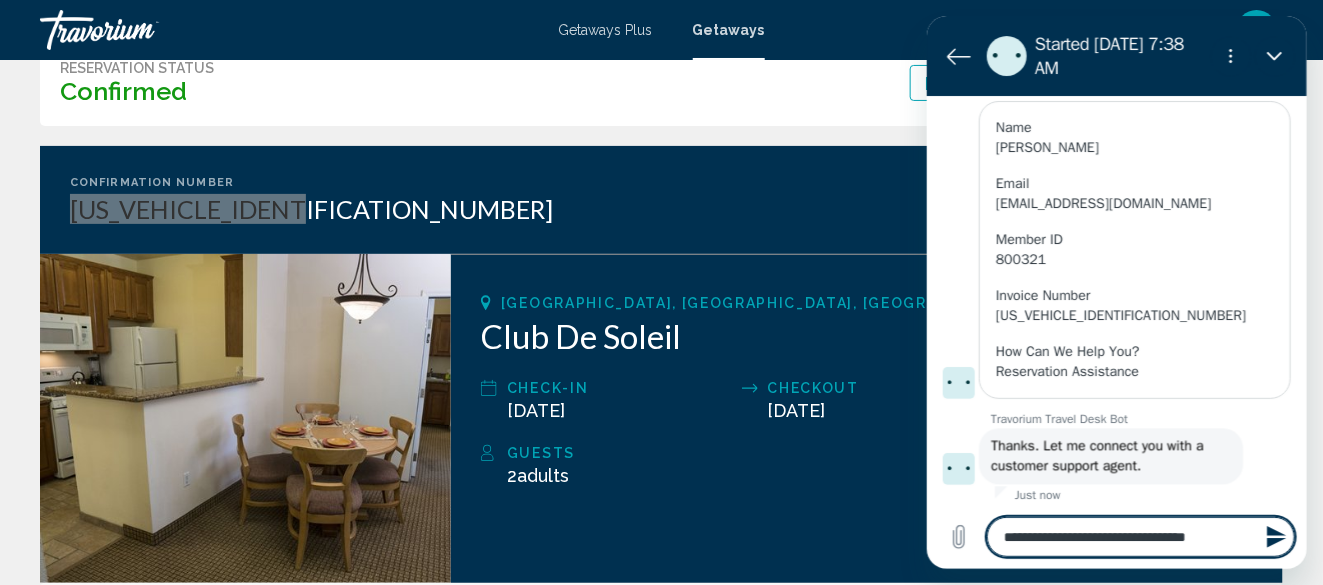 type on "**********" 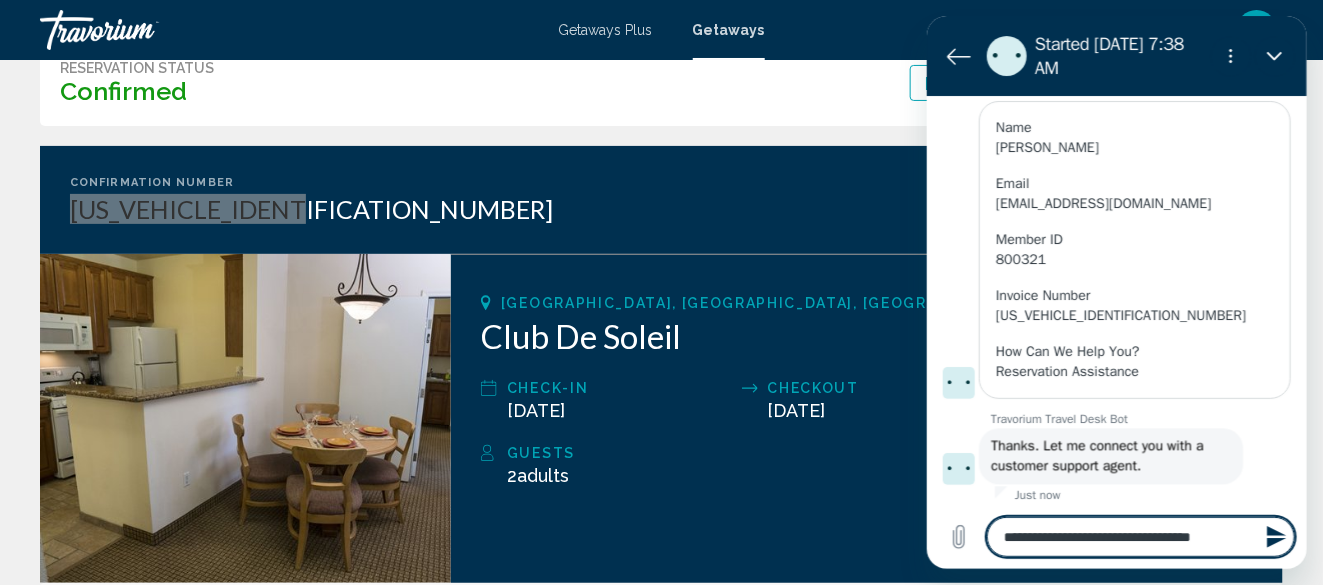 type on "**********" 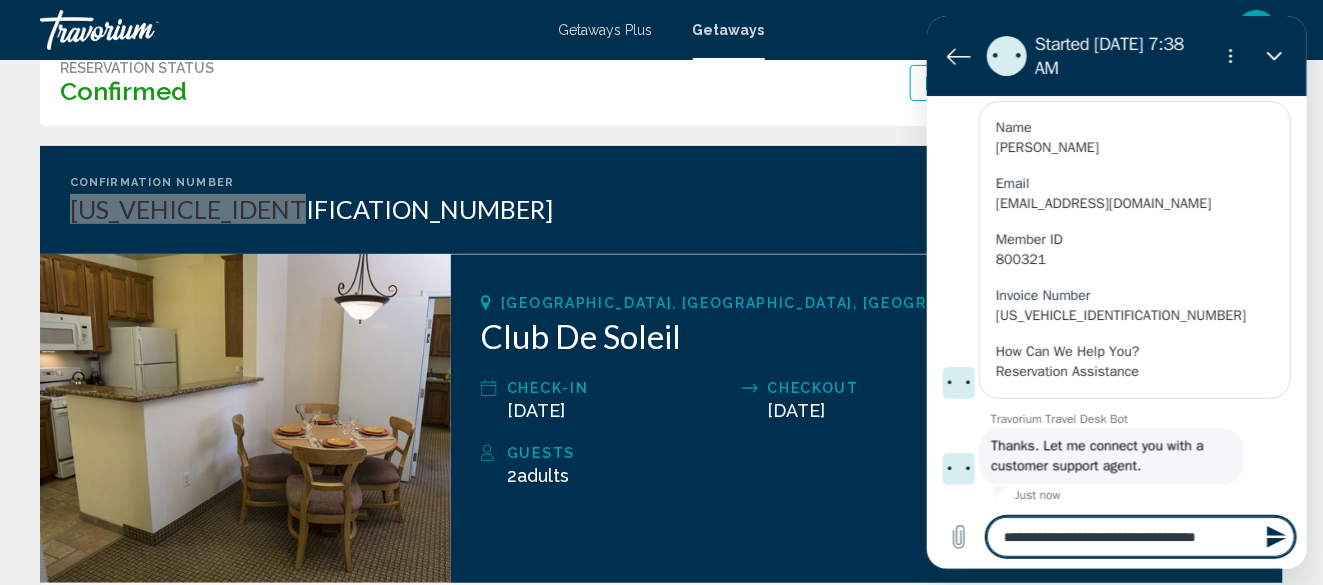 type on "**********" 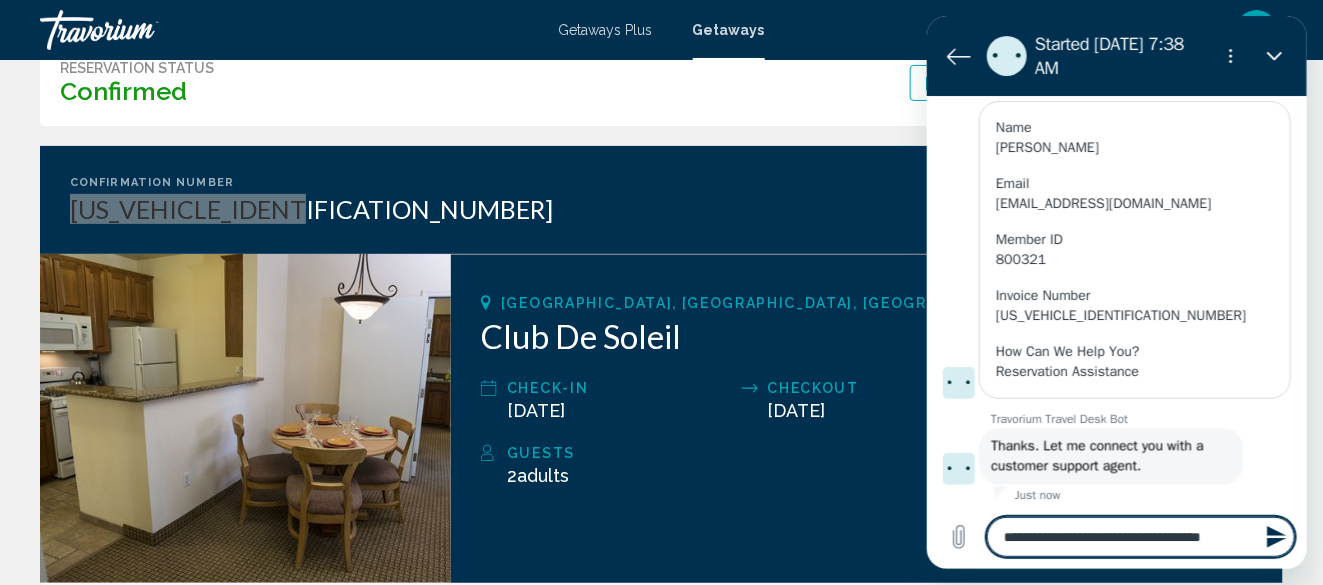type on "**********" 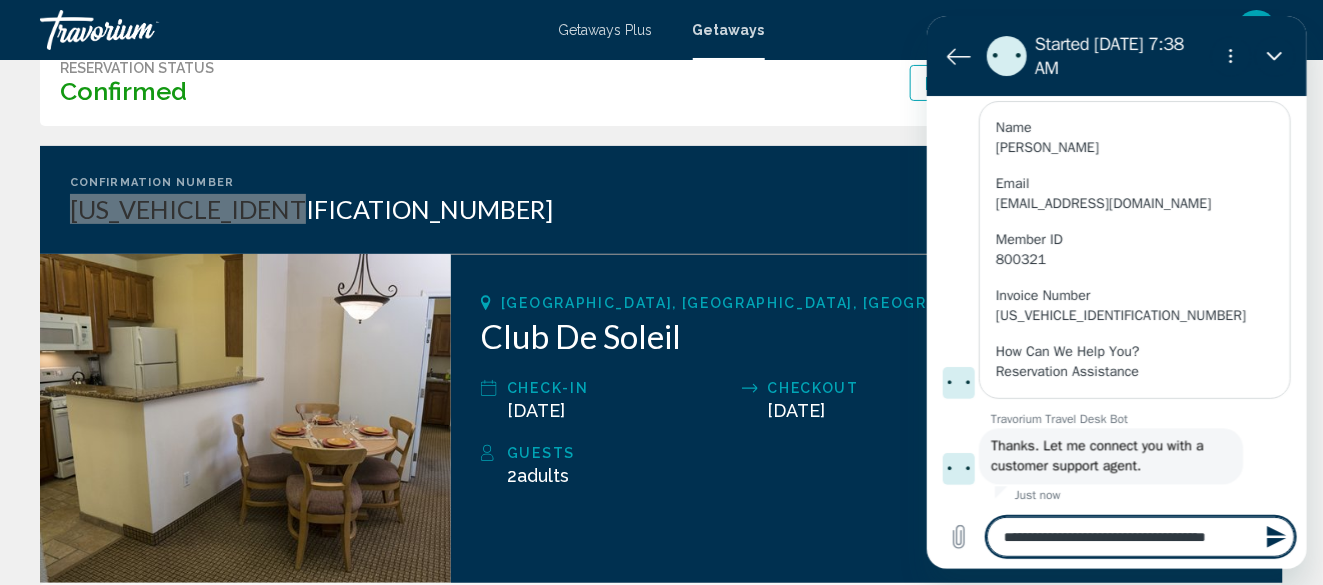 type on "**********" 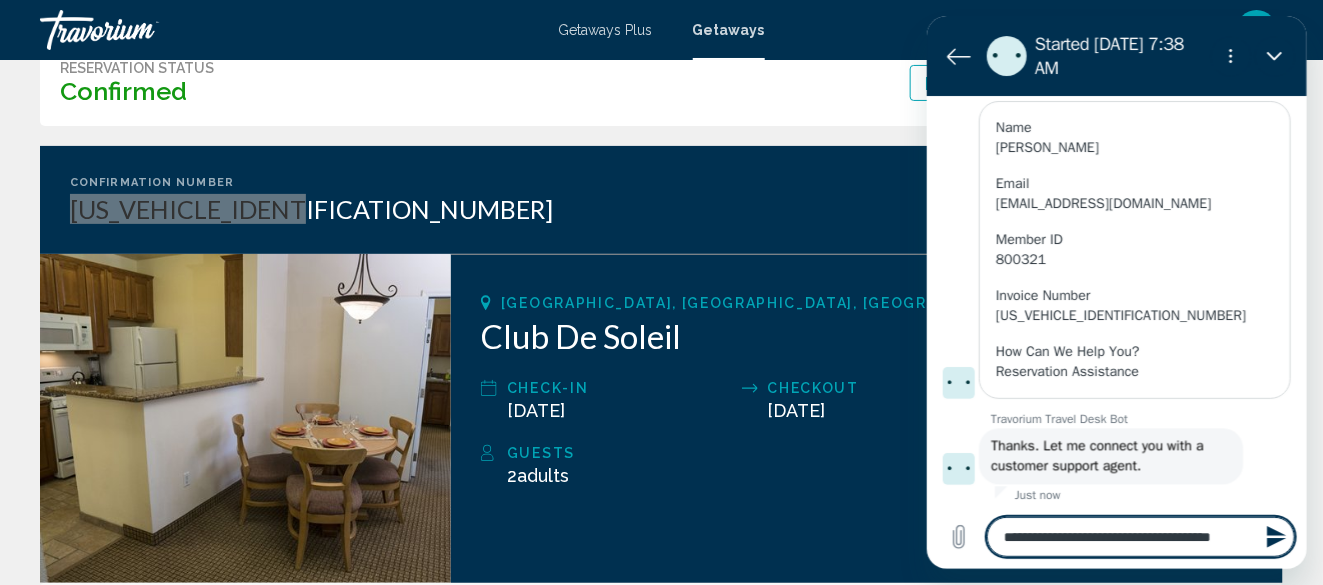 type on "**********" 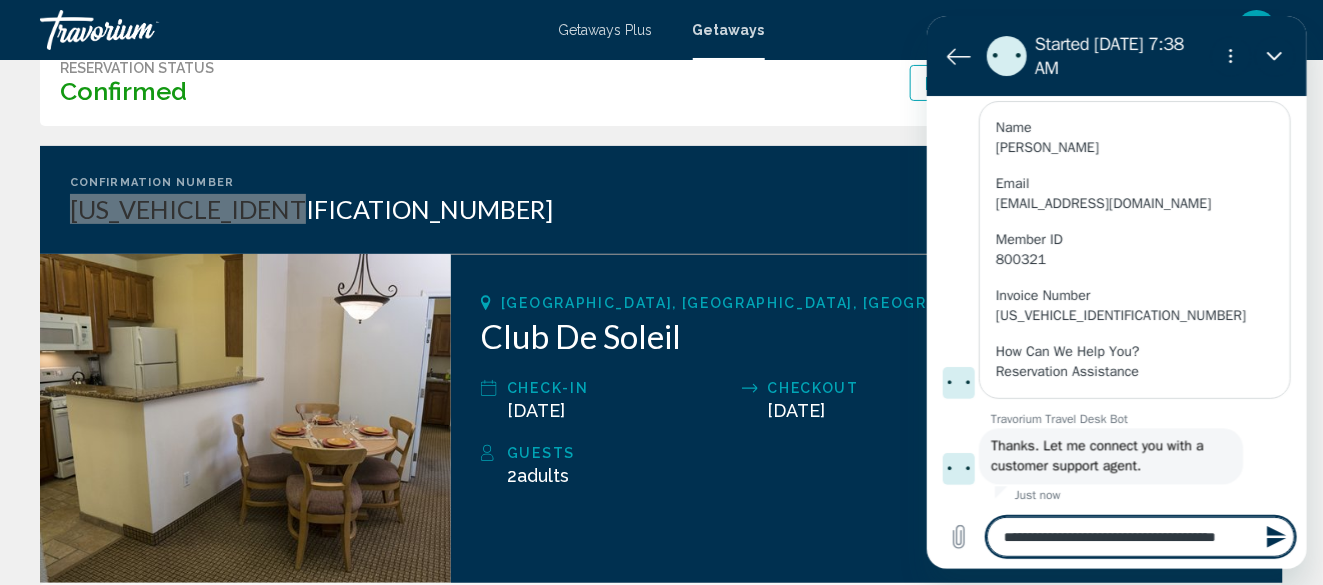 type on "**********" 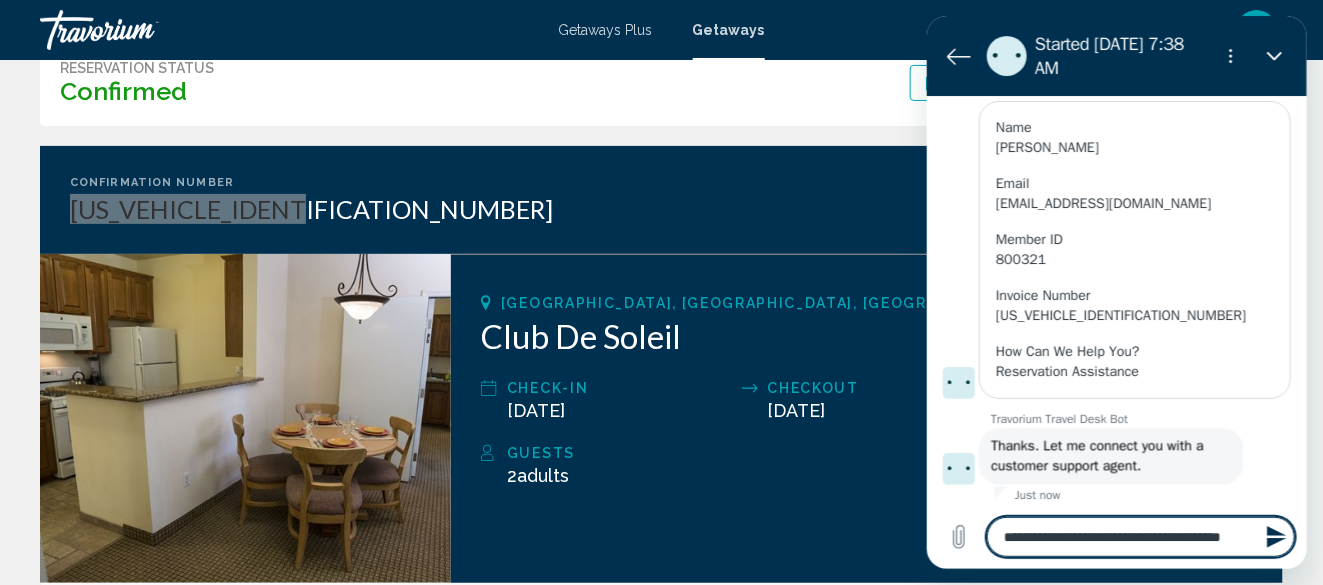 type on "**********" 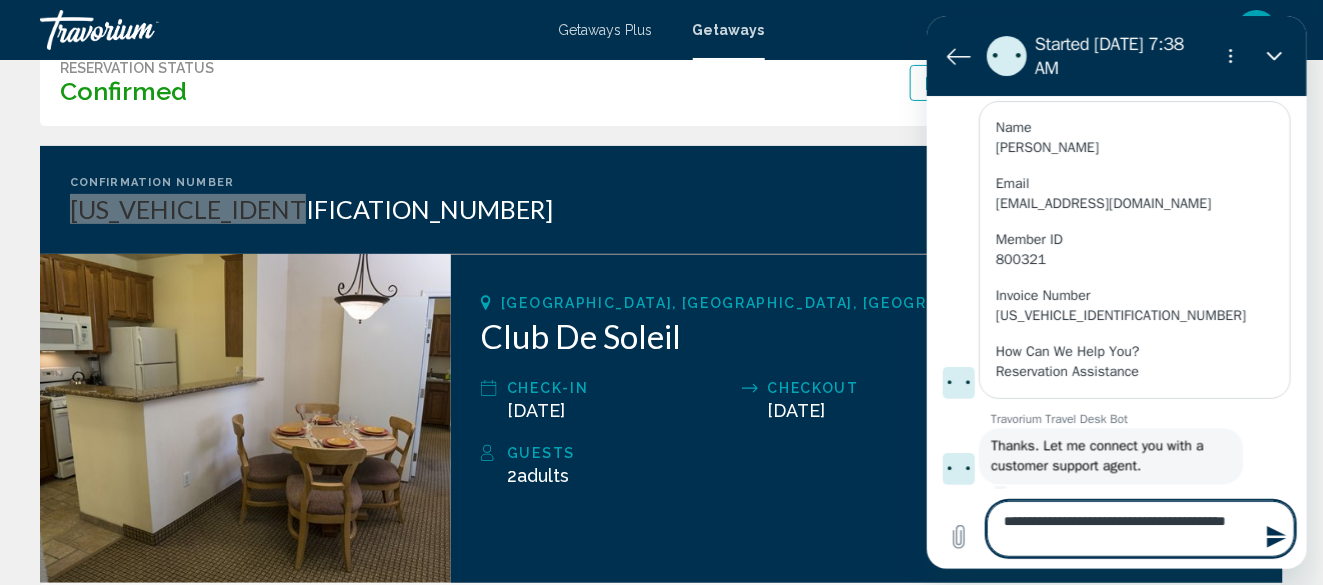 type on "**********" 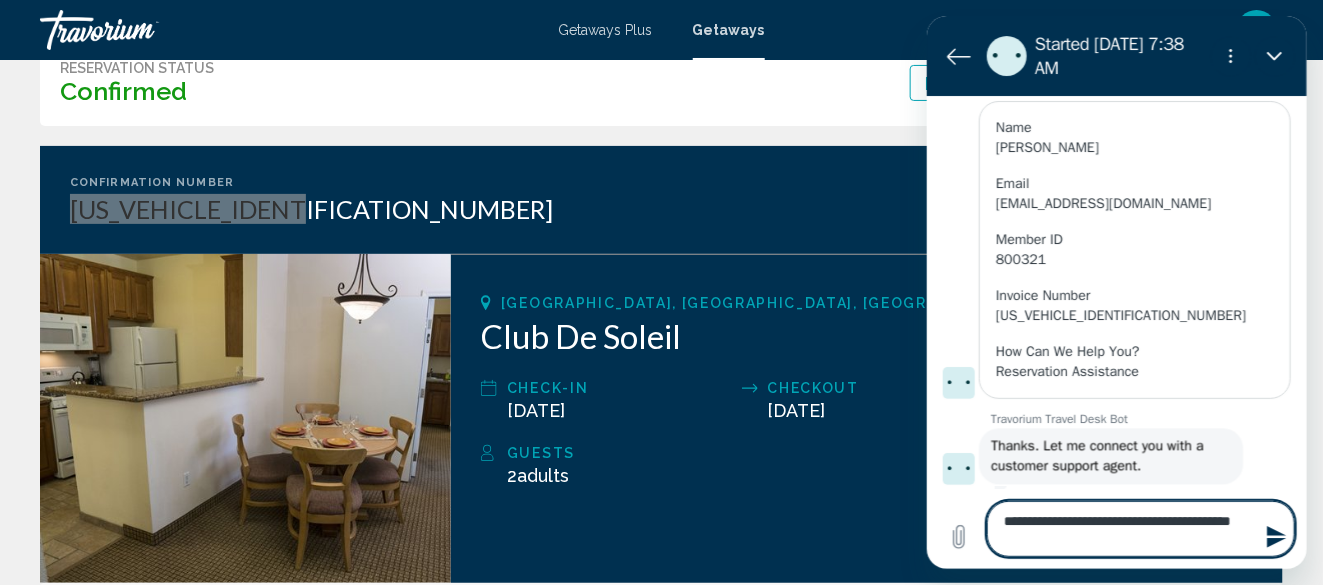 type 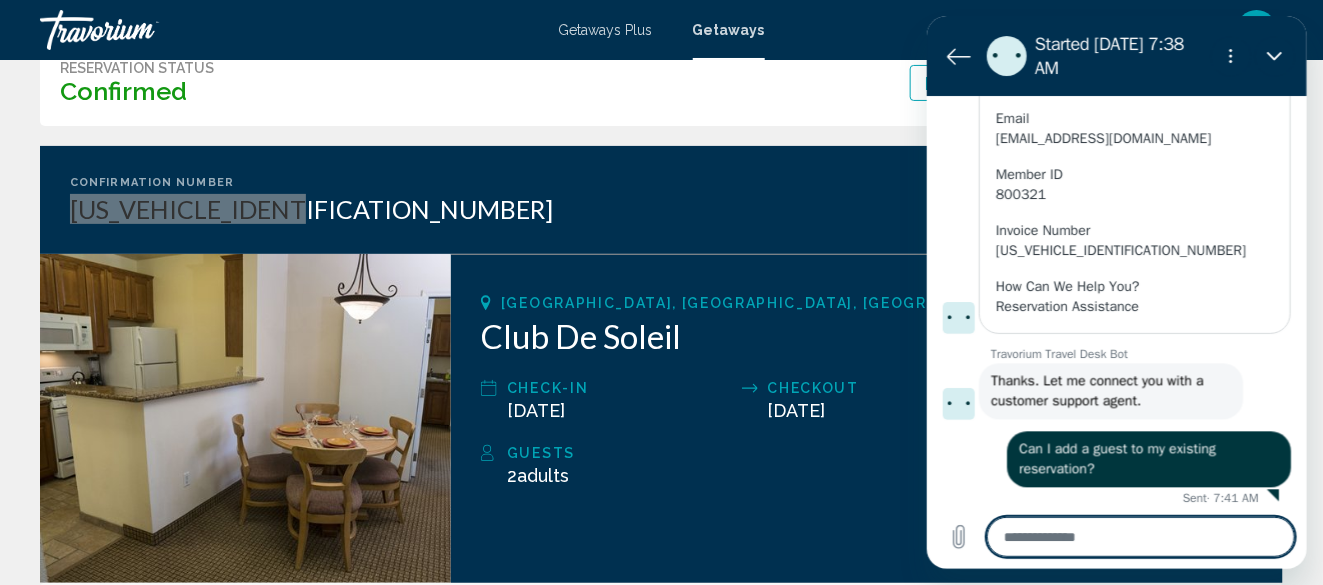 scroll, scrollTop: 1388, scrollLeft: 0, axis: vertical 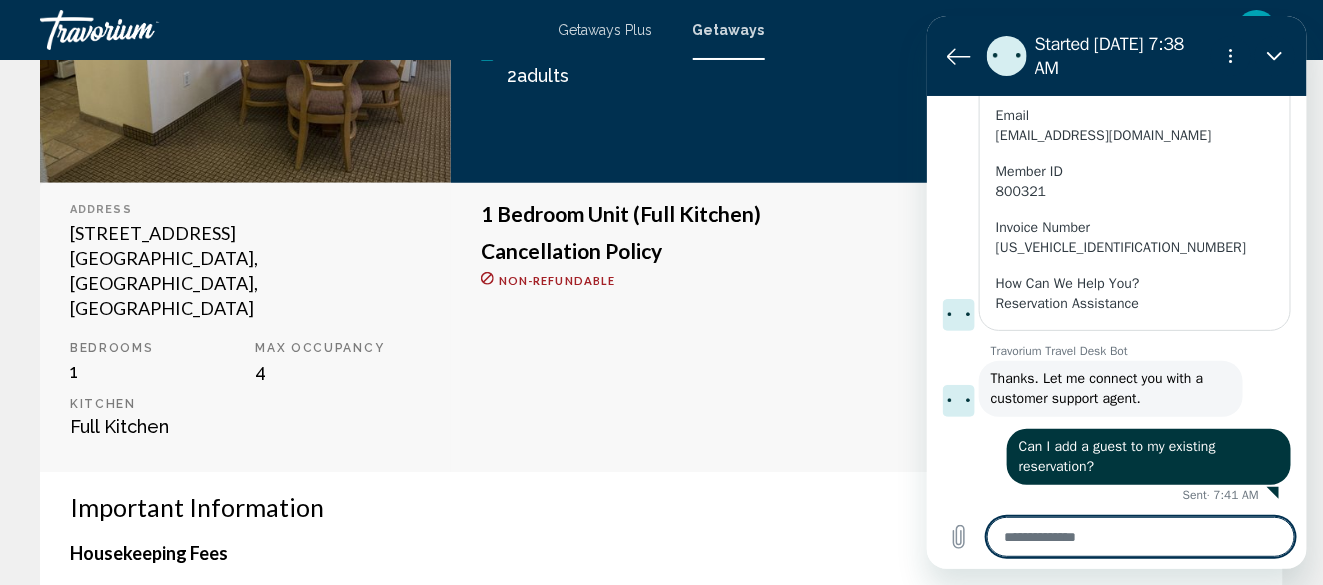 type on "*" 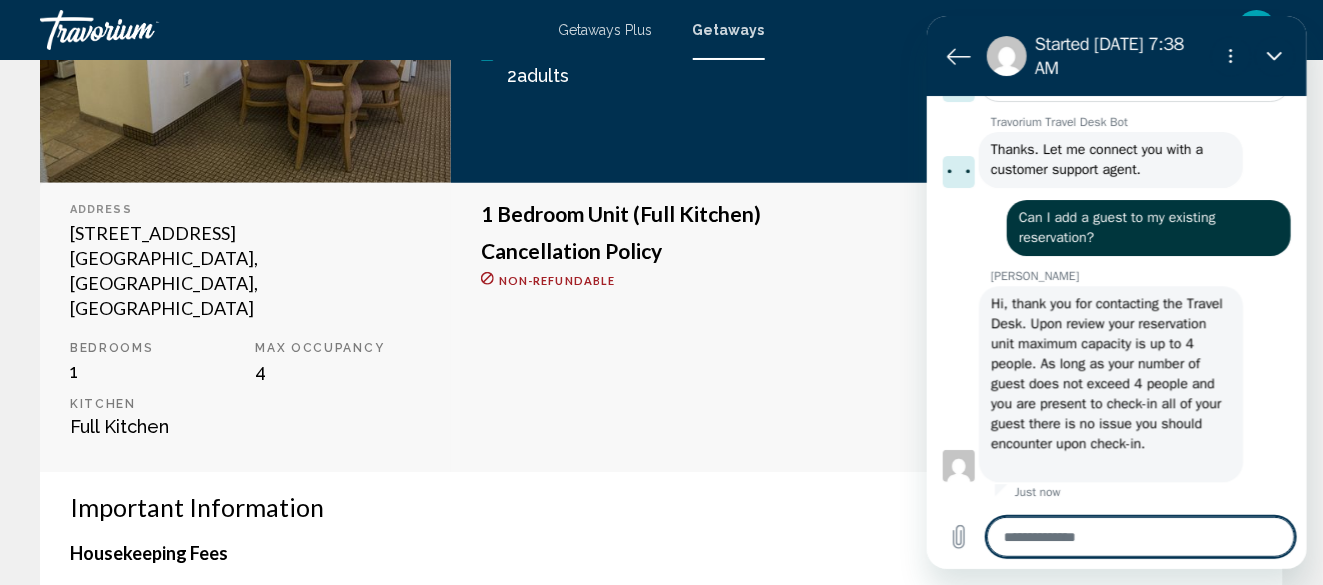 scroll, scrollTop: 1635, scrollLeft: 0, axis: vertical 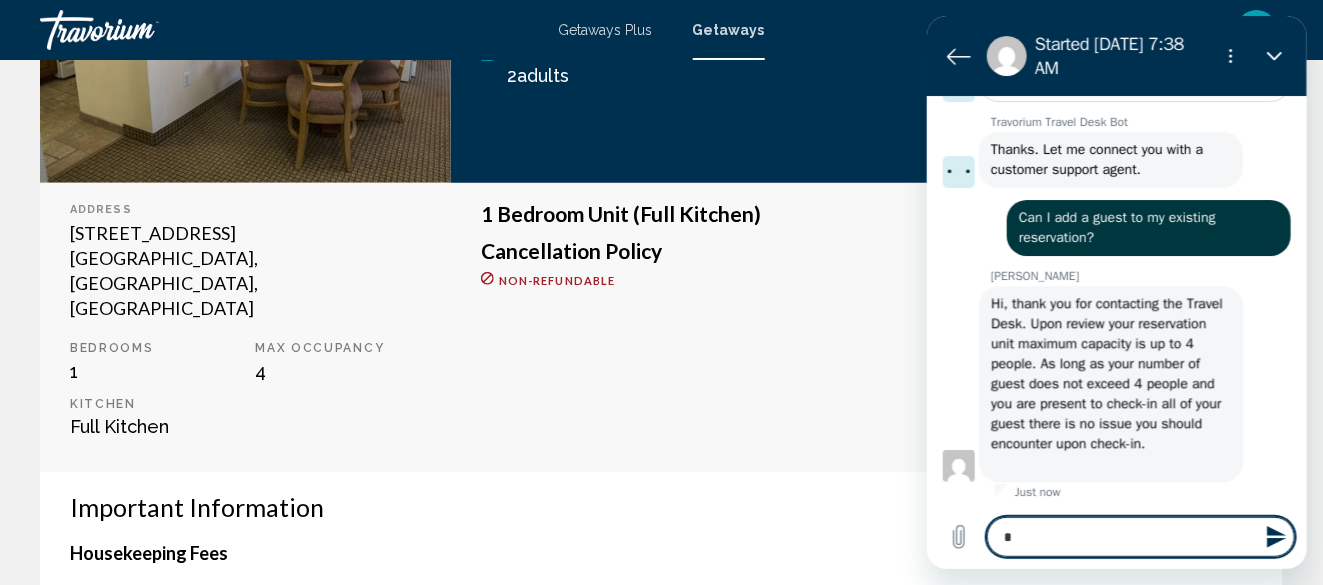 type on "**" 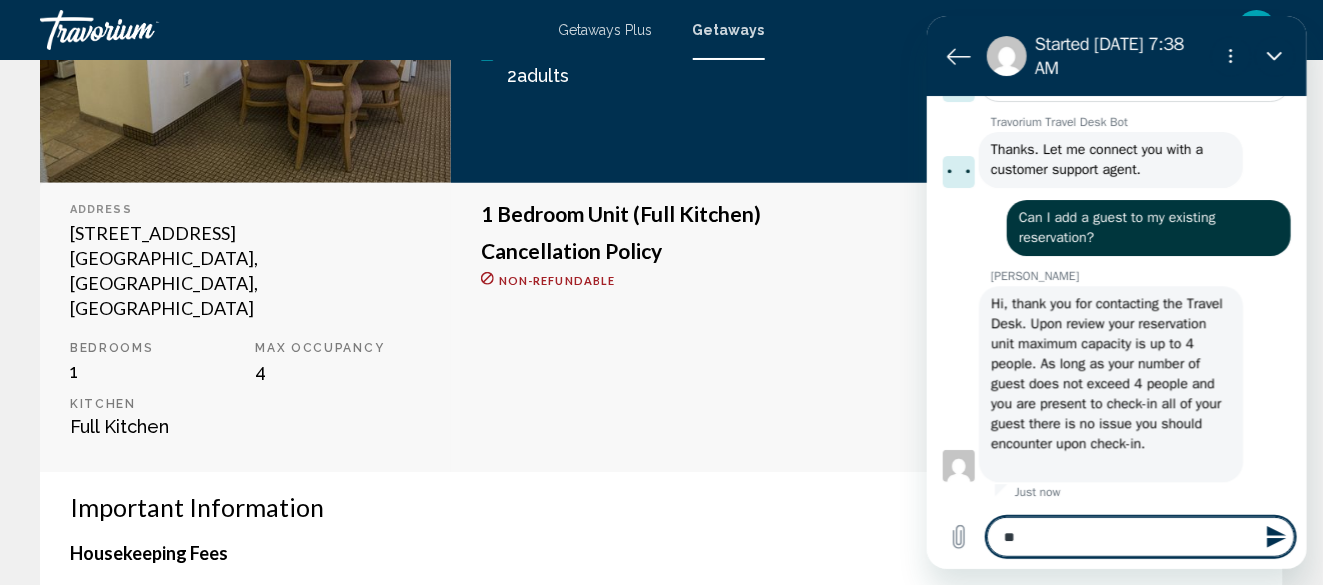 type on "***" 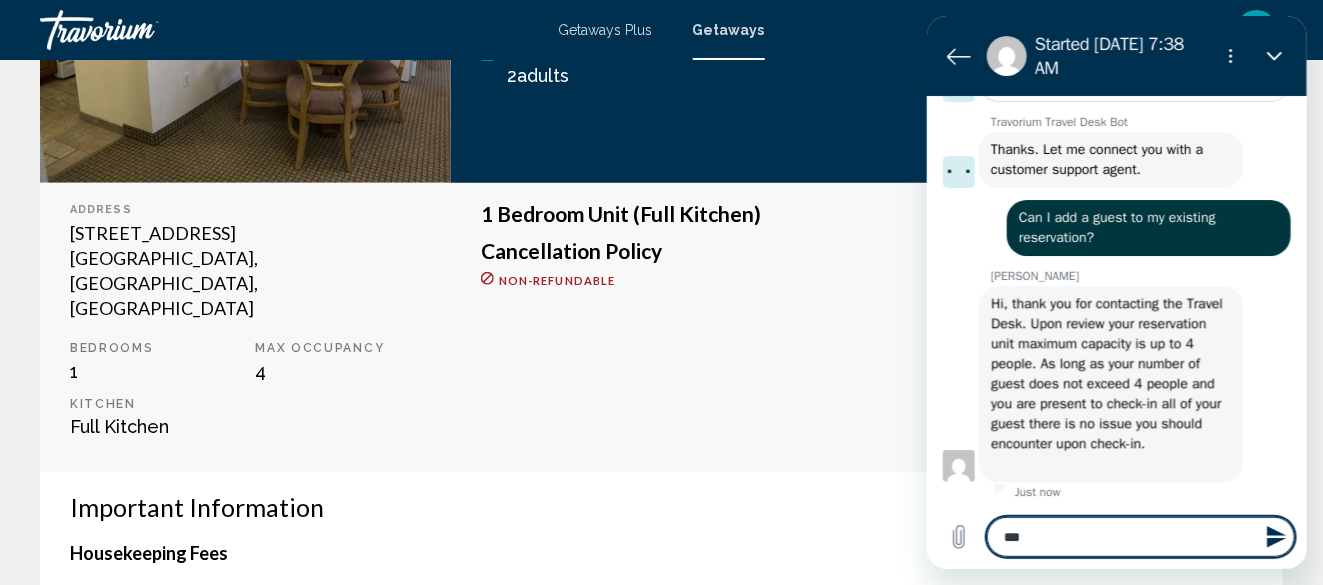 type on "****" 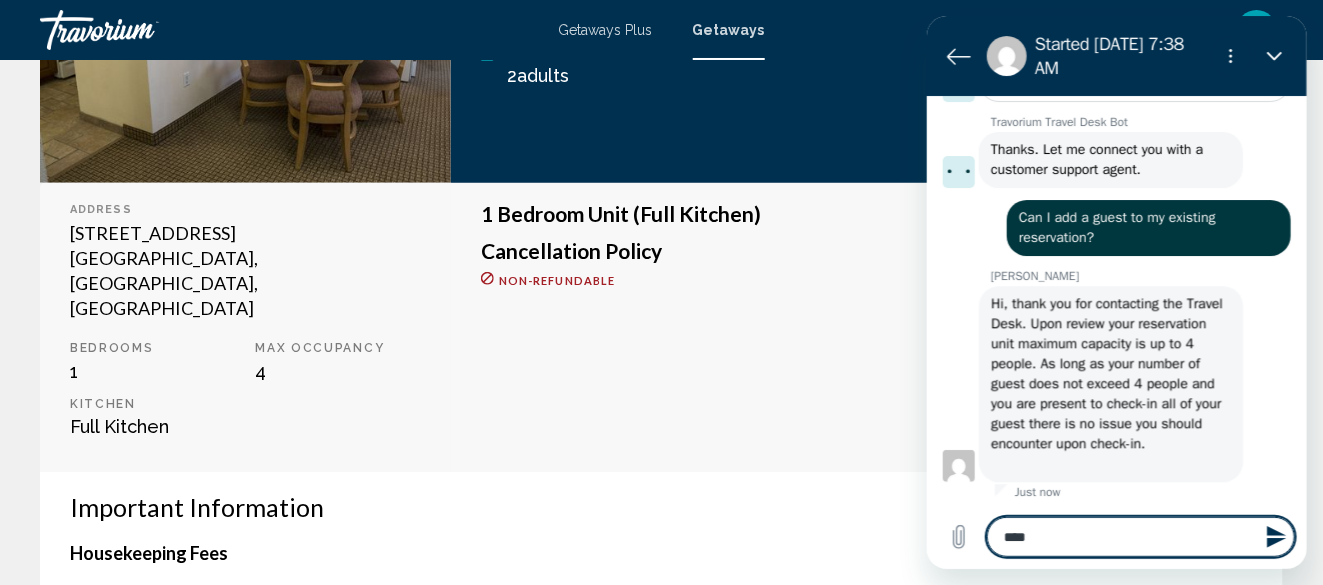 type on "*****" 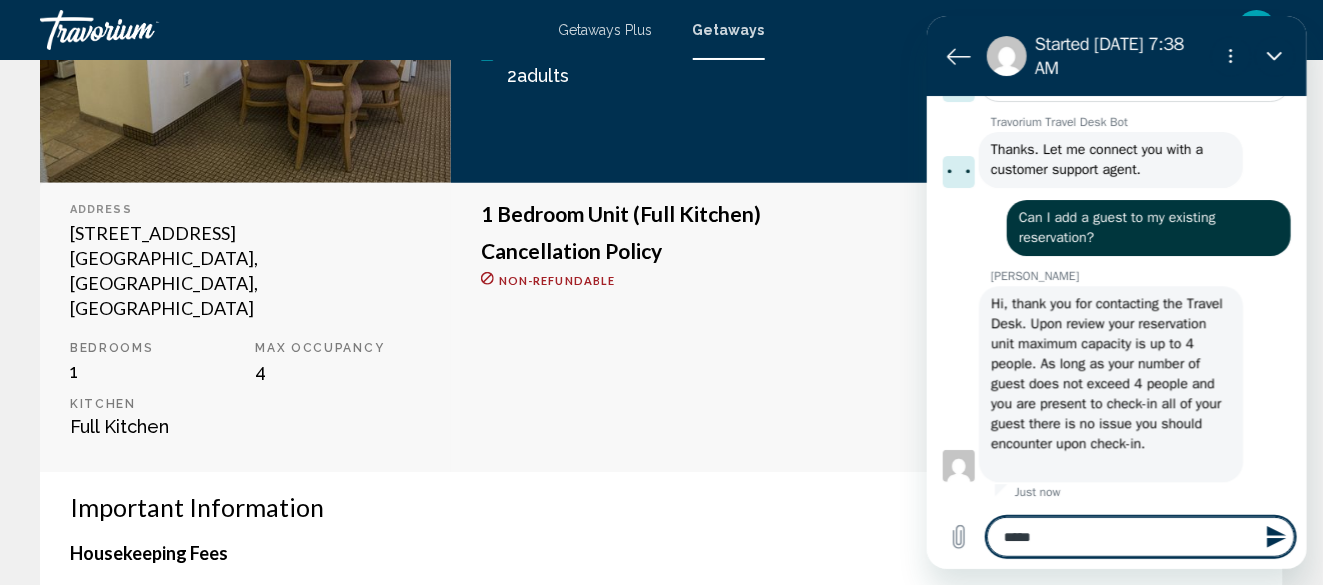 type on "******" 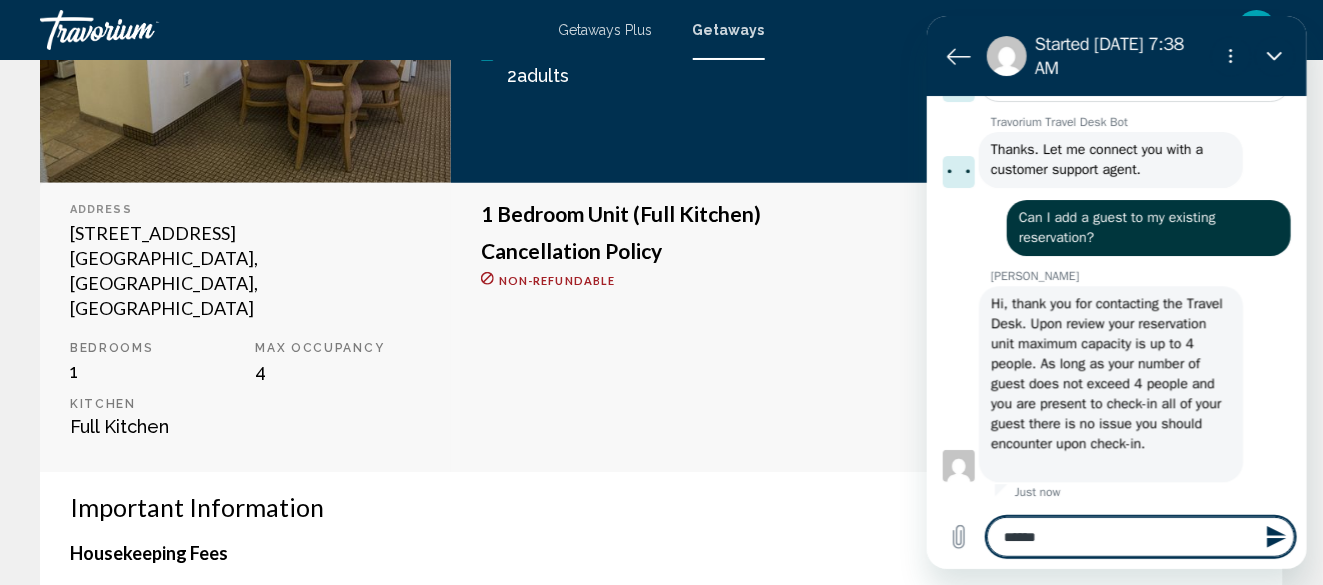 type on "******" 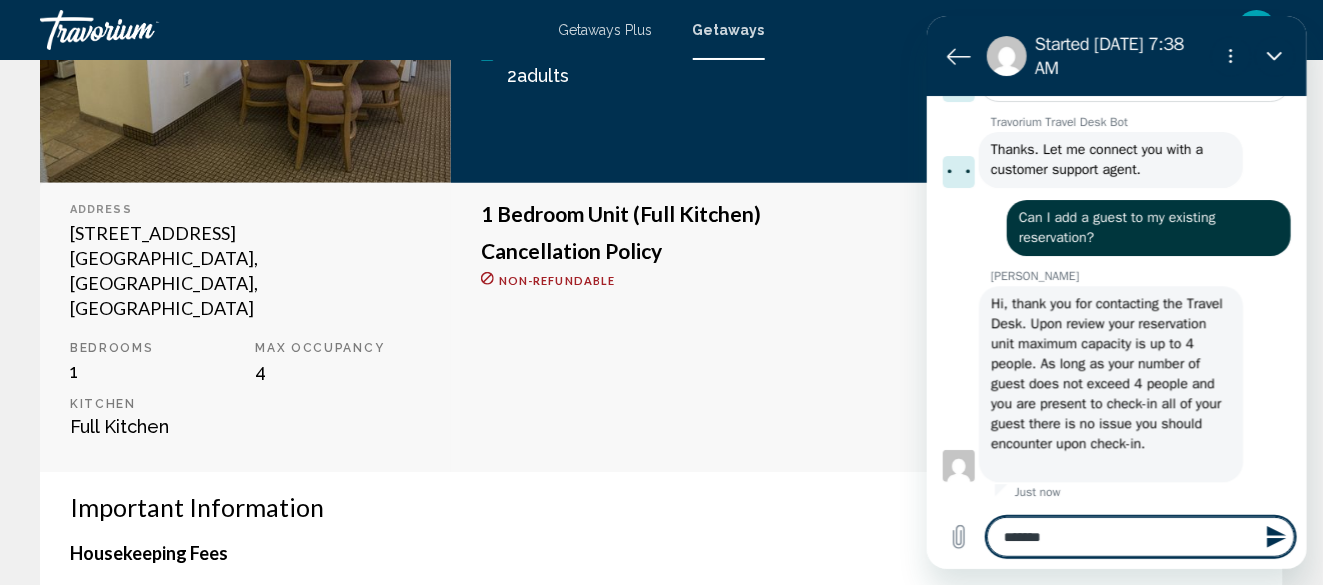 type on "******" 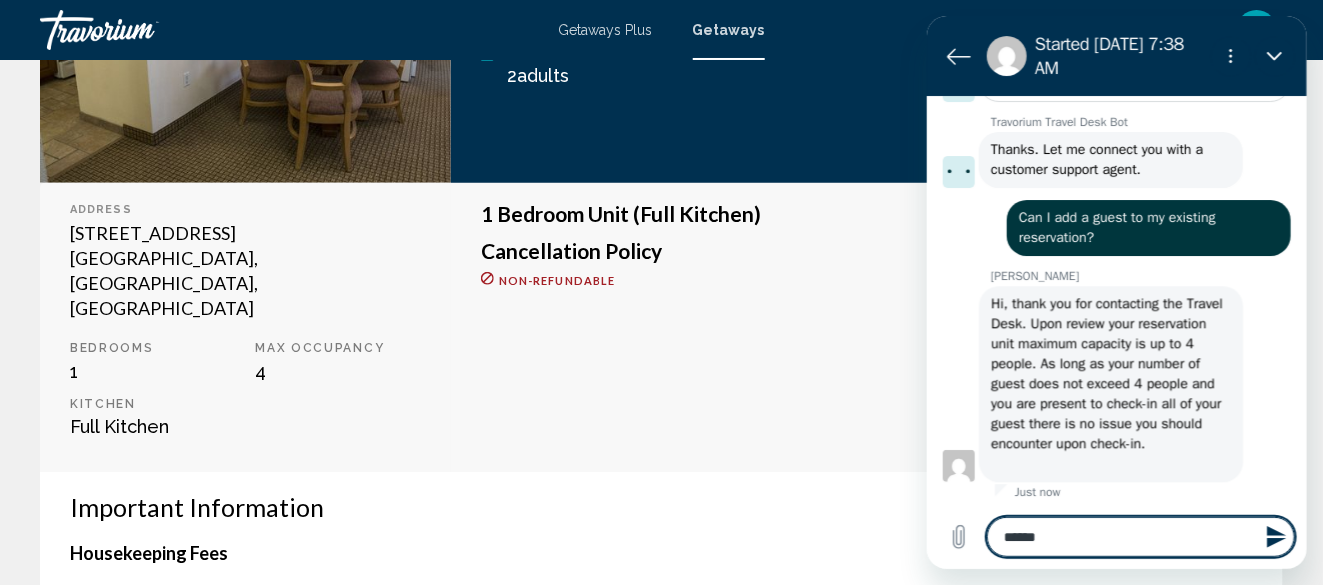 type on "*****" 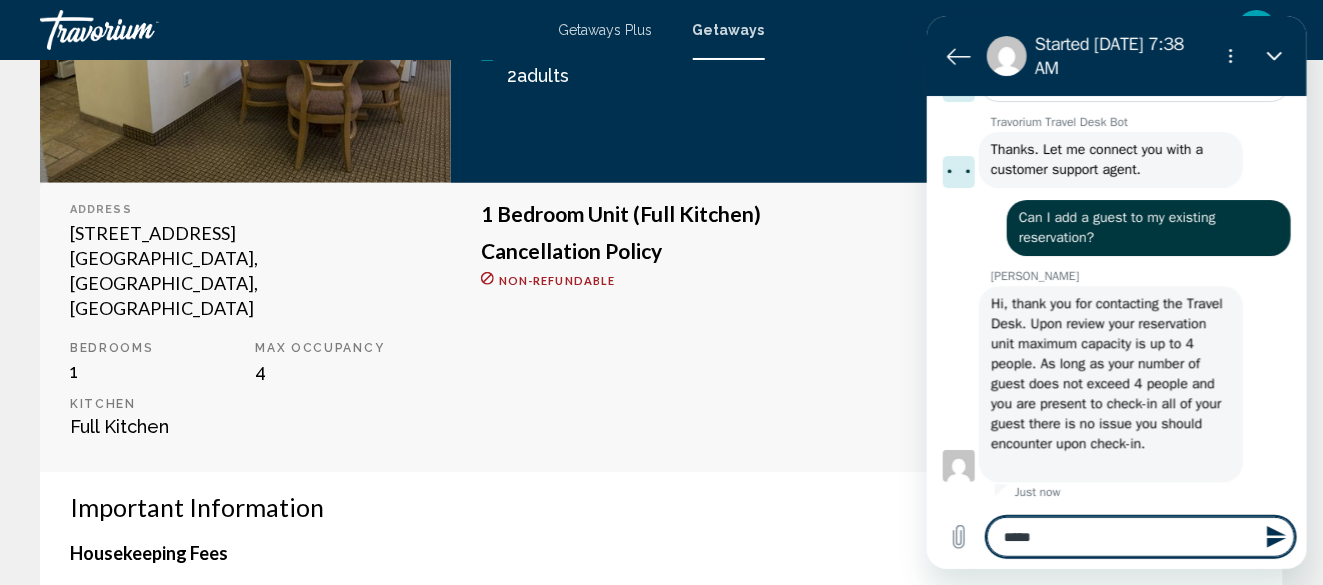 type on "****" 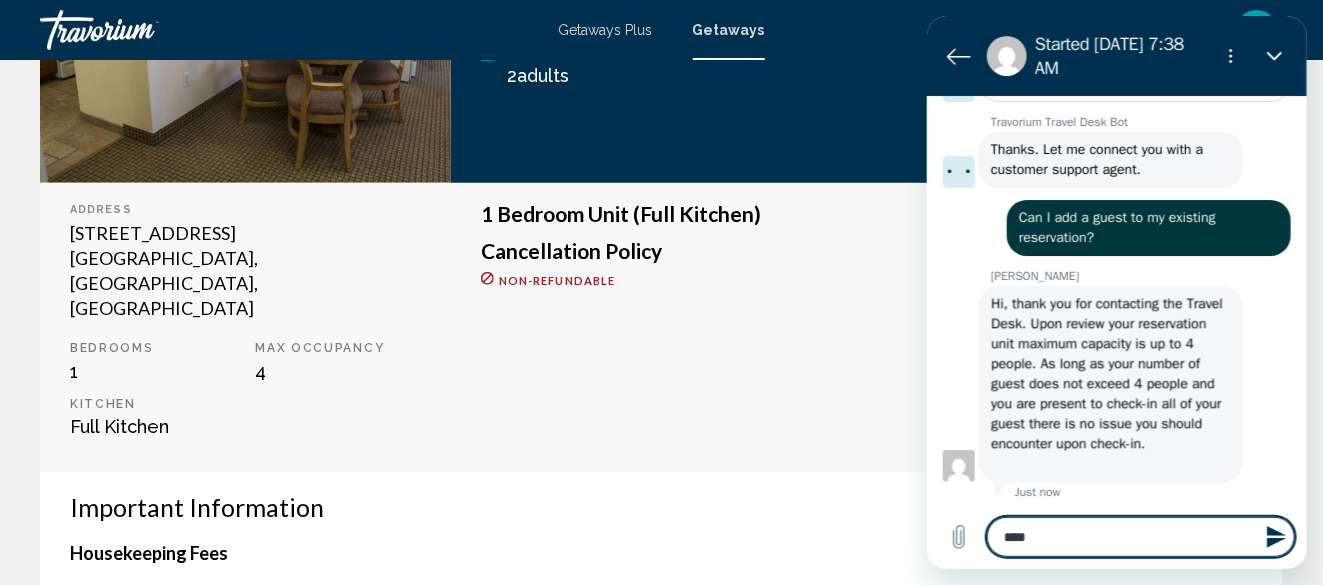 type on "***" 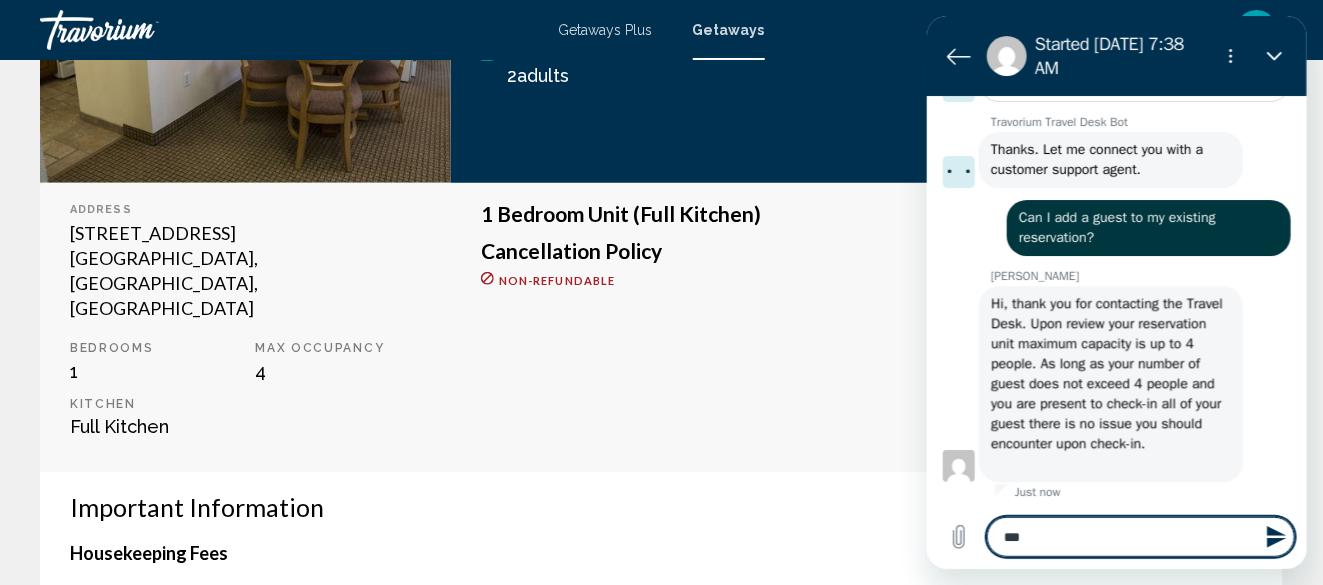 type on "**" 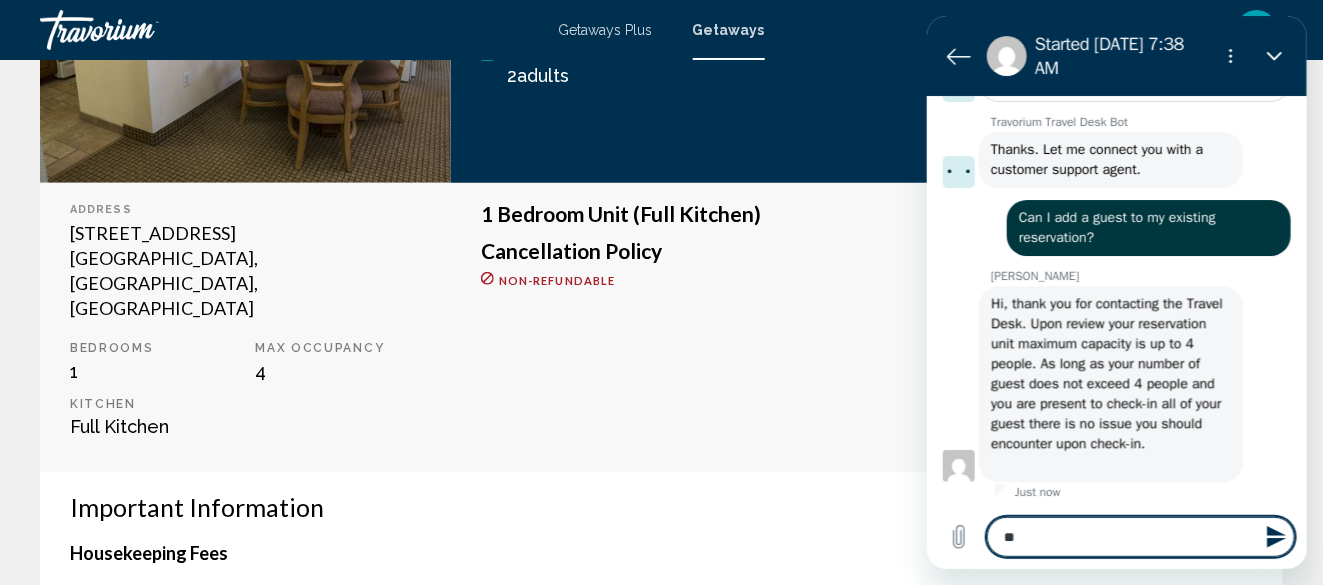 type on "*" 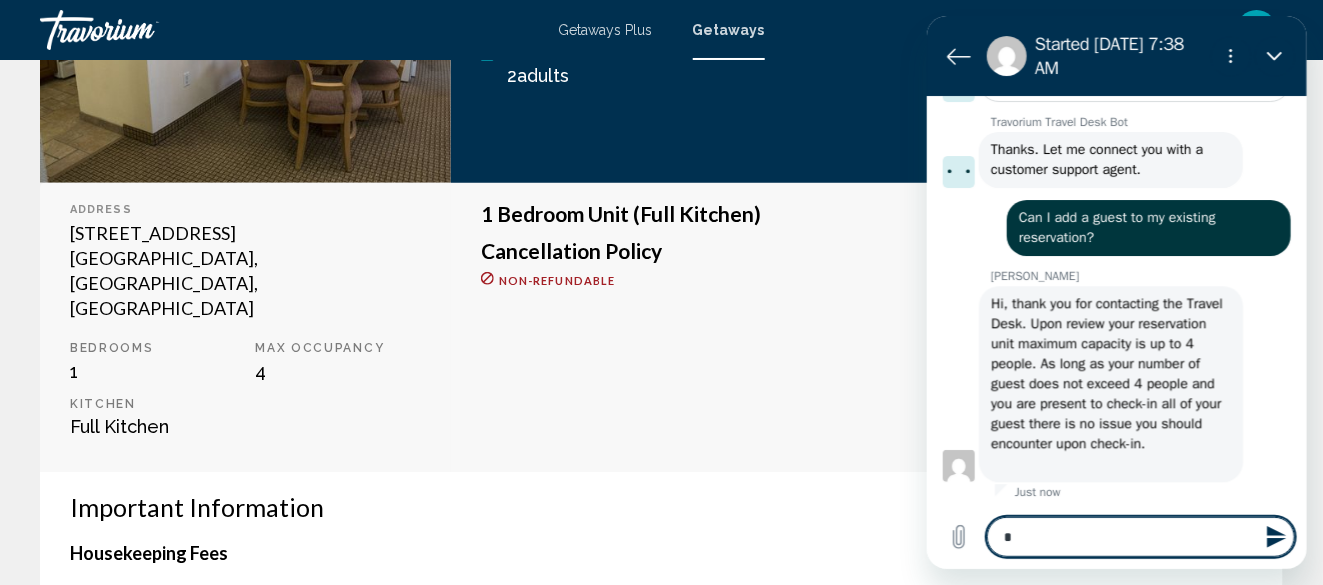 type on "**" 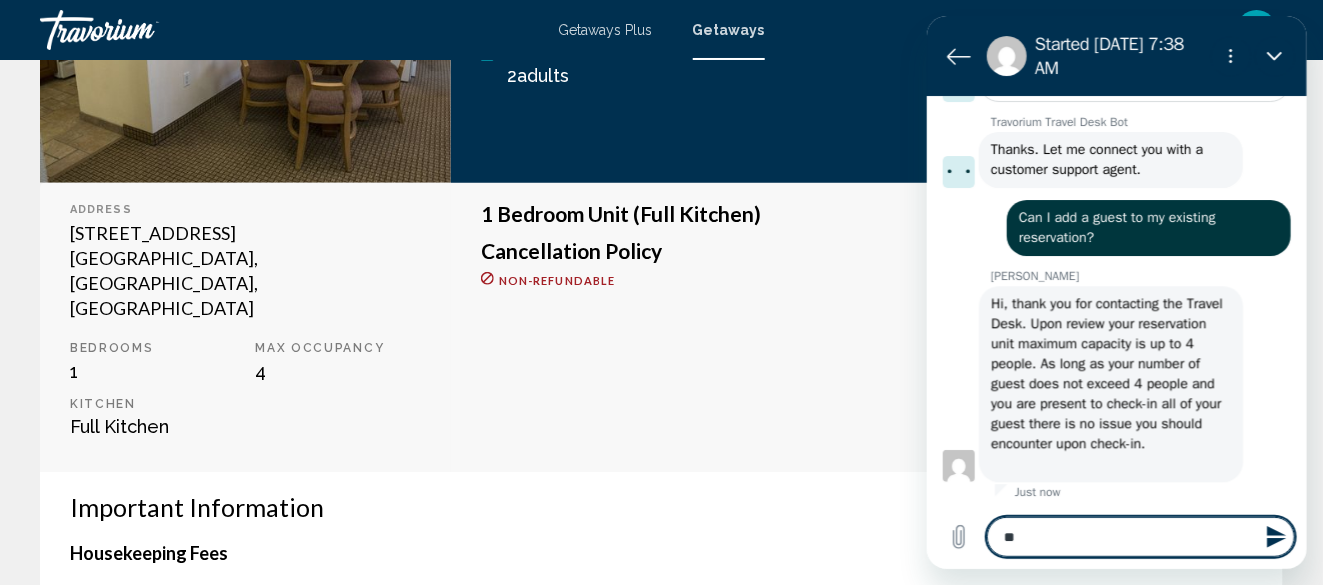 type on "***" 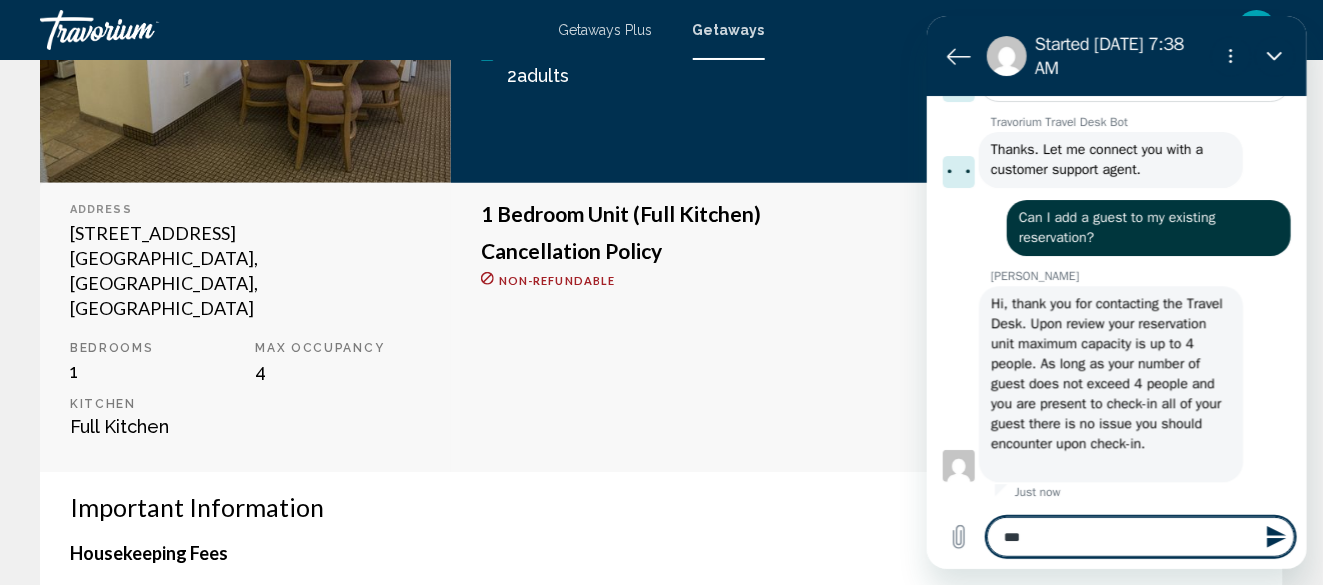 type on "****" 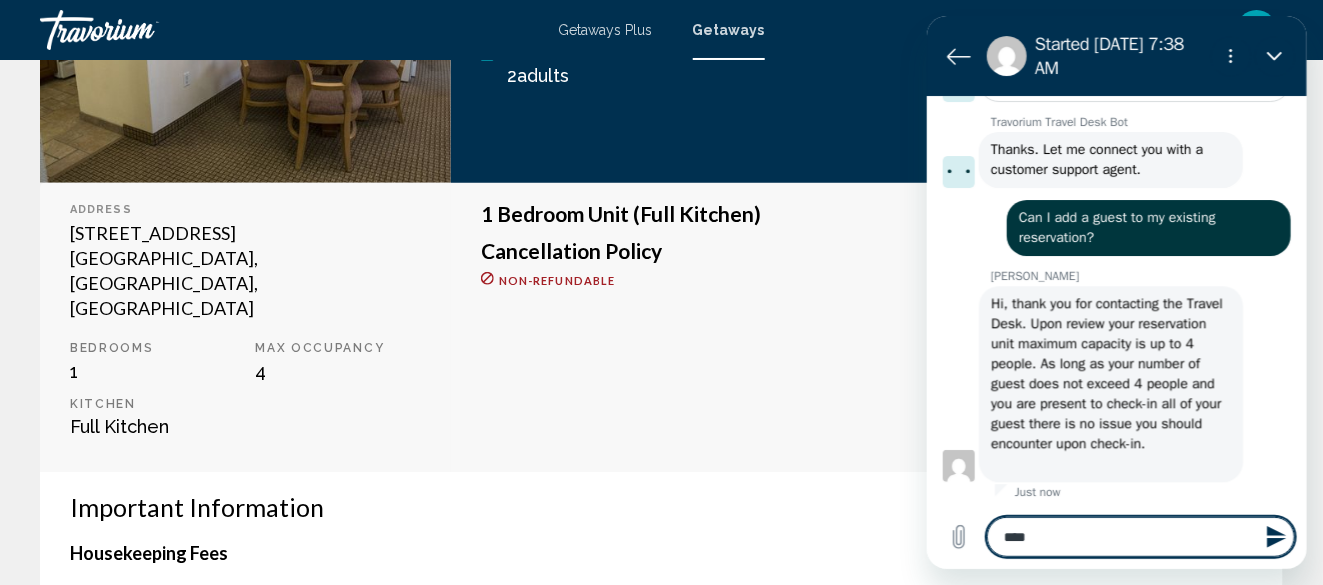 type on "*****" 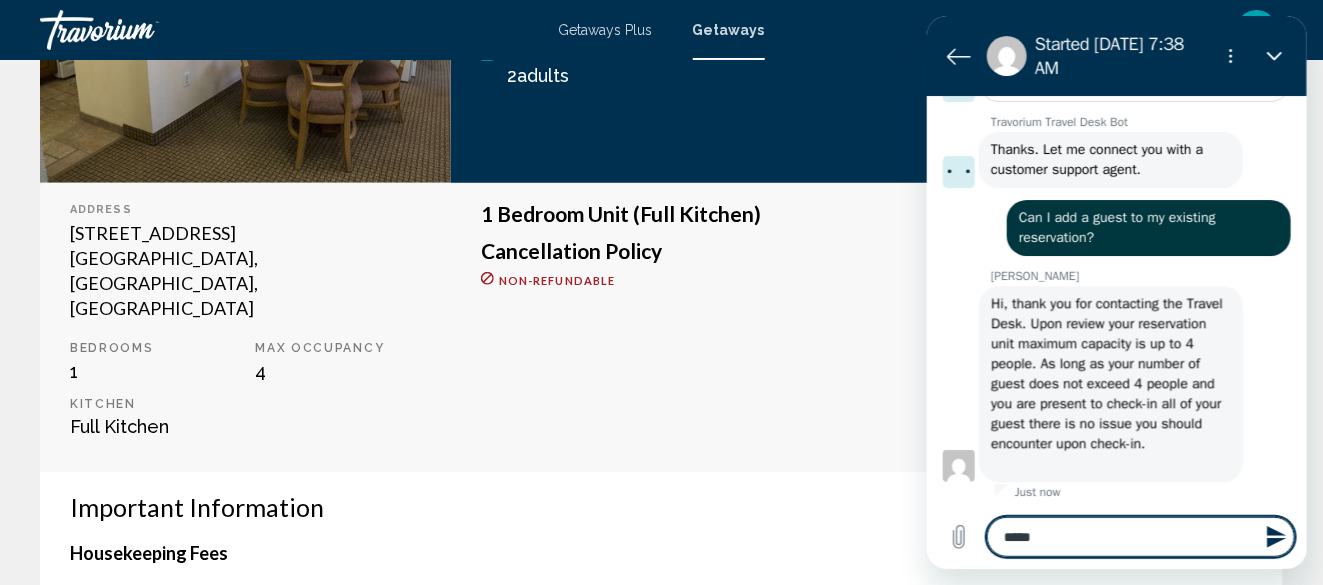 type on "*****" 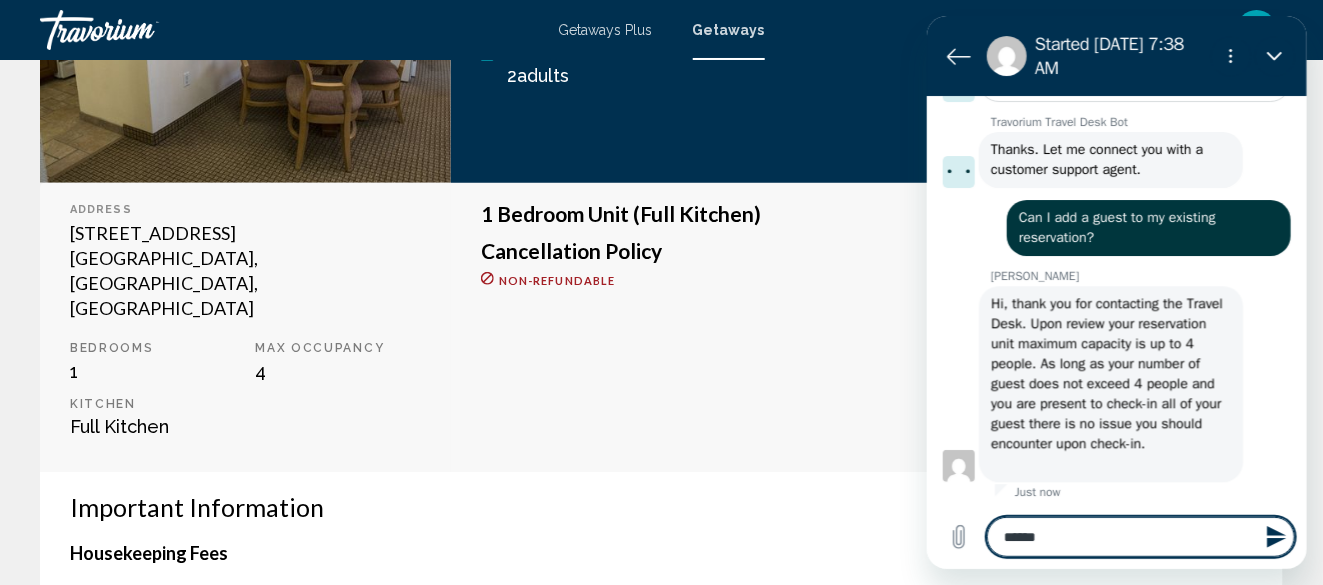 type on "*******" 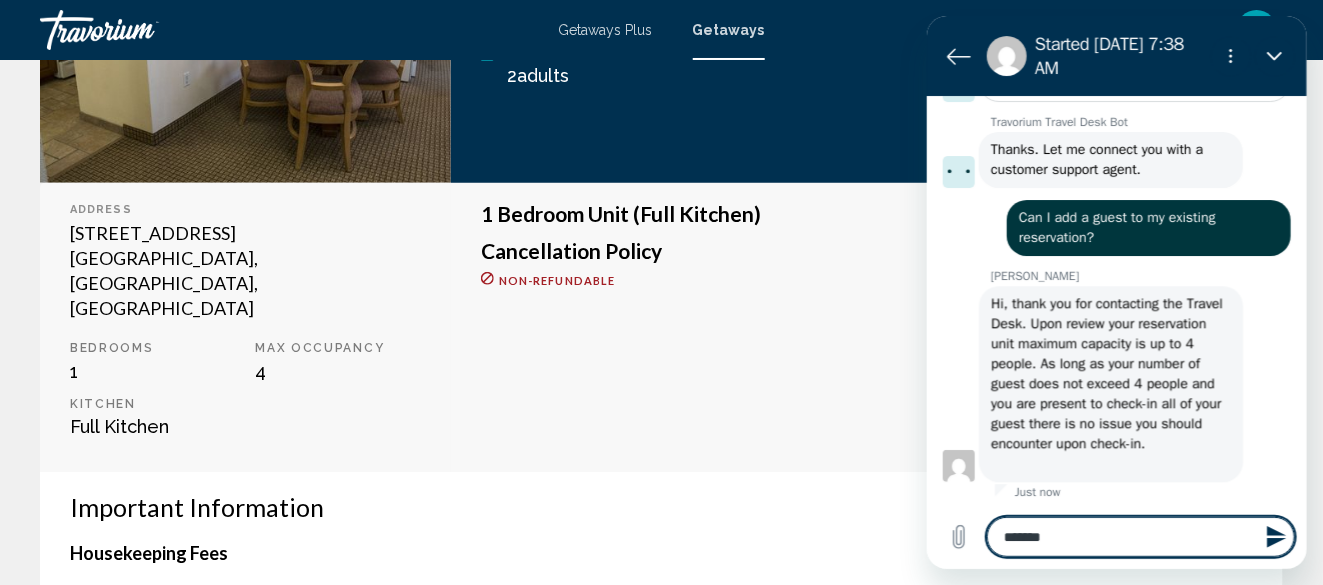 type on "********" 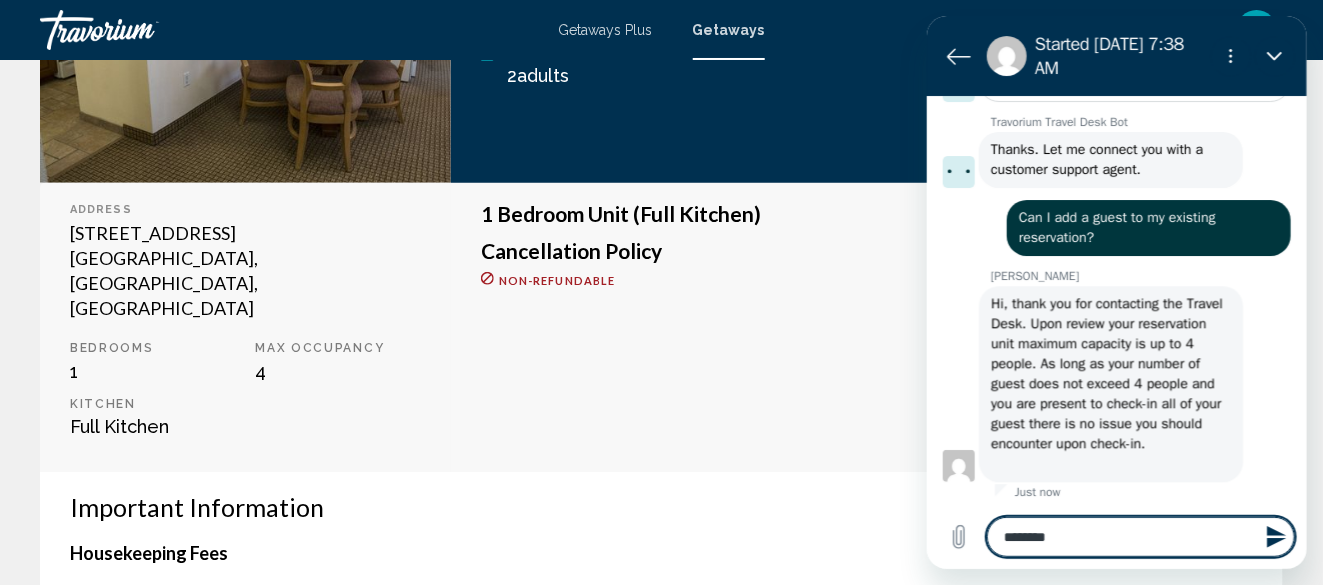 type on "*********" 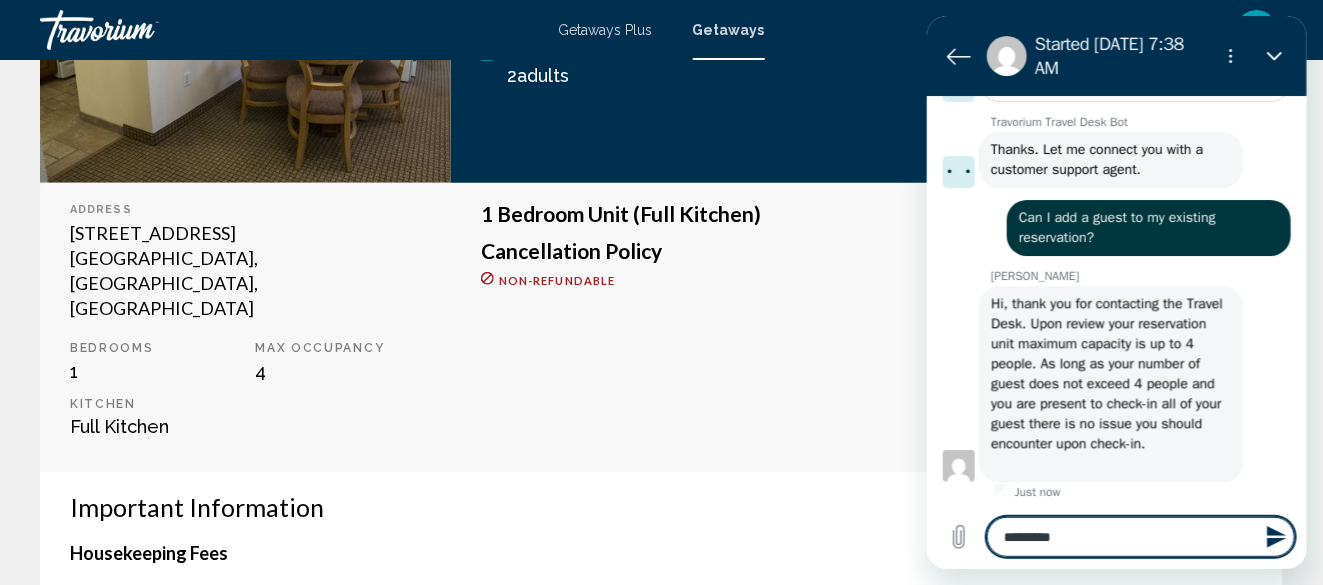 type on "**********" 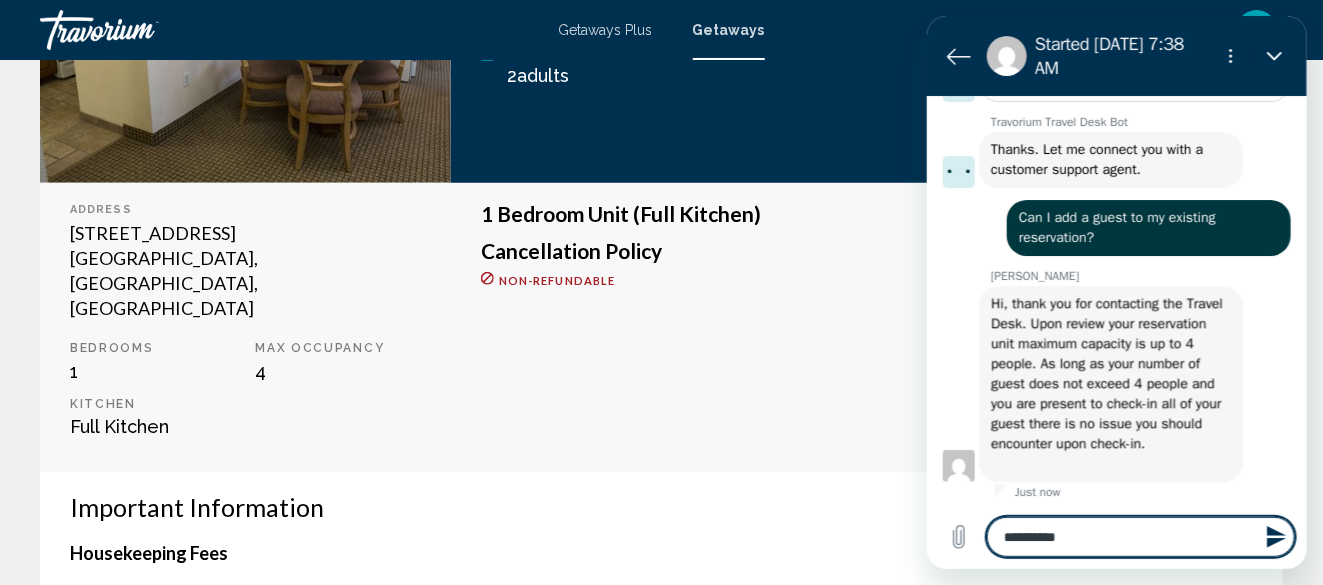 type on "**********" 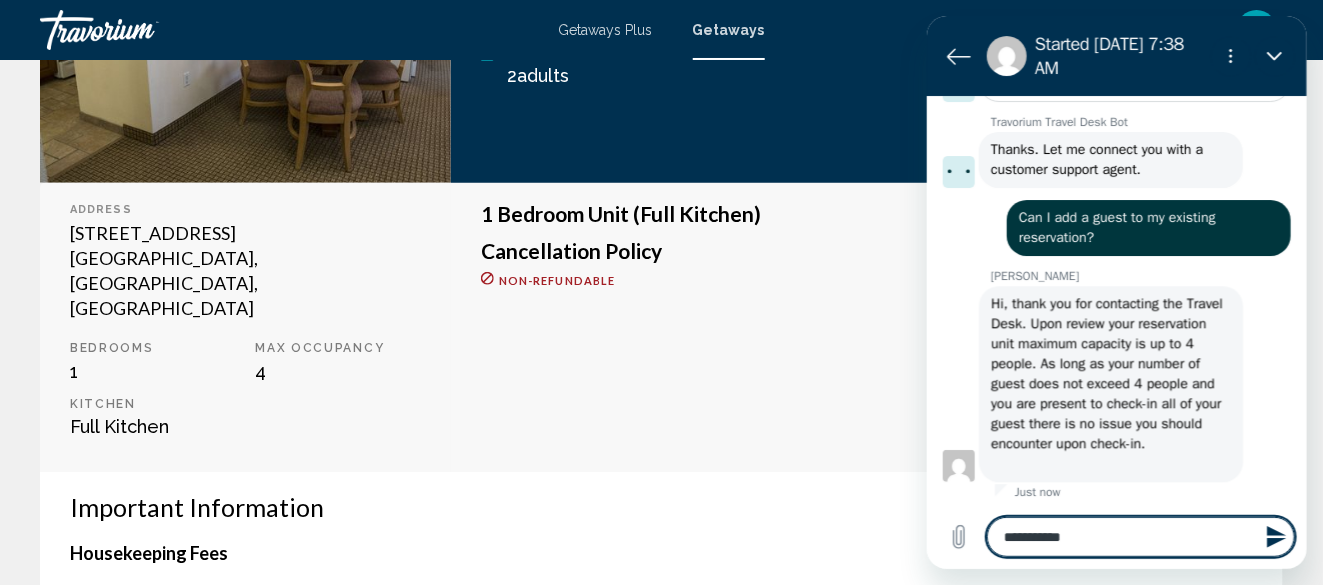 type on "**********" 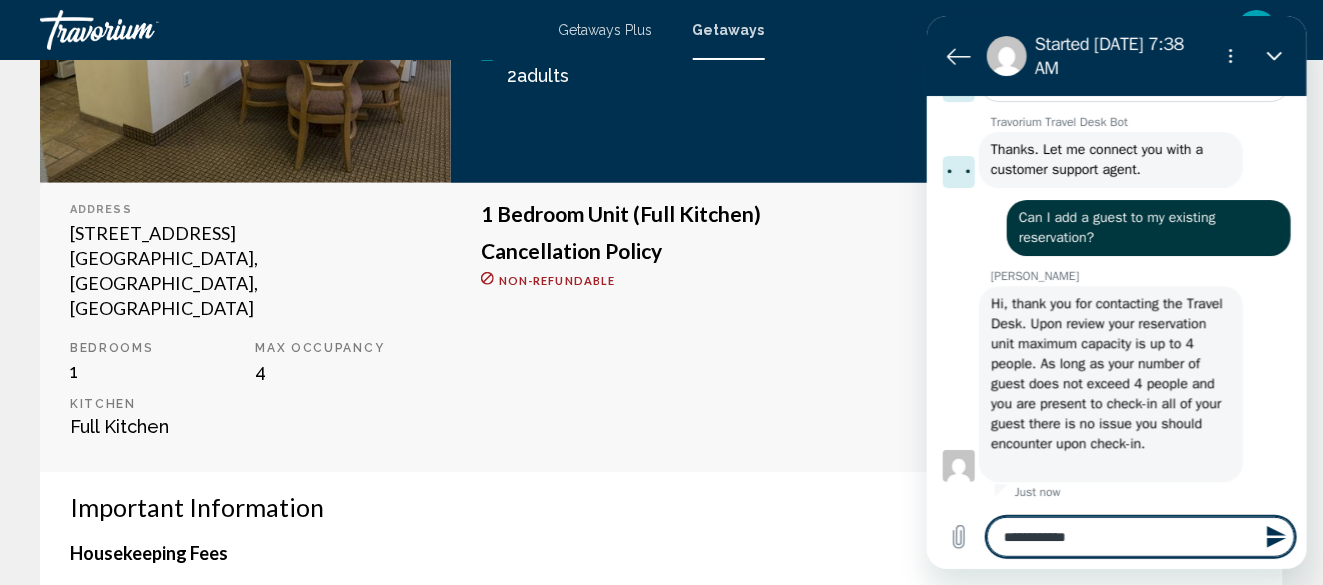 type on "**********" 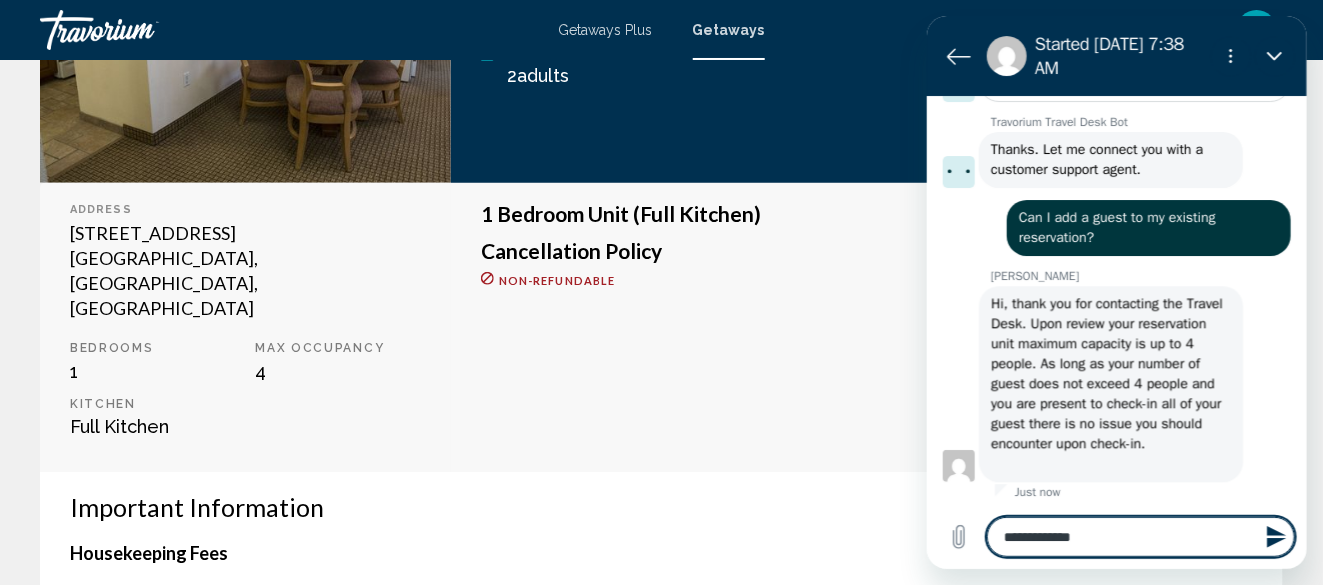type on "**********" 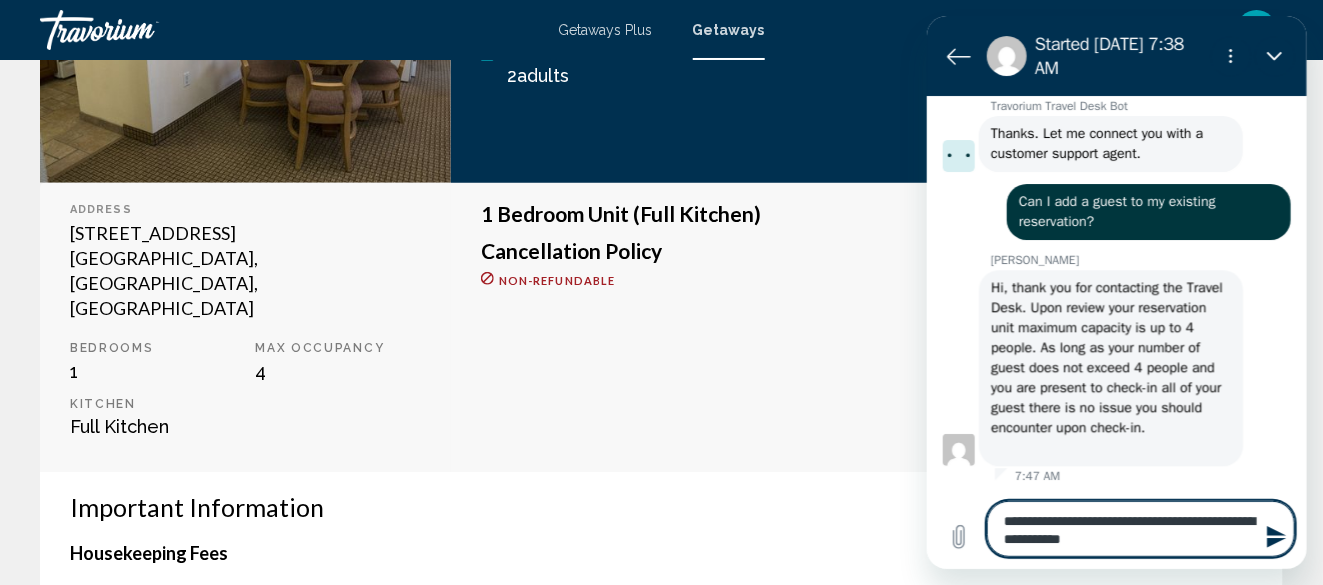 click on "**********" at bounding box center [1140, 529] 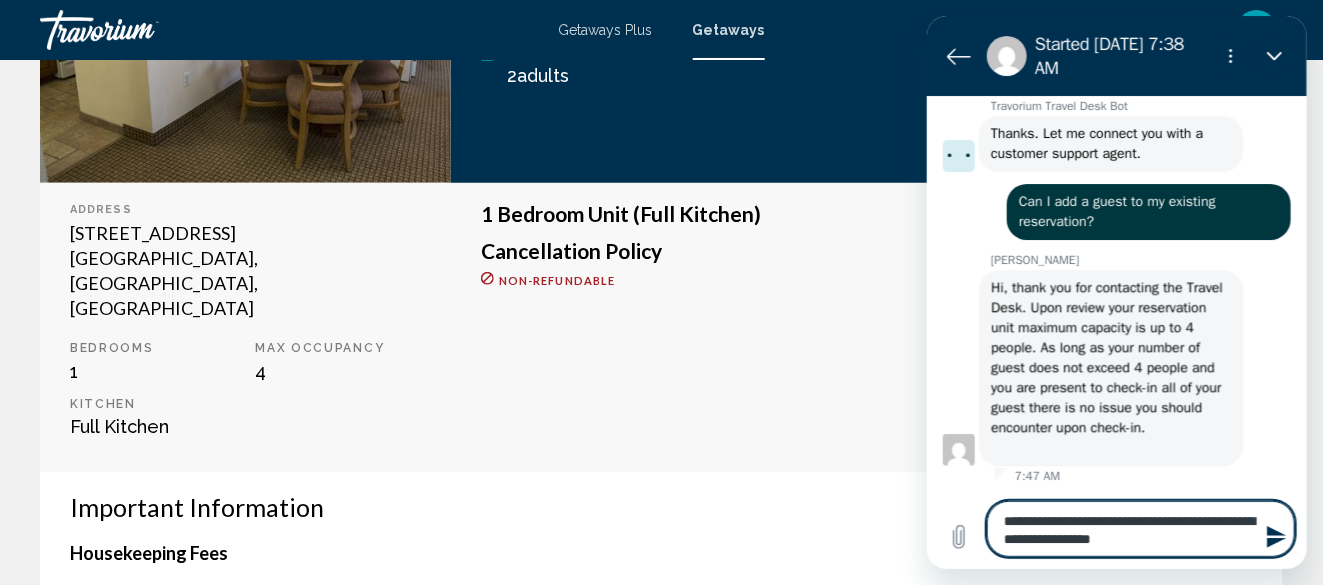 click on "**********" at bounding box center (1140, 529) 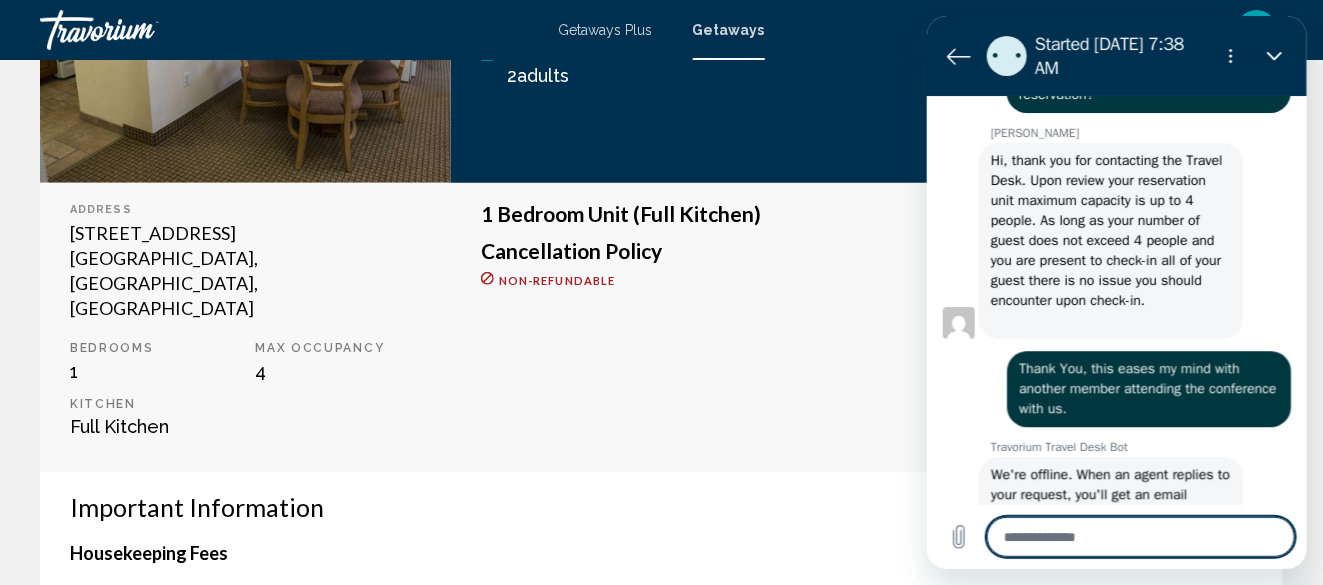 scroll, scrollTop: 1729, scrollLeft: 0, axis: vertical 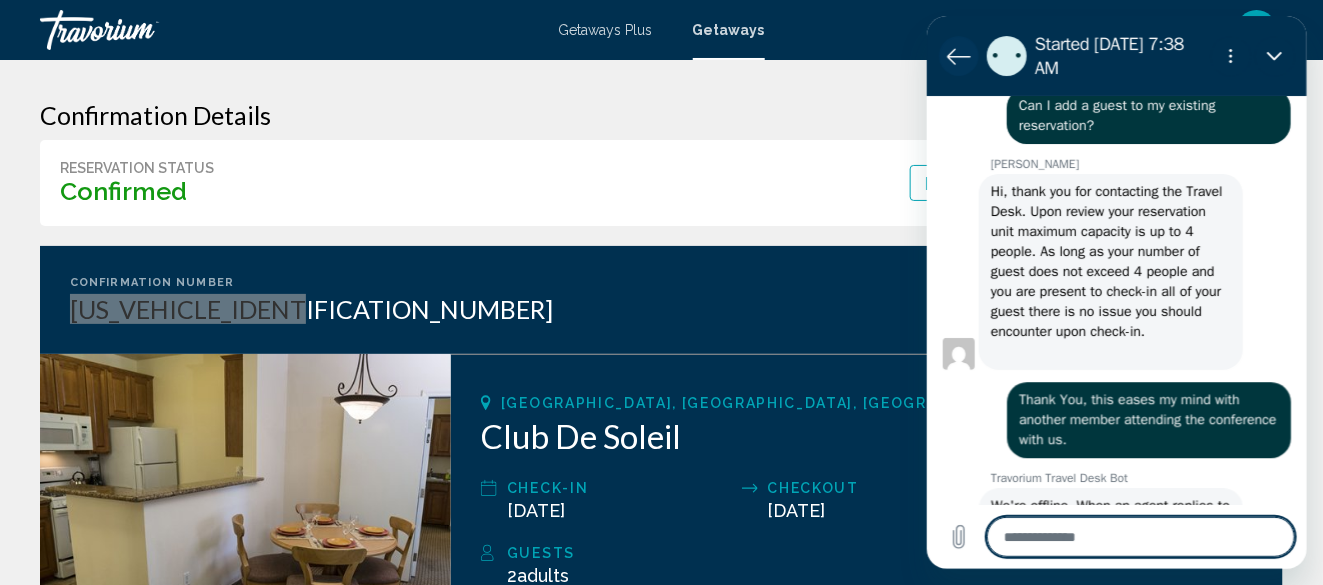 click at bounding box center [958, 56] 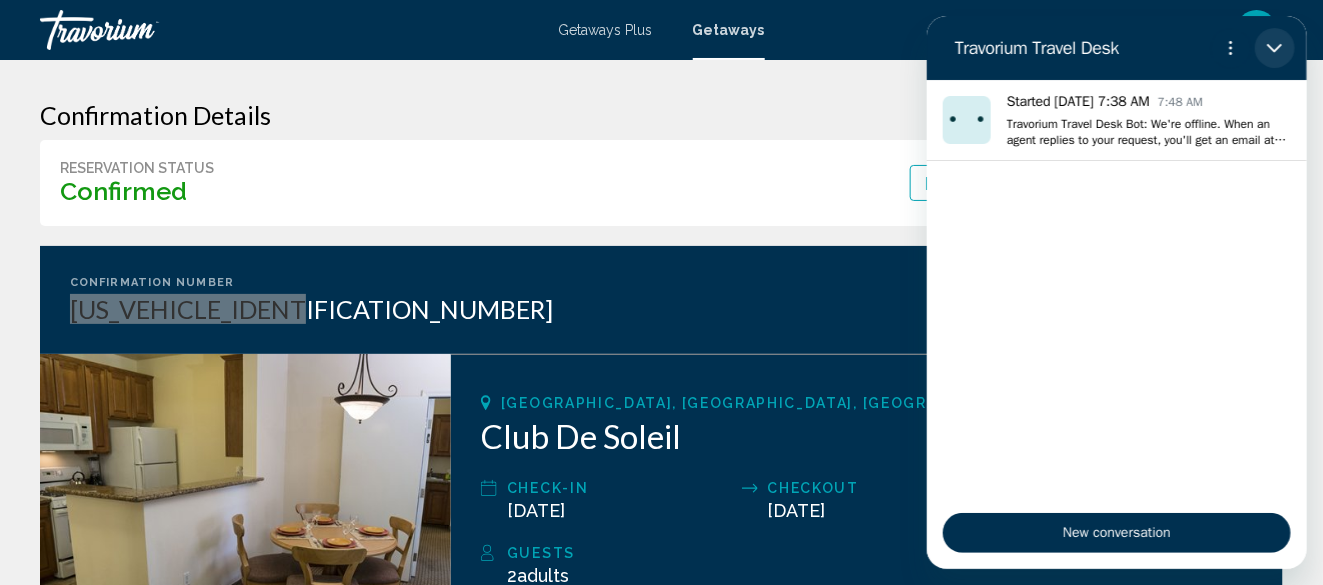click 